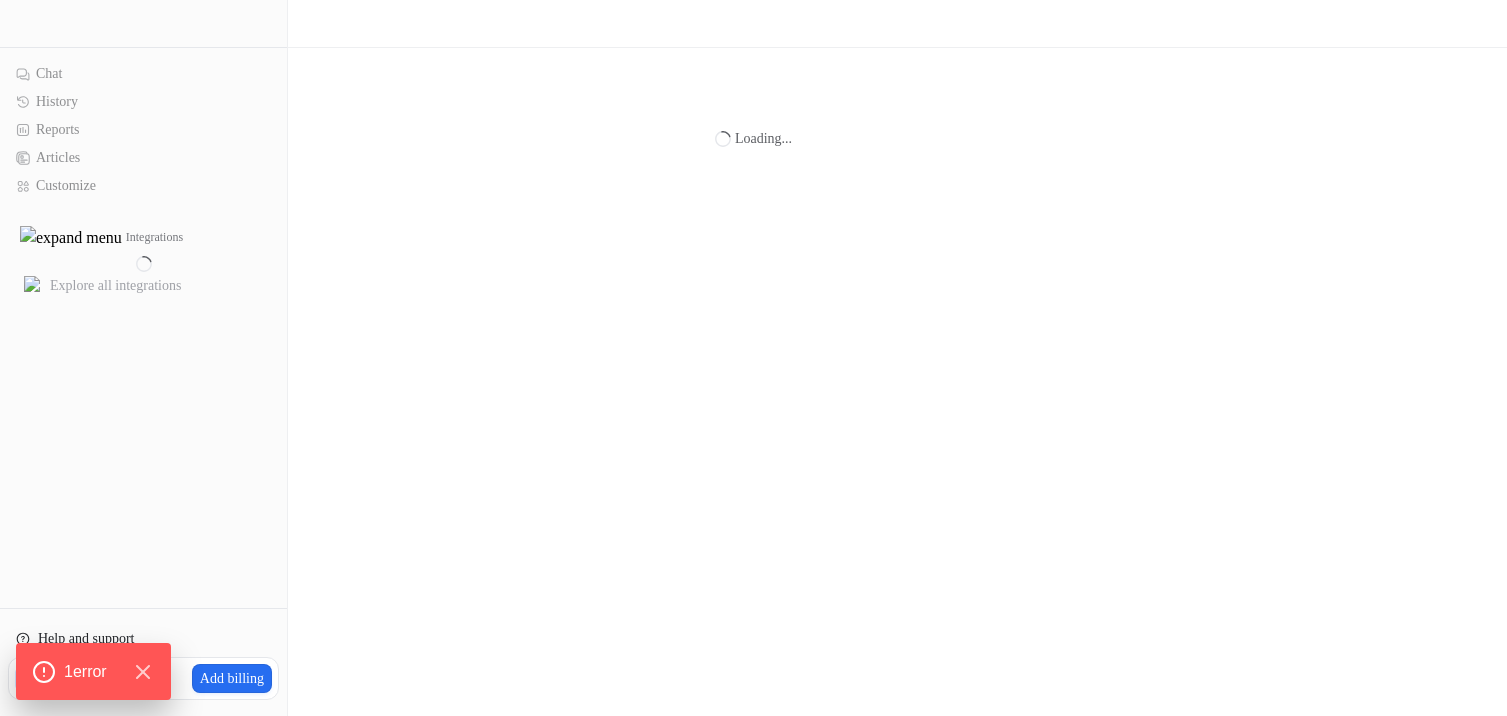 scroll, scrollTop: 0, scrollLeft: 0, axis: both 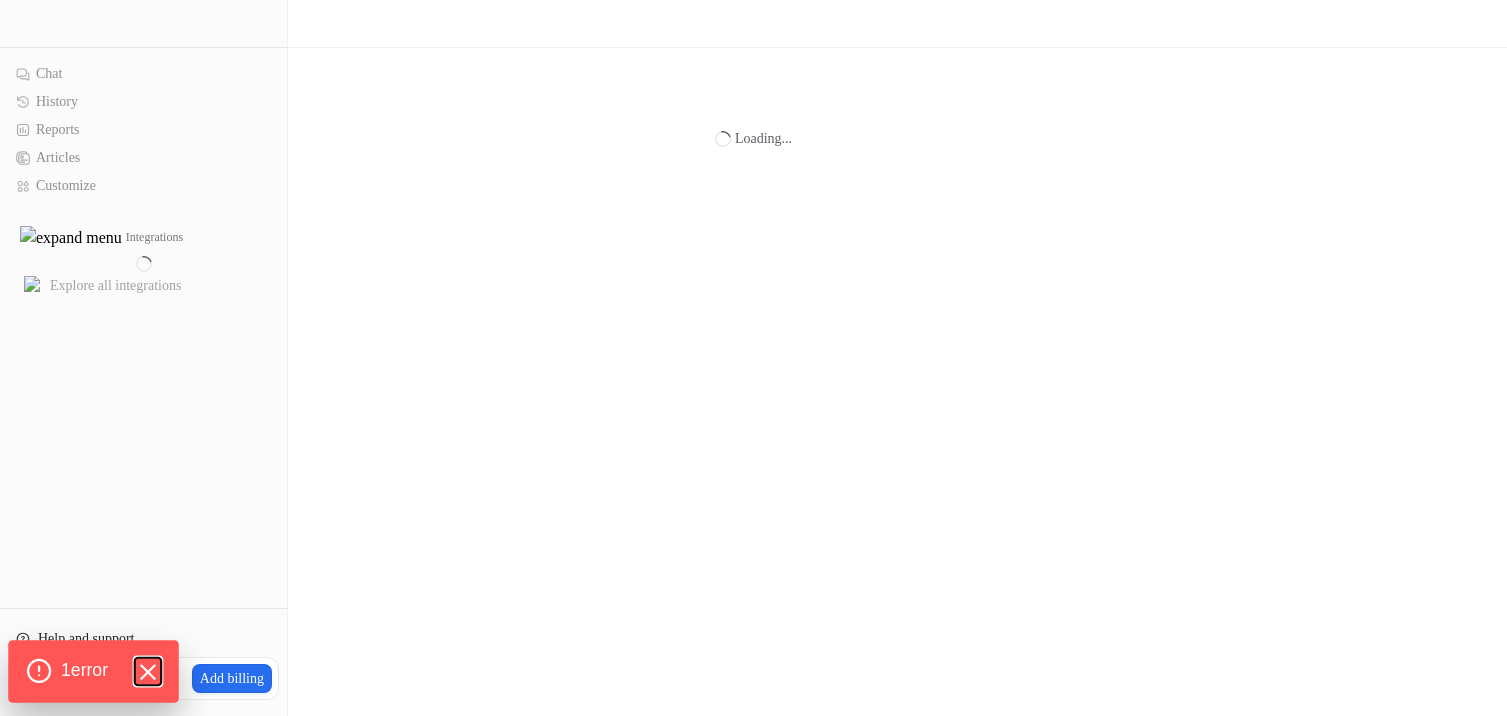 click 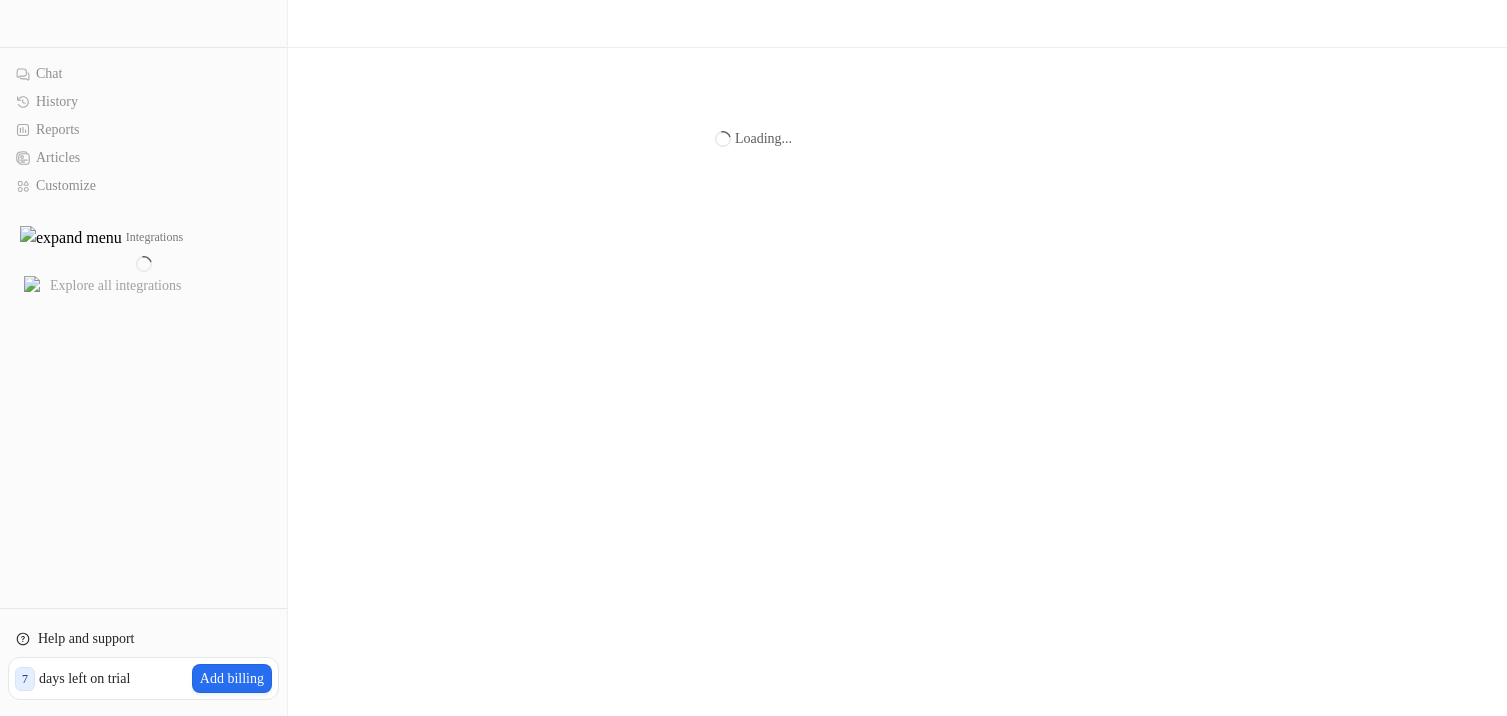 scroll, scrollTop: 0, scrollLeft: 0, axis: both 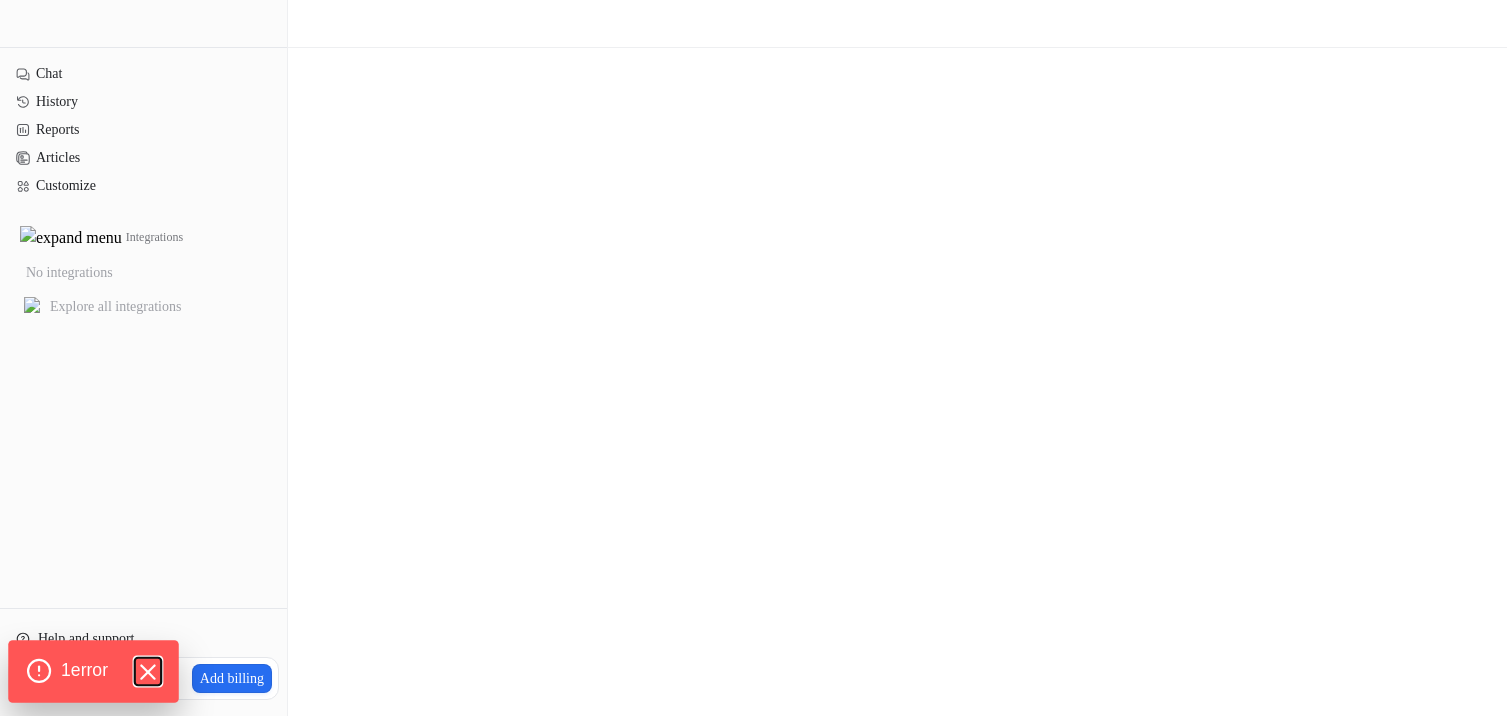 click 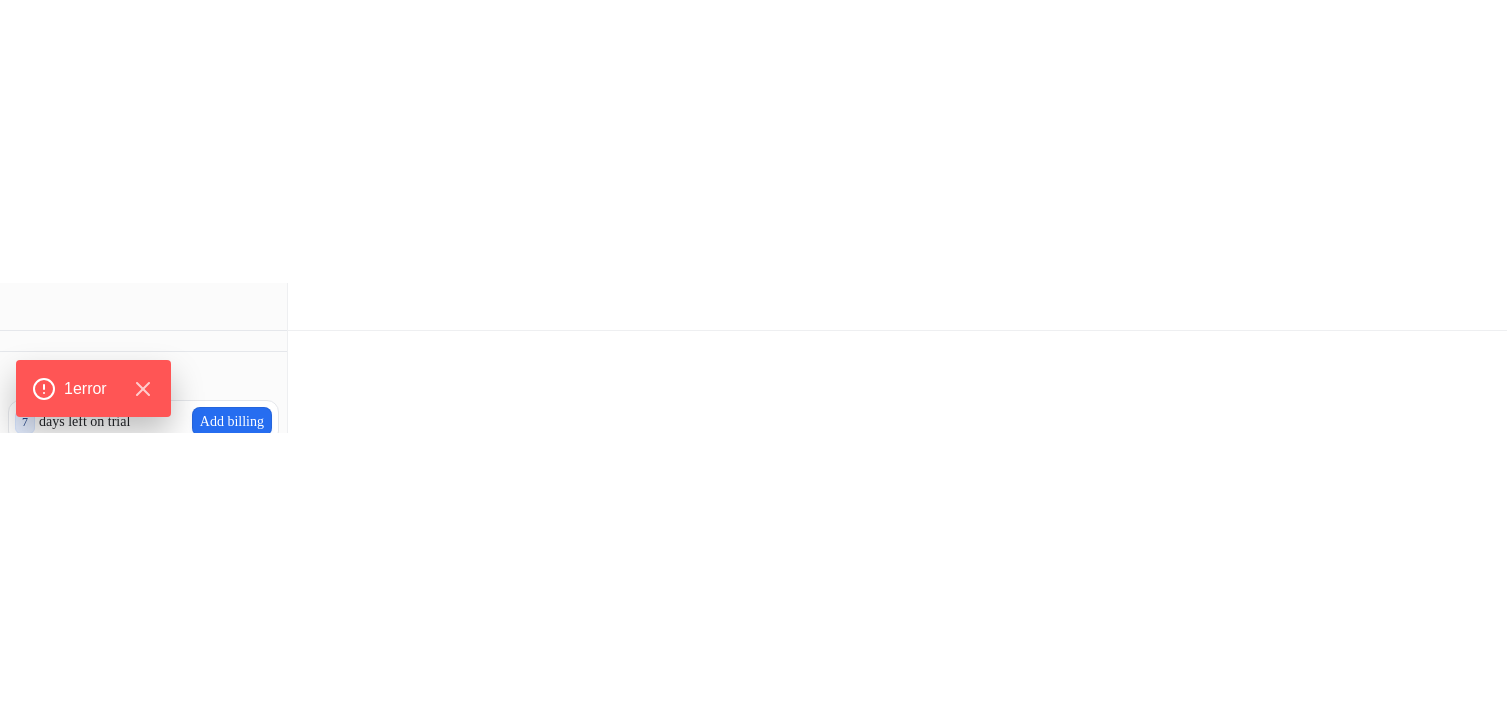 scroll, scrollTop: 0, scrollLeft: 0, axis: both 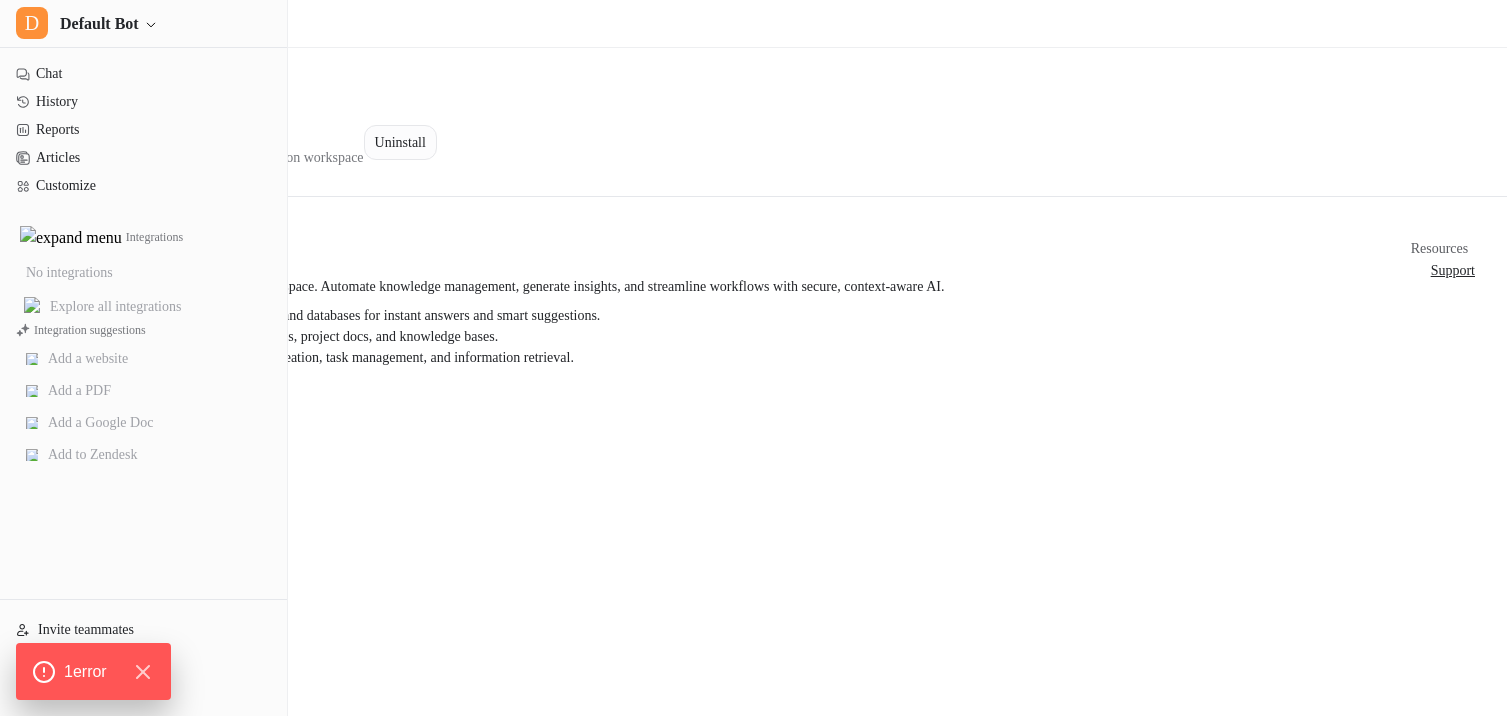 click on "Uninstall" at bounding box center (400, 142) 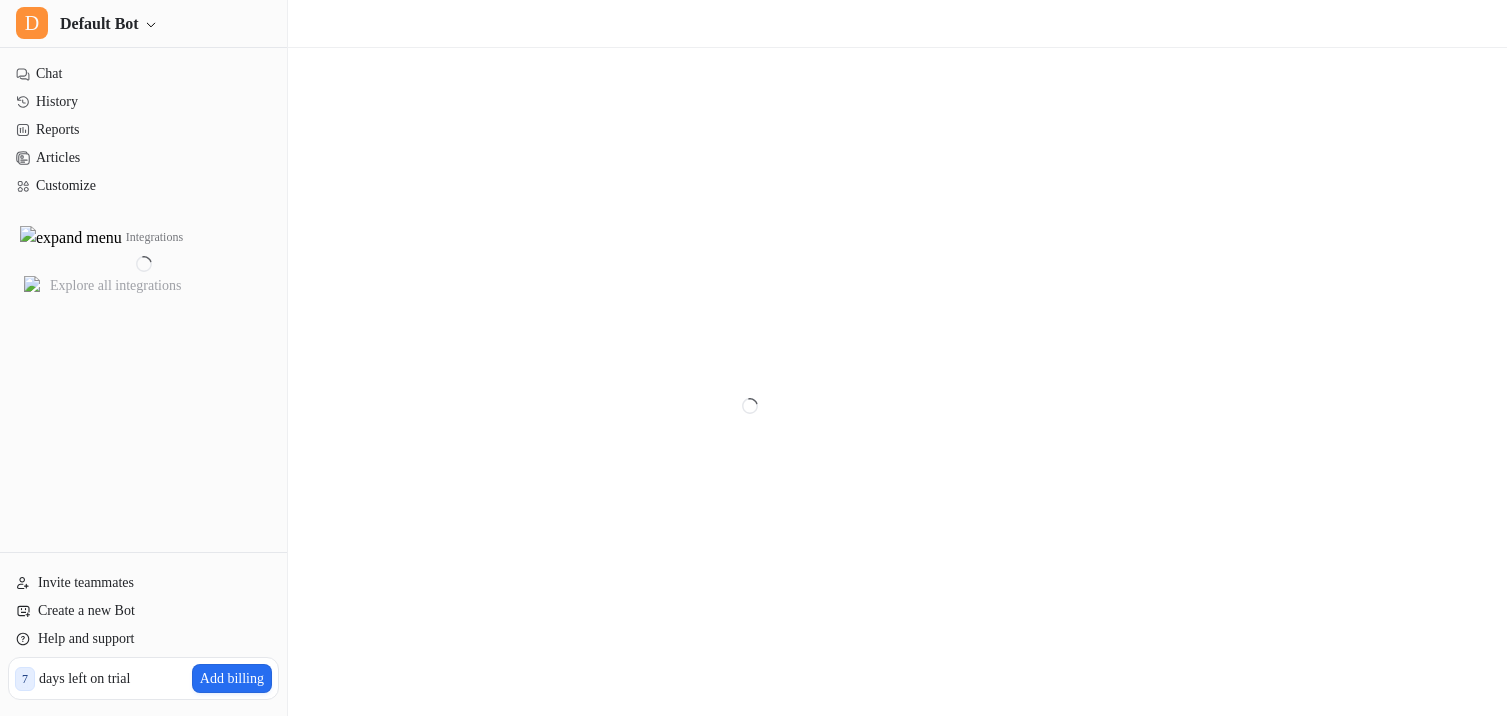 scroll, scrollTop: 0, scrollLeft: 0, axis: both 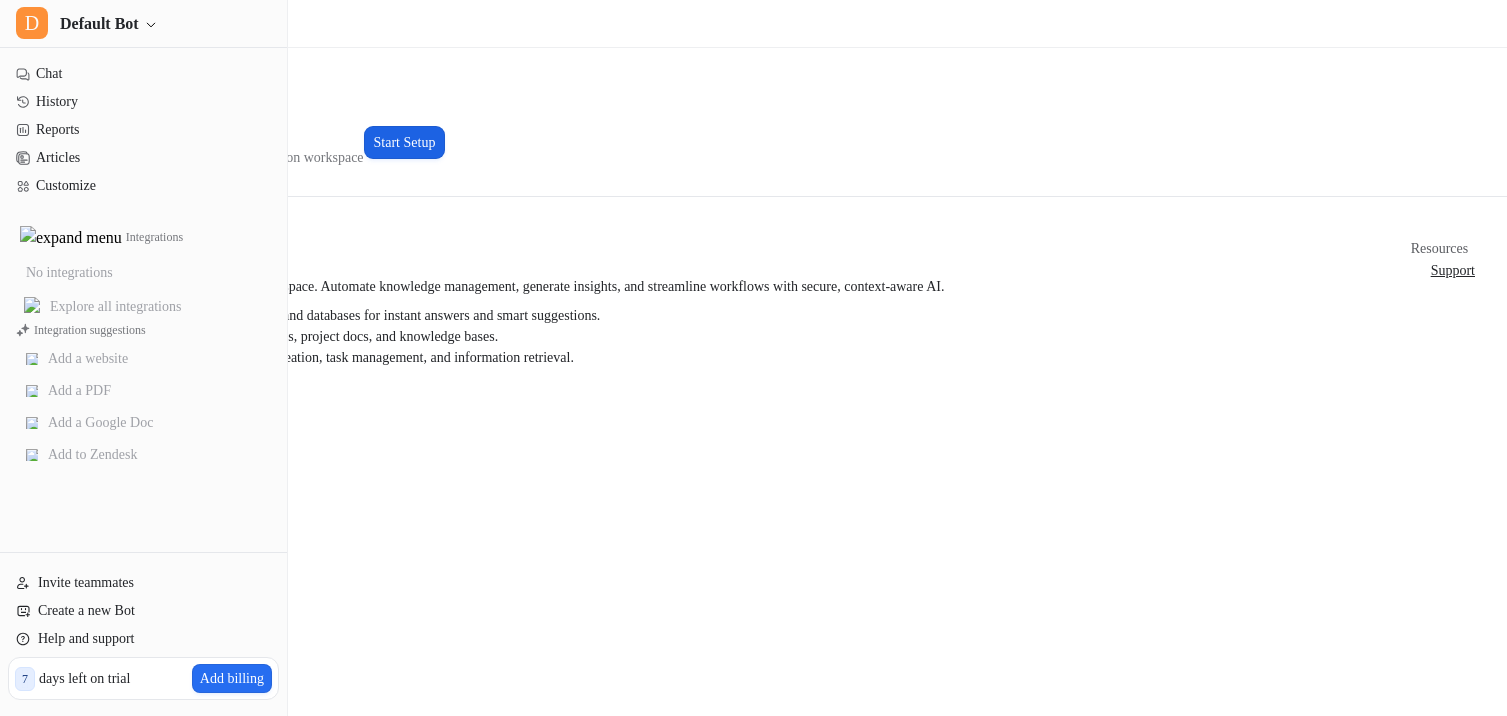 click on "Start Setup" at bounding box center [405, 142] 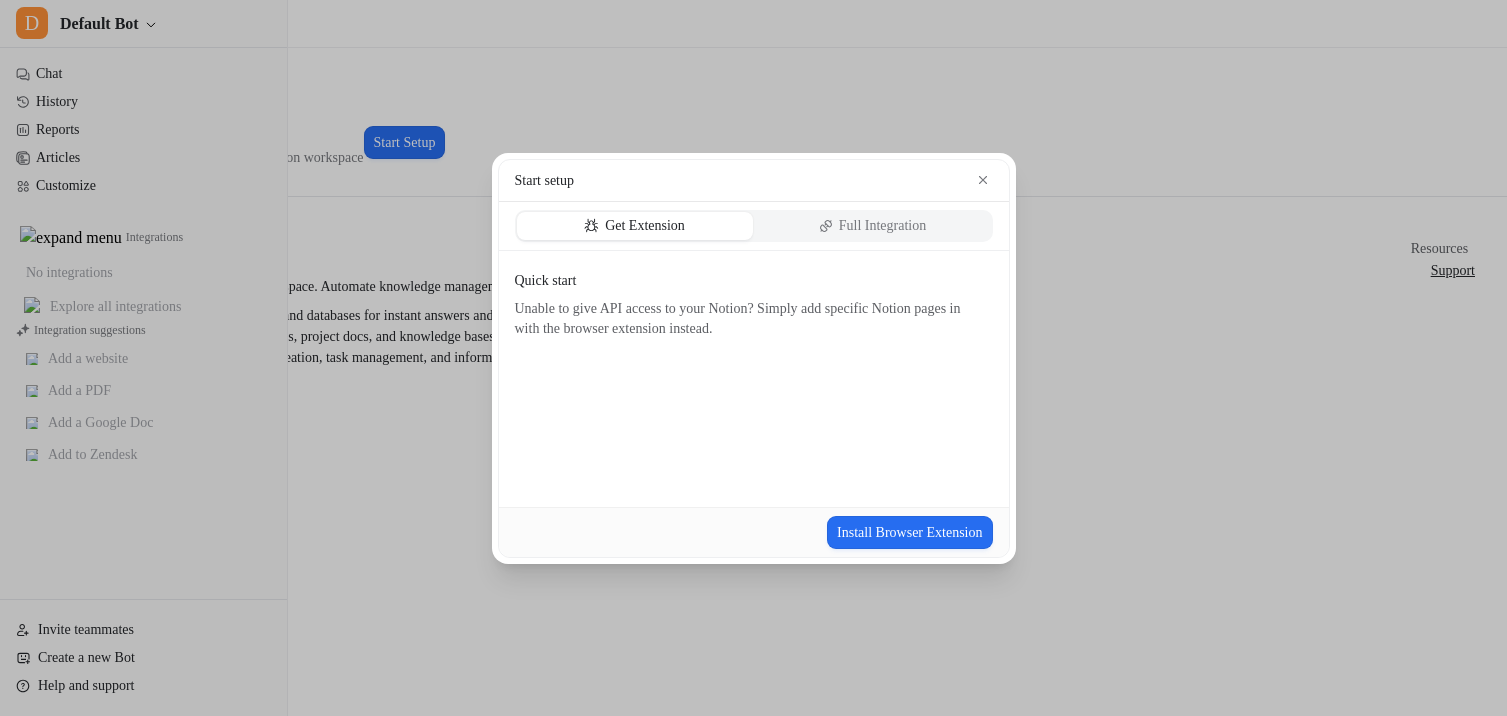 click on "Full Integration" at bounding box center (883, 226) 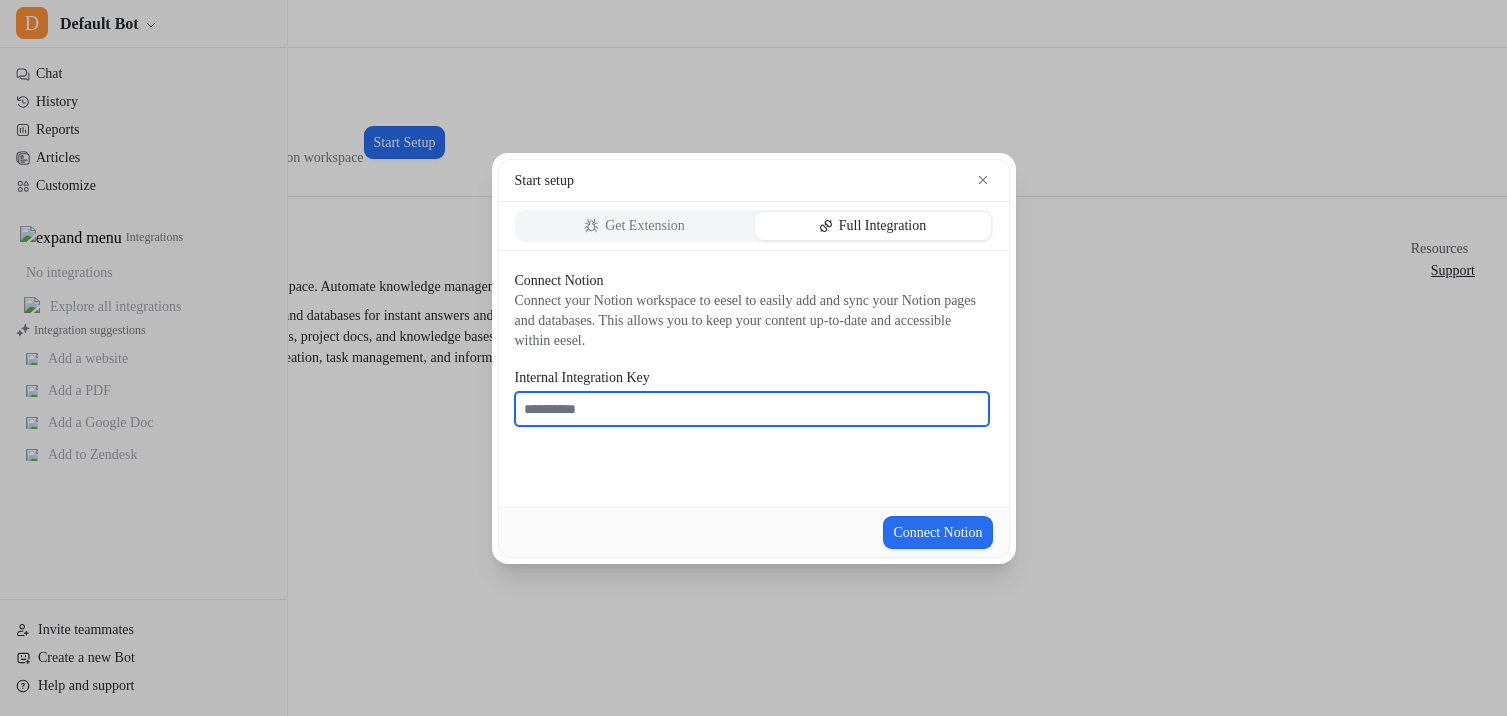 click on "Internal Integration Key" at bounding box center [752, 409] 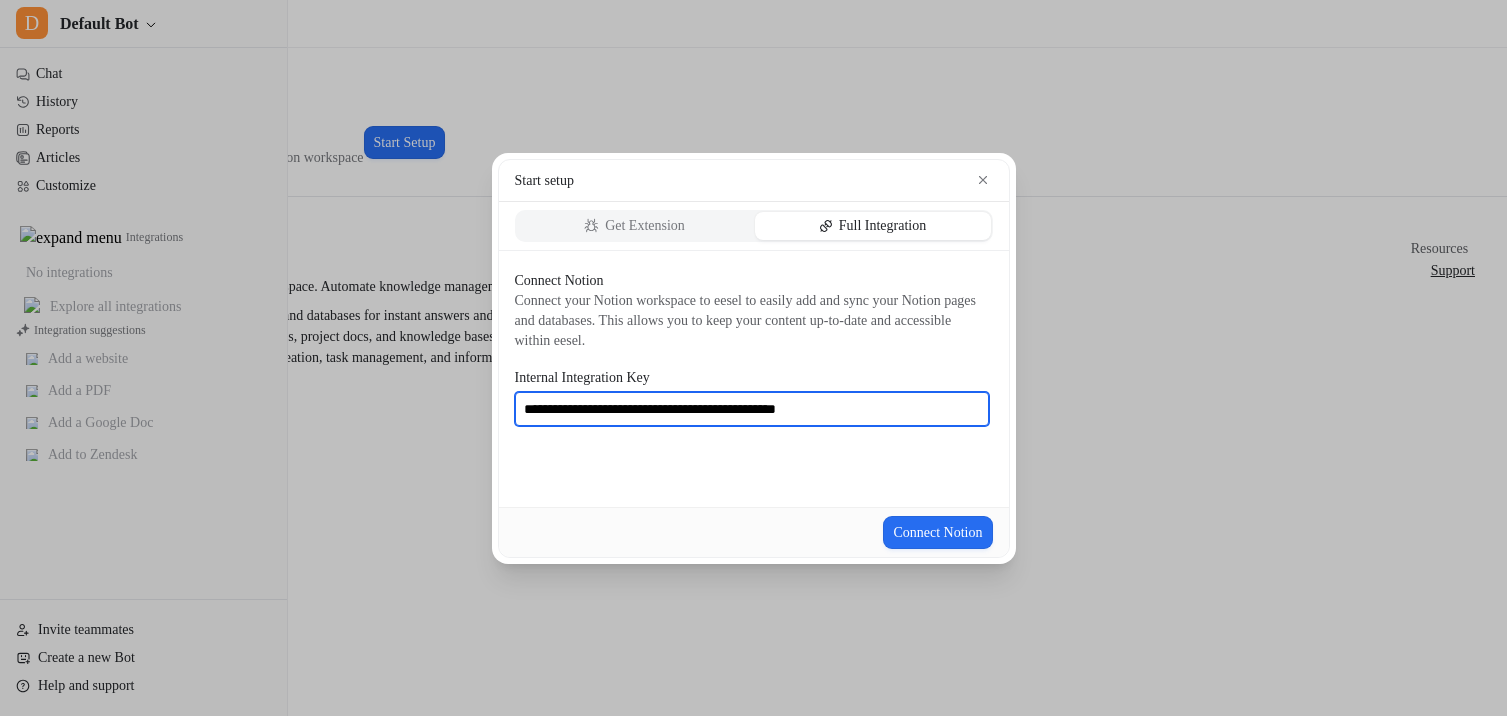 type on "**********" 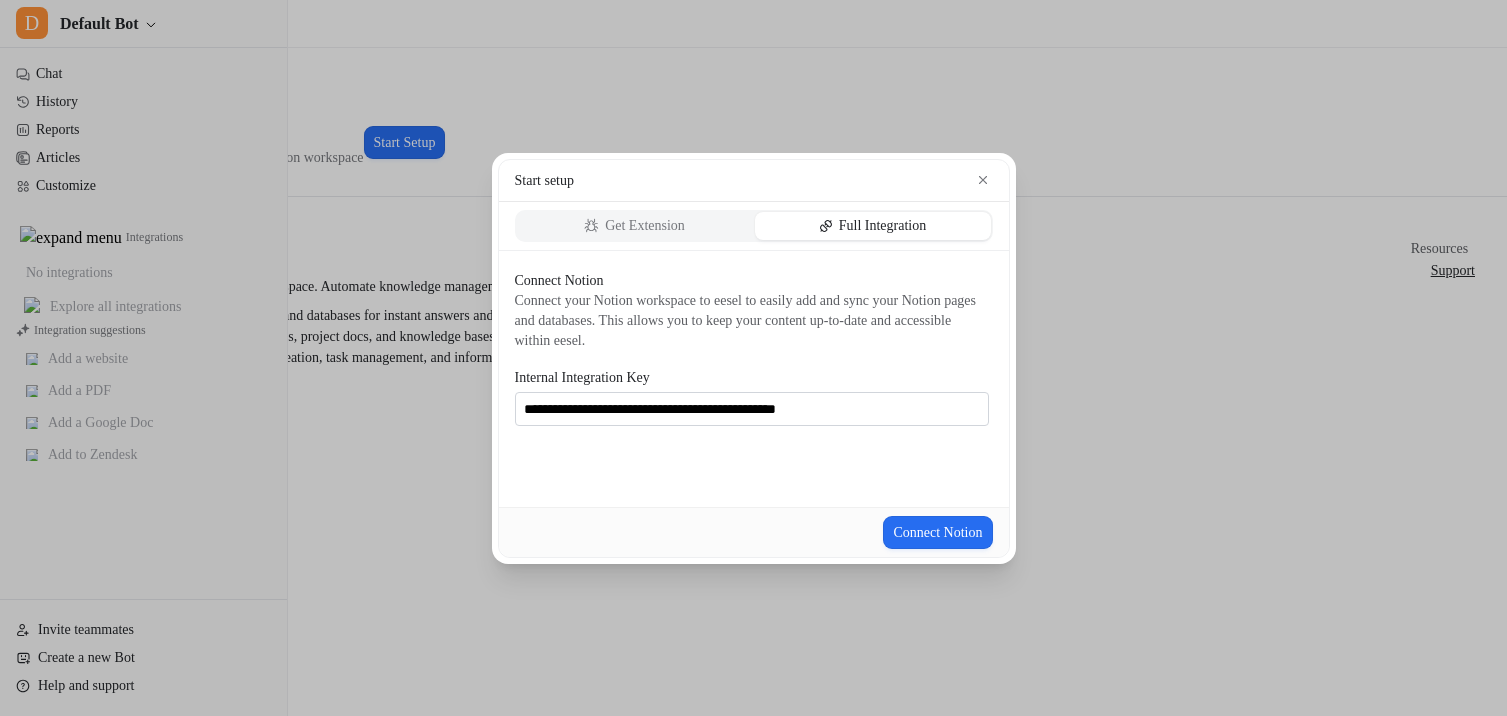 click on "**********" at bounding box center (754, 379) 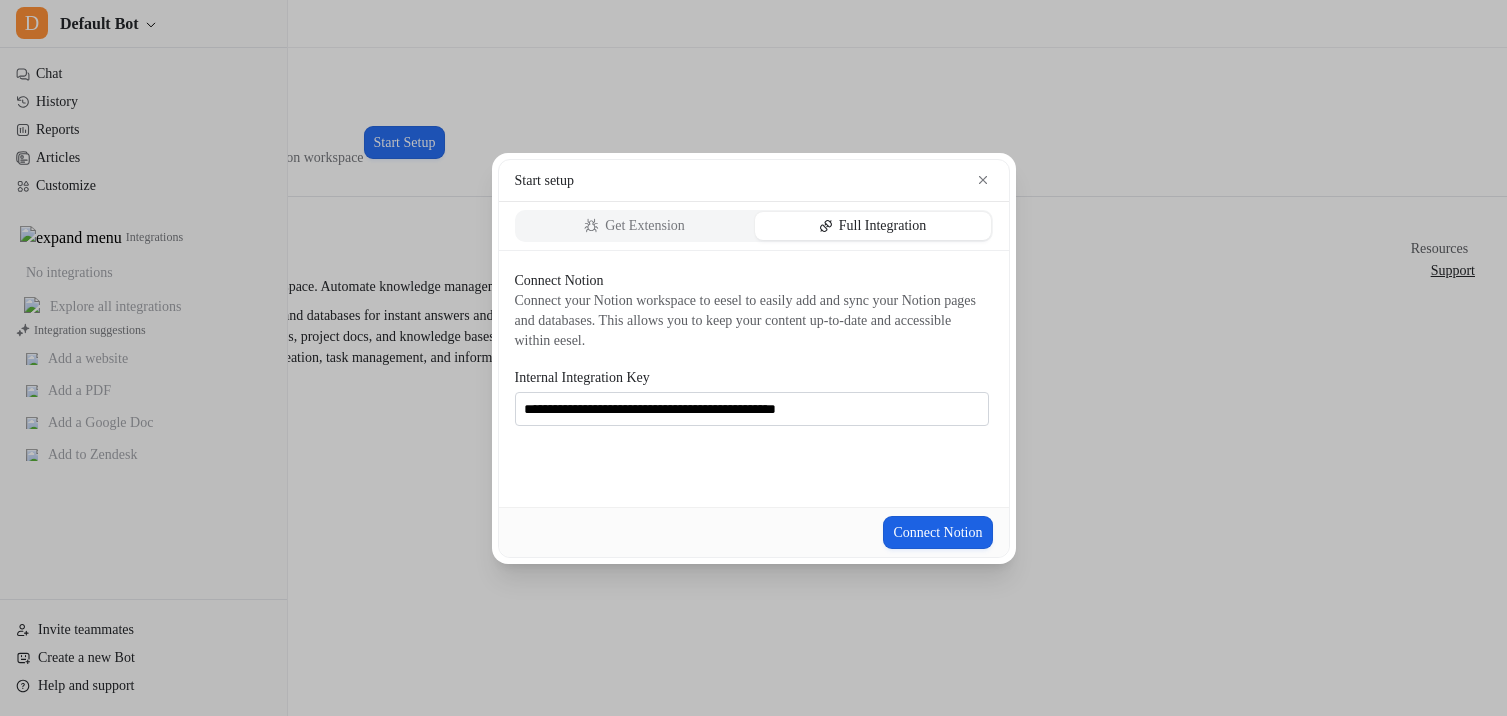 click on "Connect Notion" at bounding box center (937, 532) 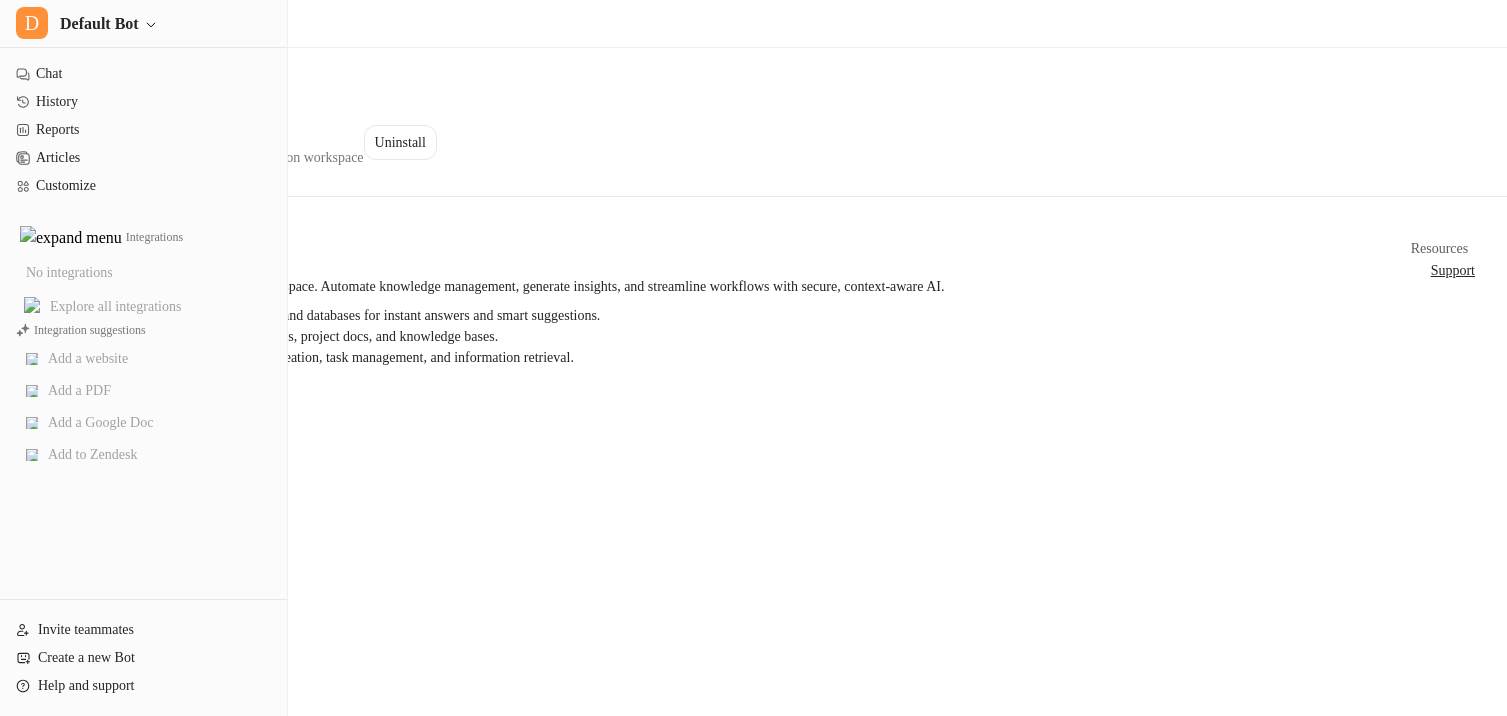 click on "Unlock the power of AI in your Notion workspace. Automate knowledge management, generate insights, and streamline workflows with secure, context-aware AI. Train AI on your Notion pages, wikis, and databases for instant answers and smart suggestions. Automatically summarize meeting notes, project docs, and knowledge bases. Enable secure AI actions for content creation, task management, and information retrieval." at bounding box center (721, 322) 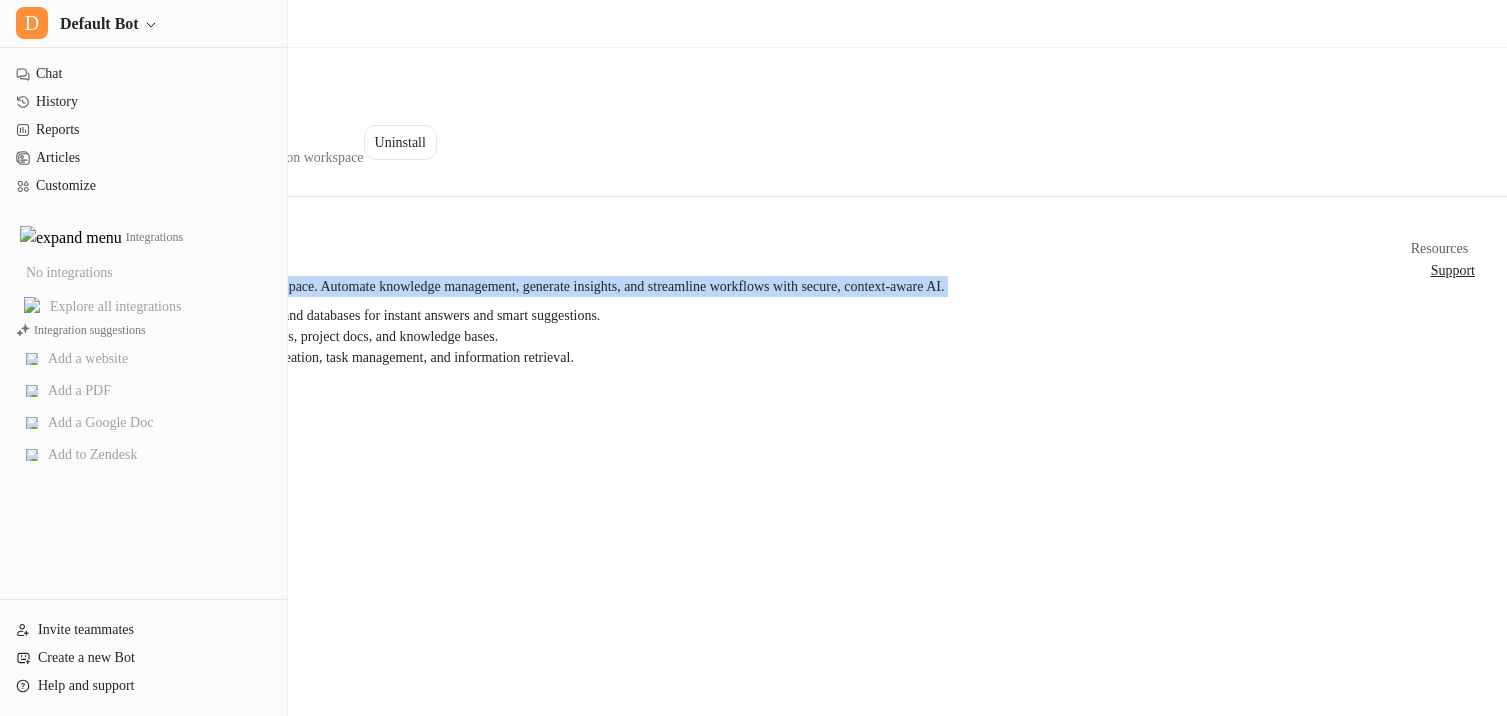 click on "Unlock the power of AI in your Notion workspace. Automate knowledge management, generate insights, and streamline workflows with secure, context-aware AI. Train AI on your Notion pages, wikis, and databases for instant answers and smart suggestions. Automatically summarize meeting notes, project docs, and knowledge bases. Enable secure AI actions for content creation, task management, and information retrieval." at bounding box center [721, 322] 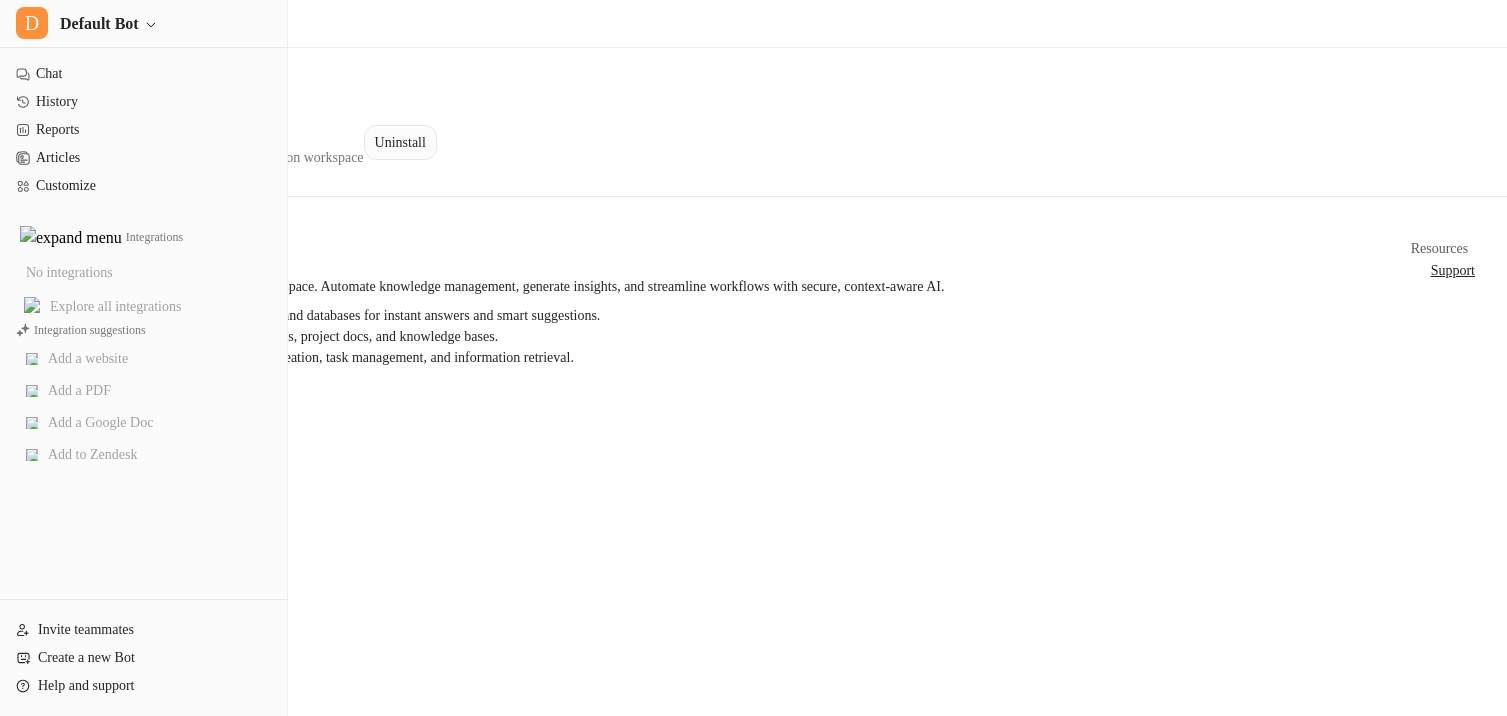 click on "Uninstall" at bounding box center (400, 142) 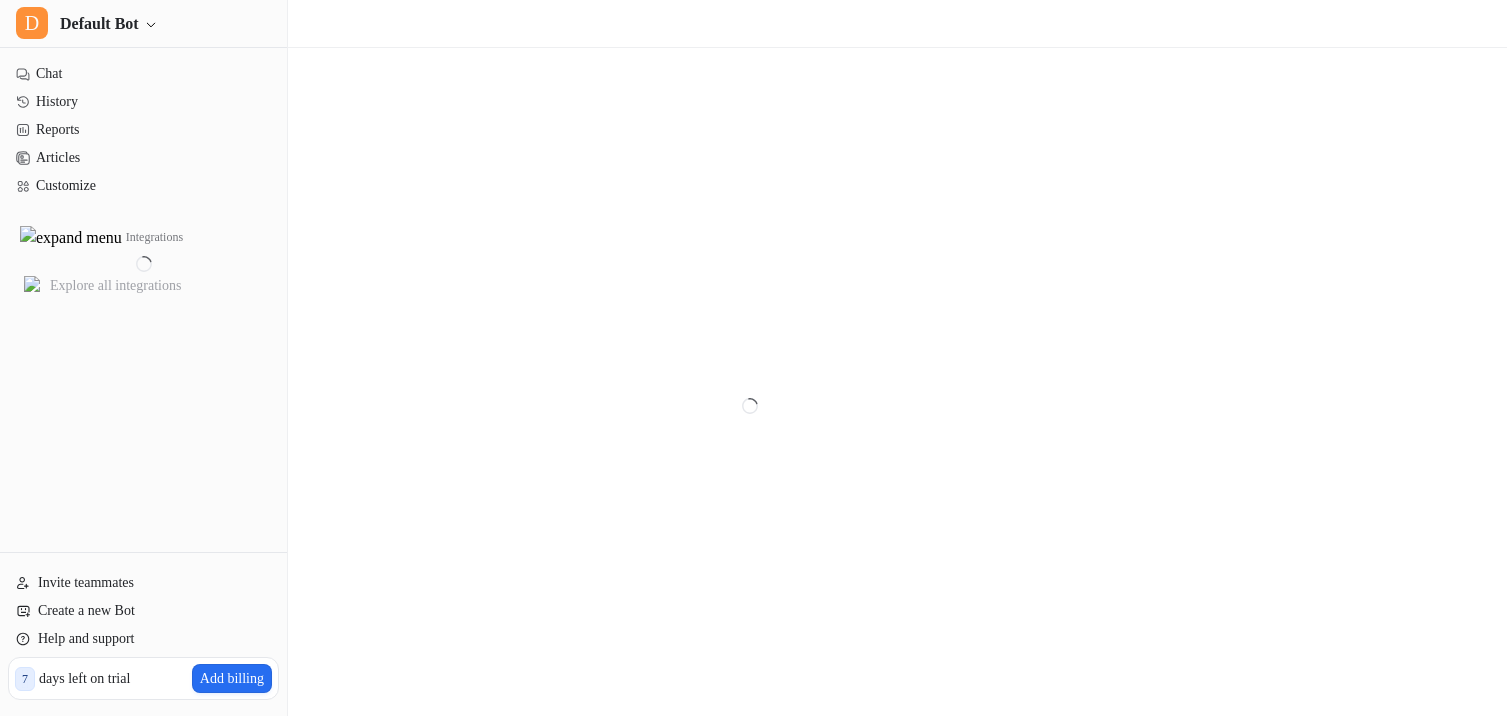 scroll, scrollTop: 0, scrollLeft: 0, axis: both 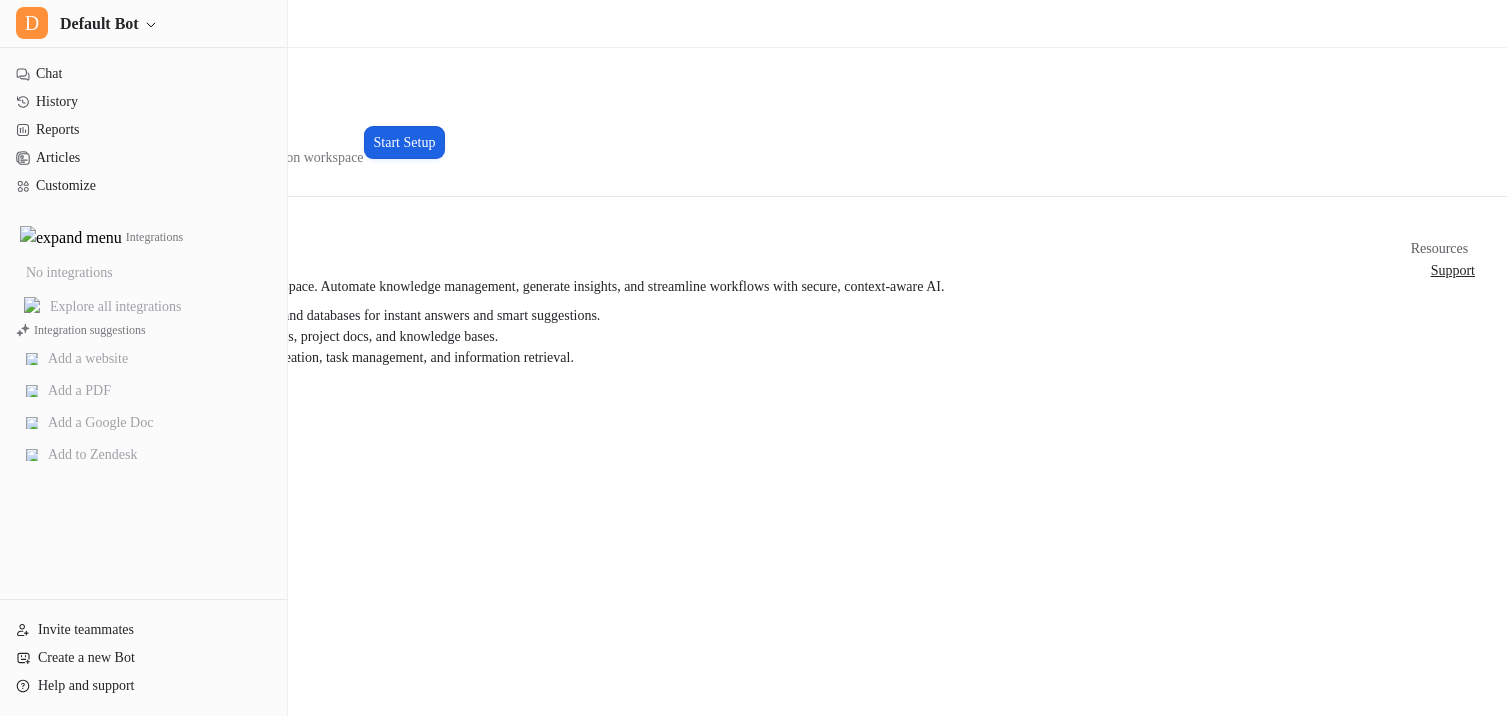 click on "Start Setup" at bounding box center [405, 142] 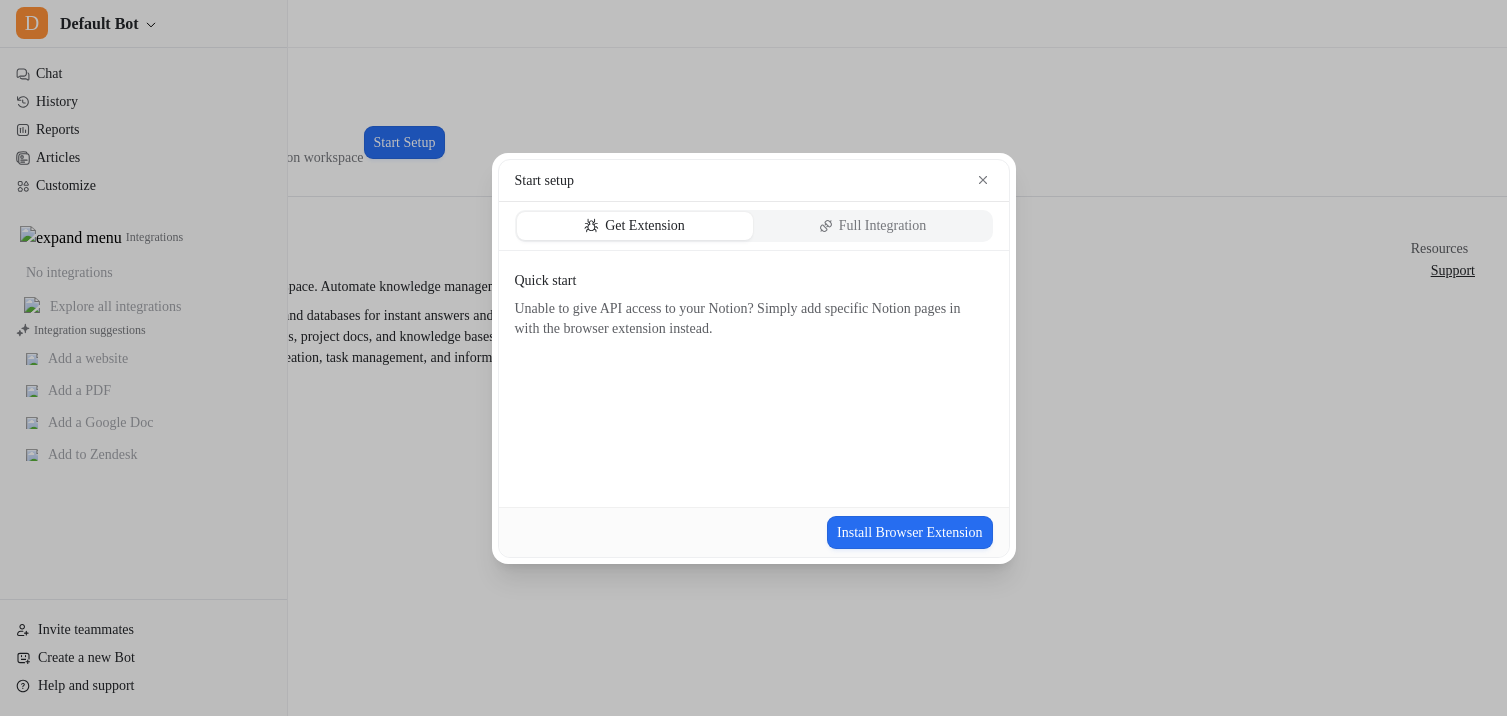 click on "Full Integration" at bounding box center (883, 226) 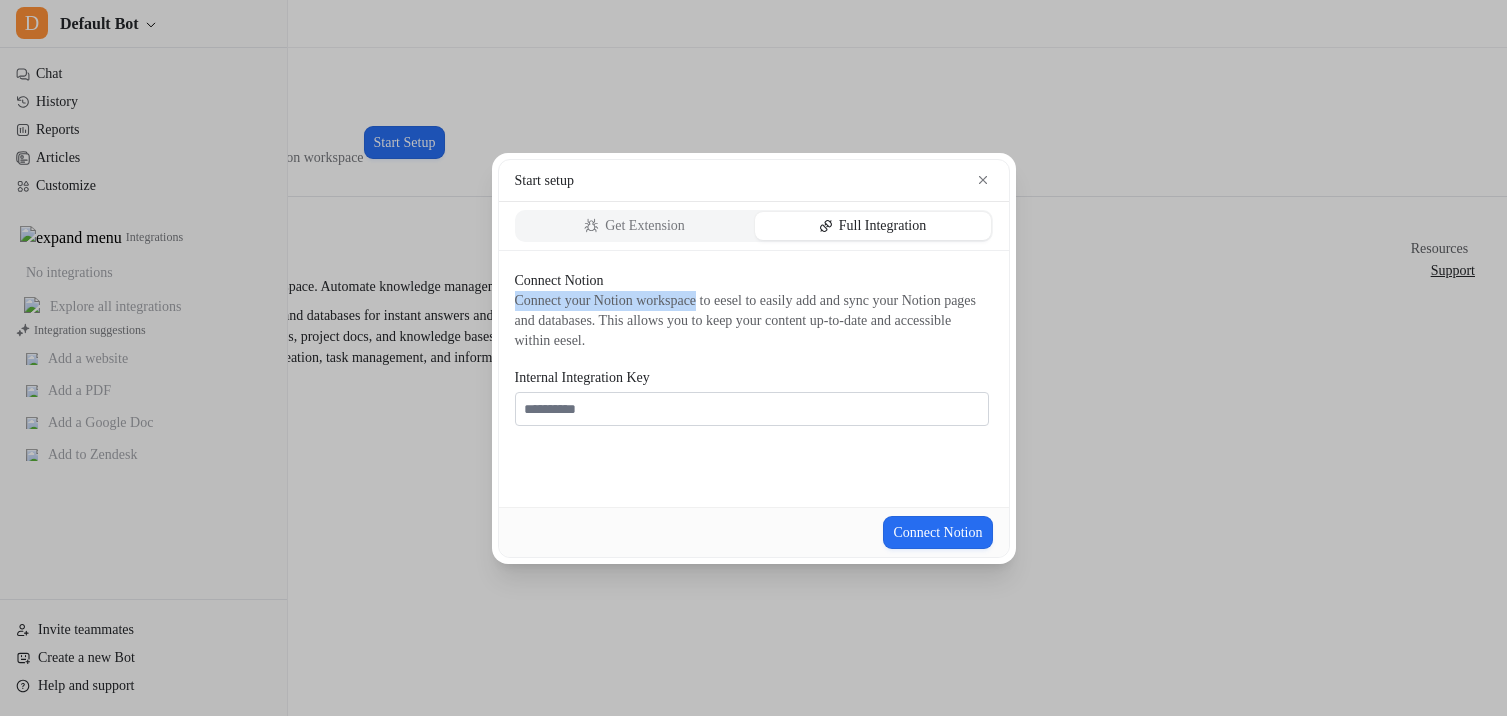 drag, startPoint x: 511, startPoint y: 302, endPoint x: 723, endPoint y: 303, distance: 212.00237 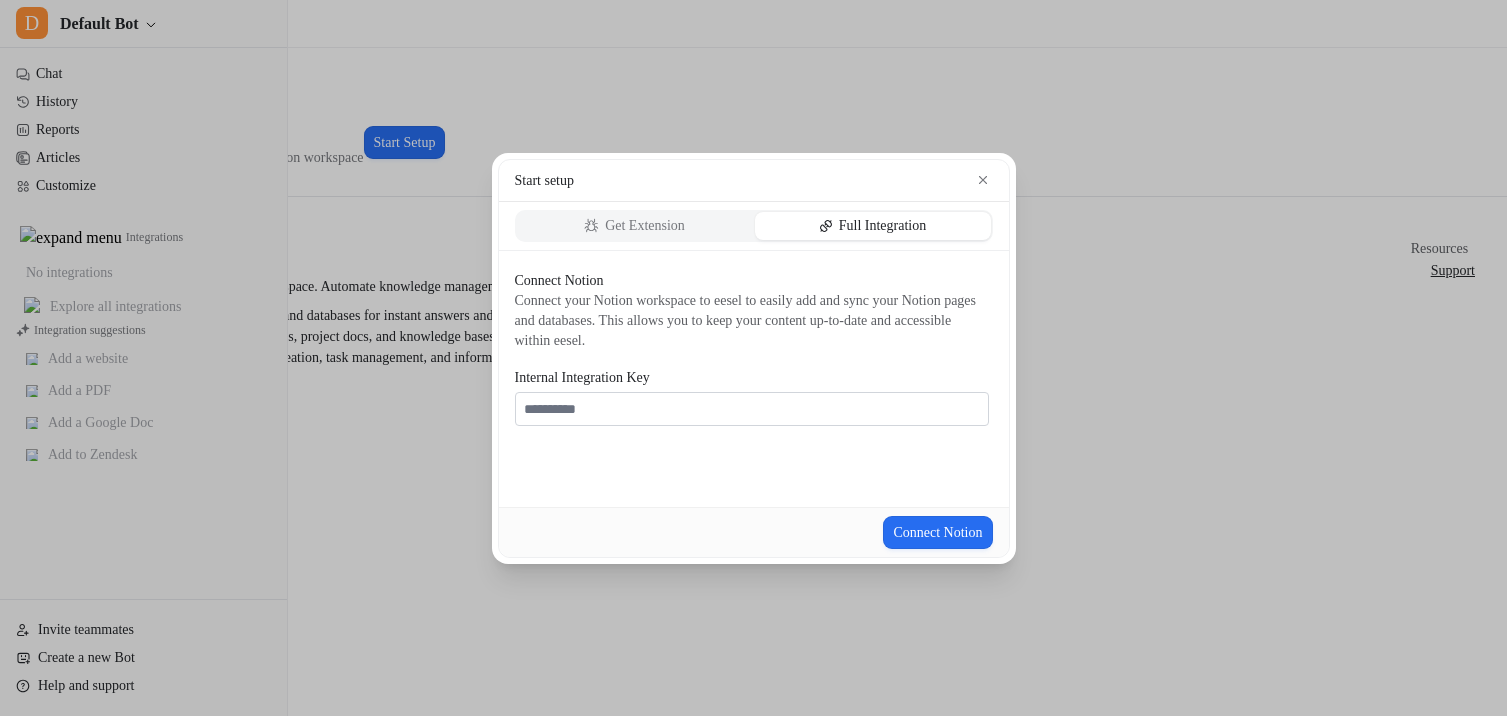 click on "Get Extension Full Integration" at bounding box center [754, 226] 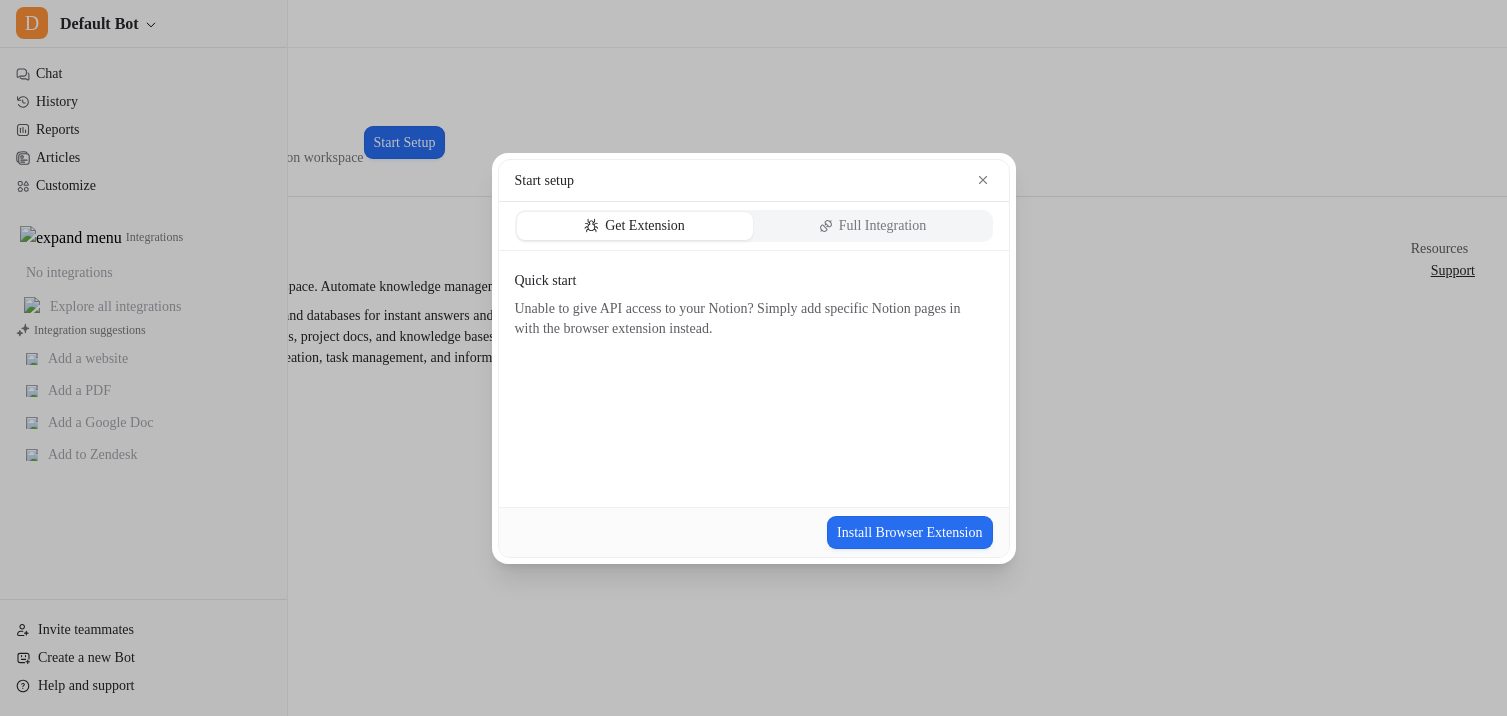 click on "Full Integration" at bounding box center [883, 226] 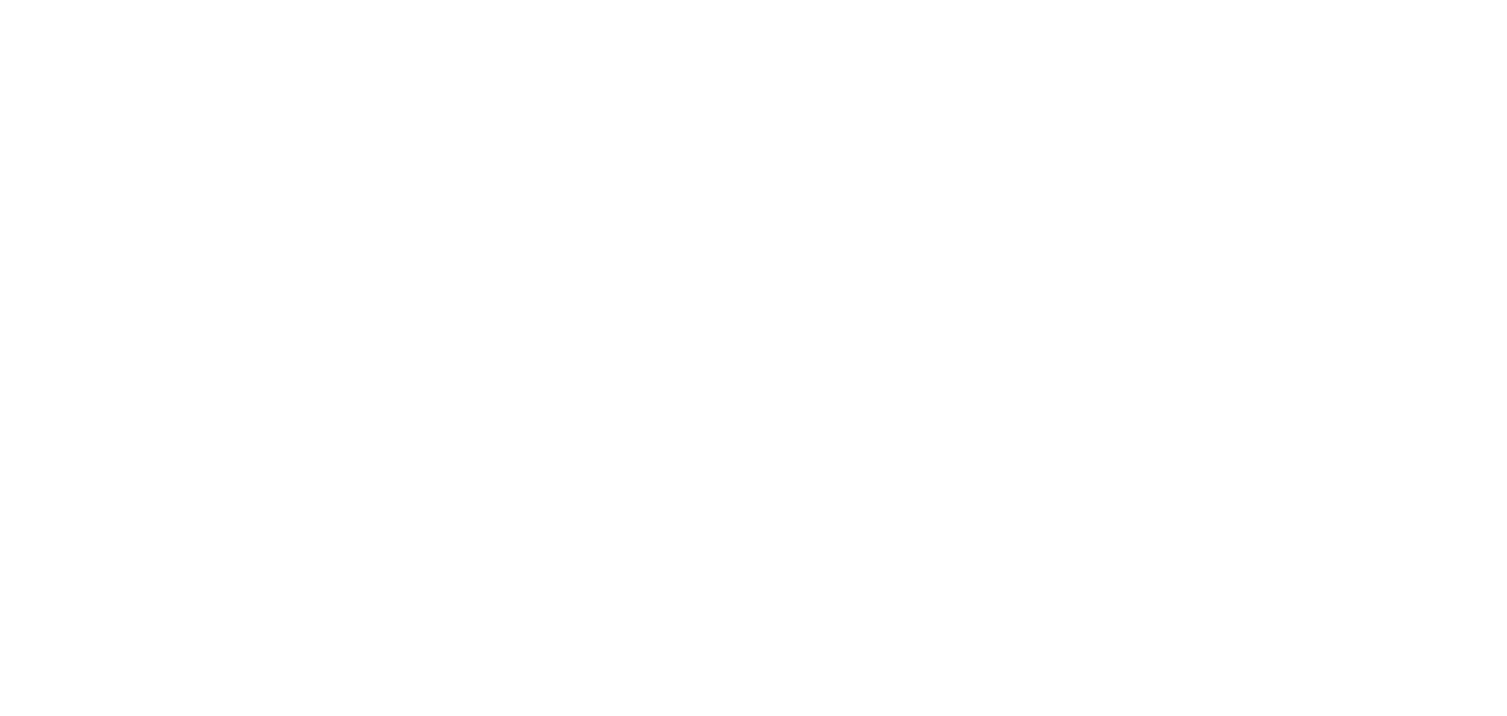 scroll, scrollTop: 0, scrollLeft: 0, axis: both 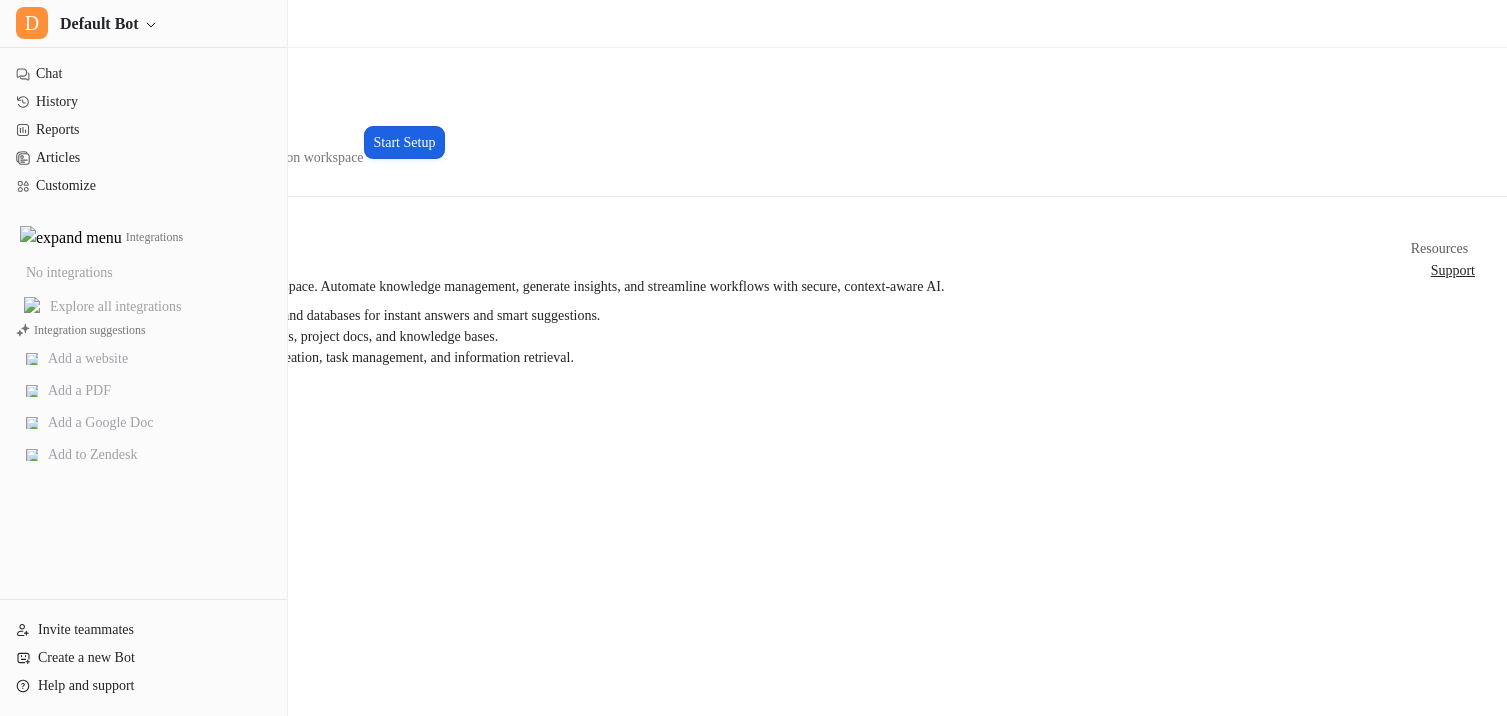 click on "Start Setup" at bounding box center (405, 142) 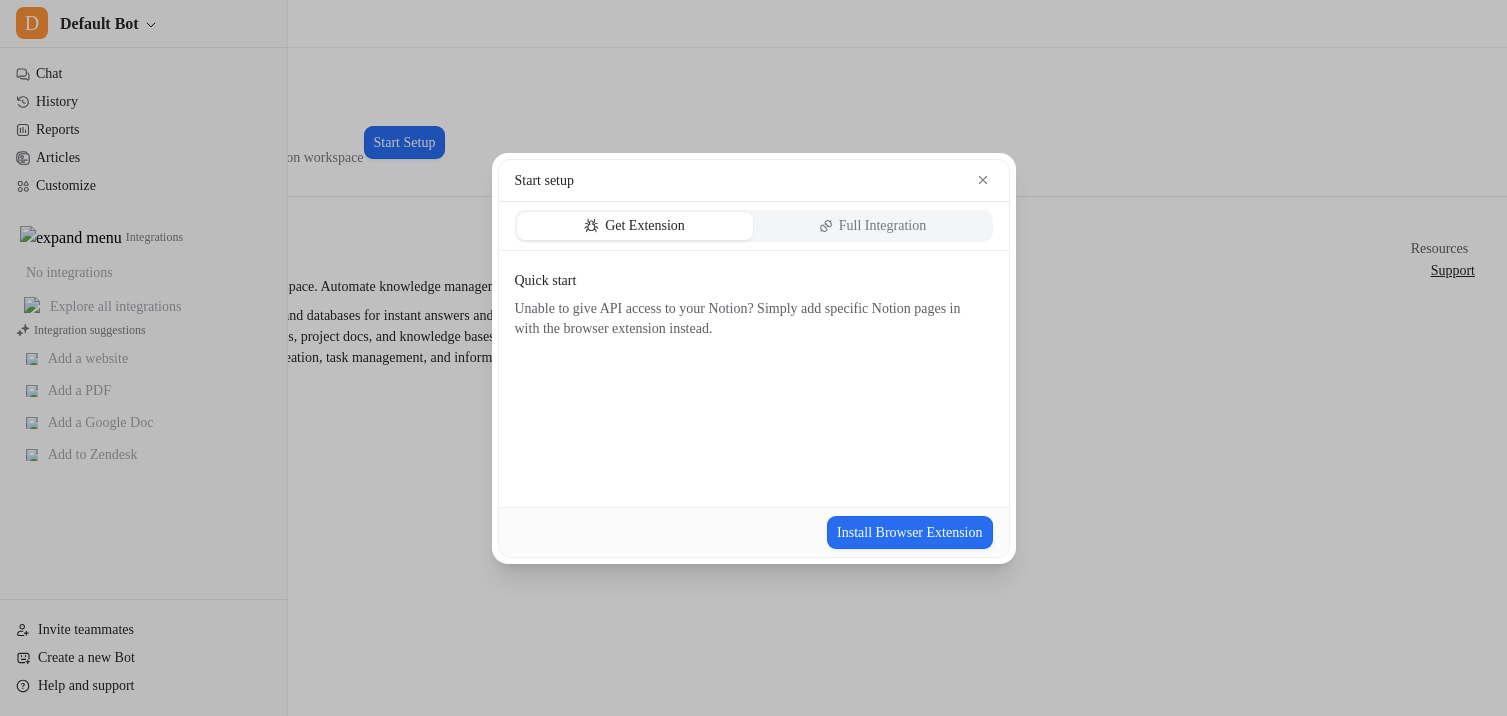 click 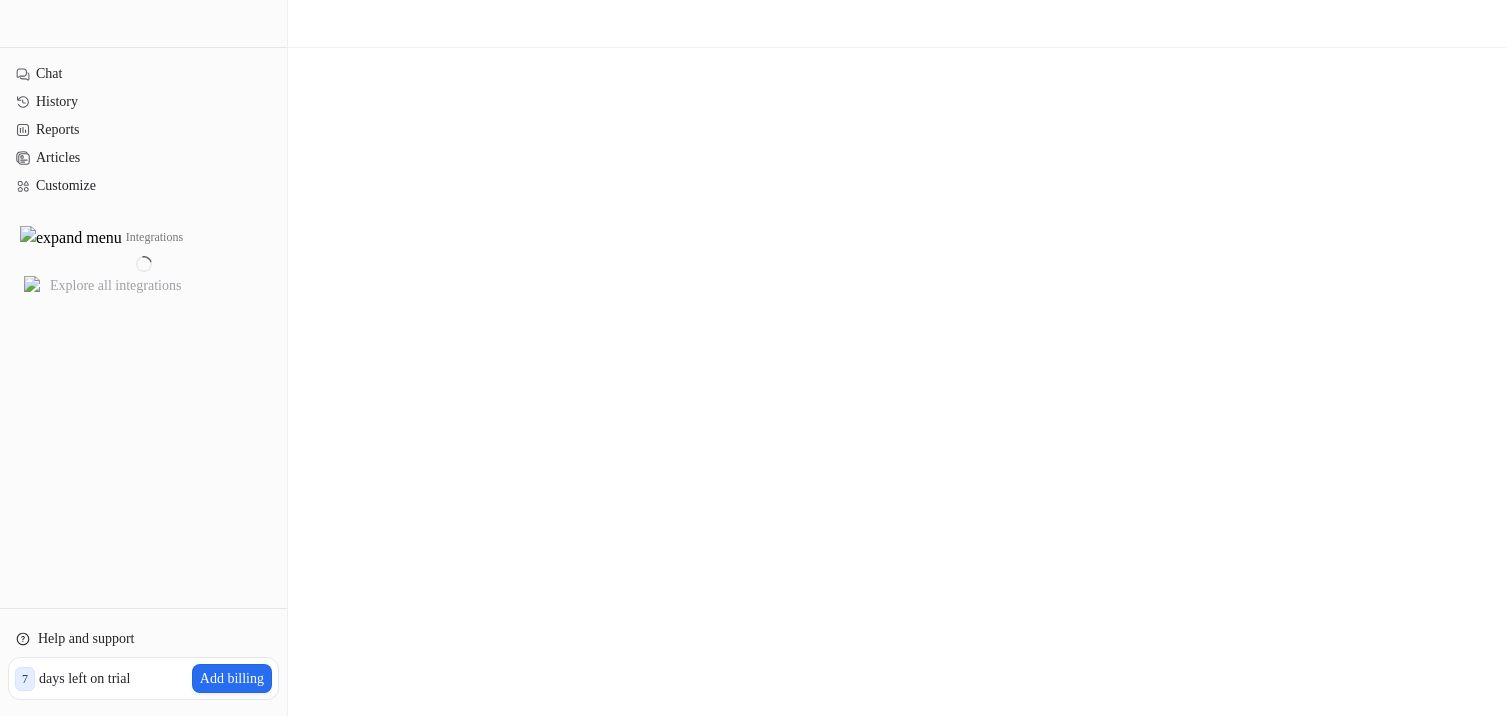 scroll, scrollTop: 0, scrollLeft: 0, axis: both 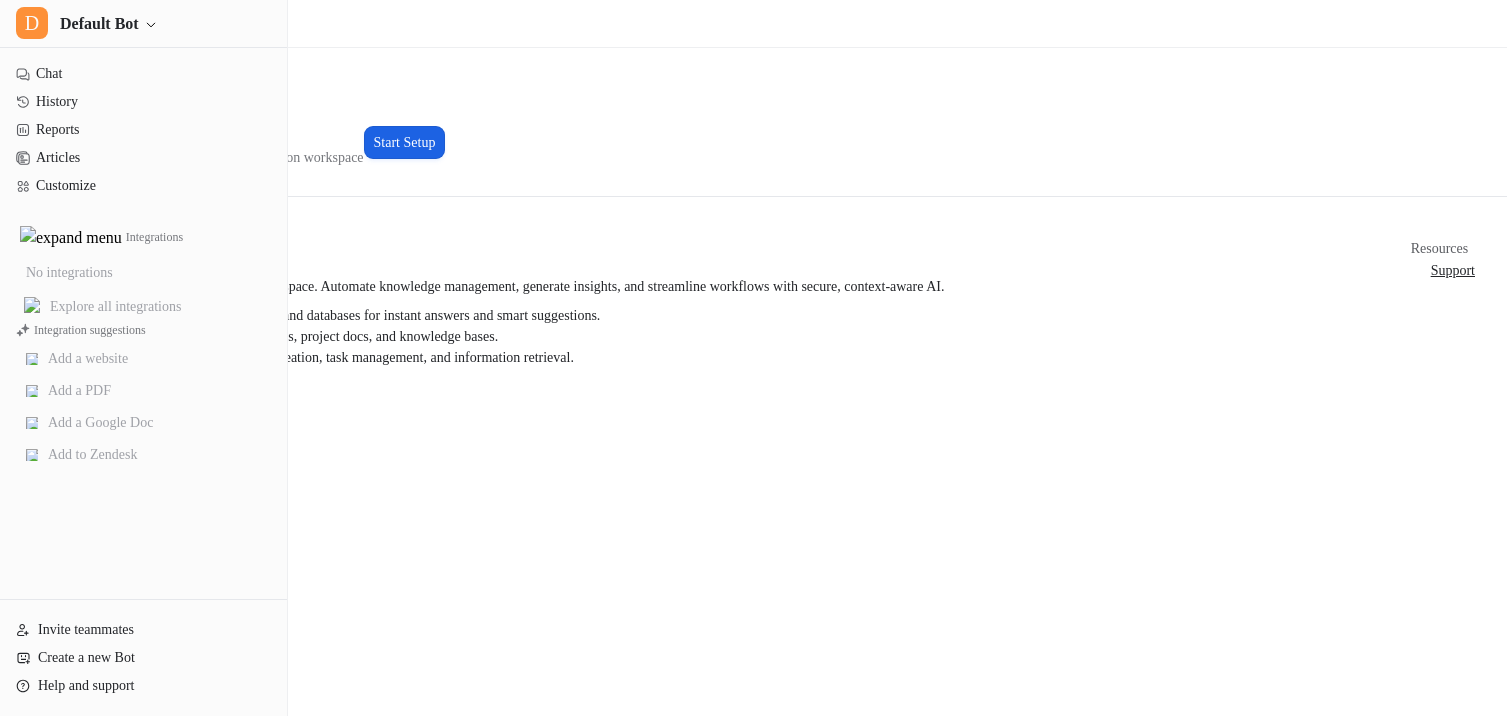 click on "Start Setup" at bounding box center (405, 142) 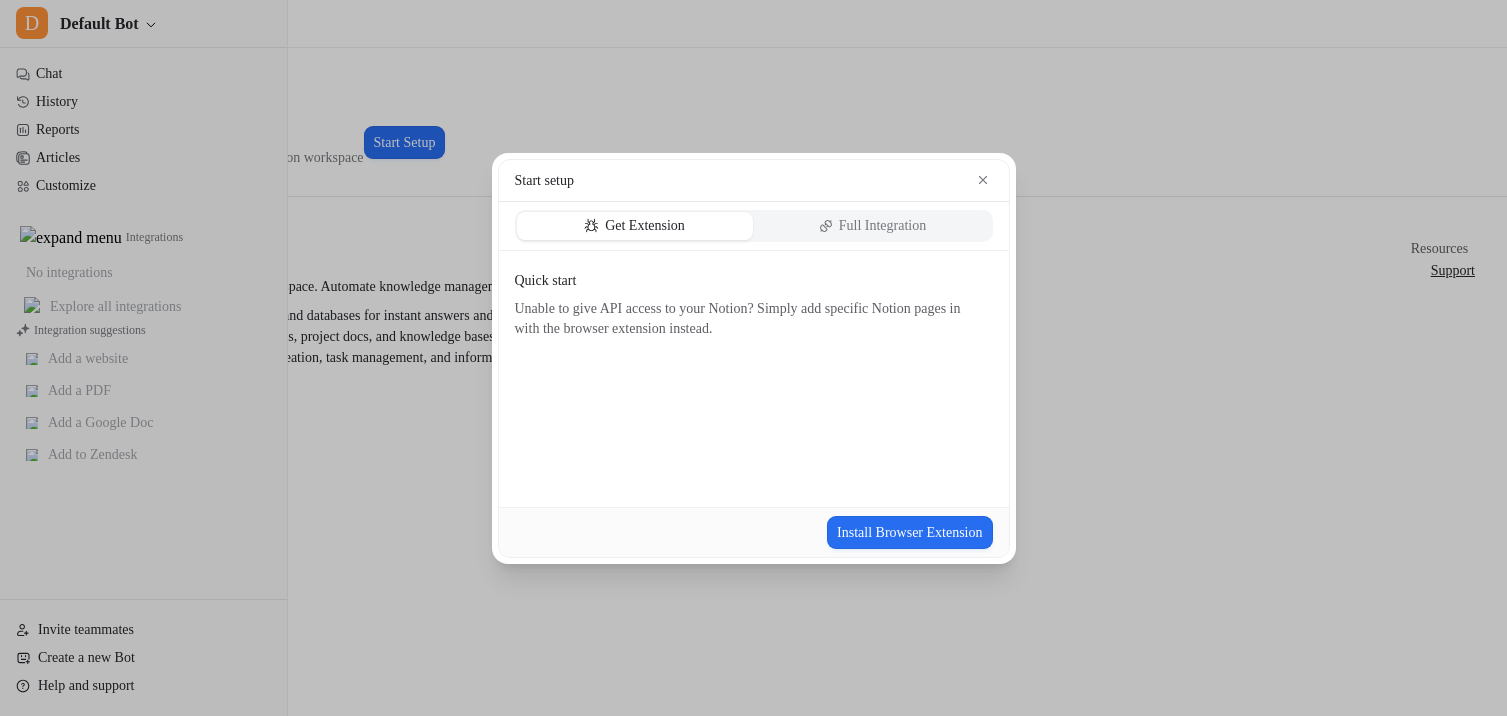 click on "Full Integration" at bounding box center [883, 226] 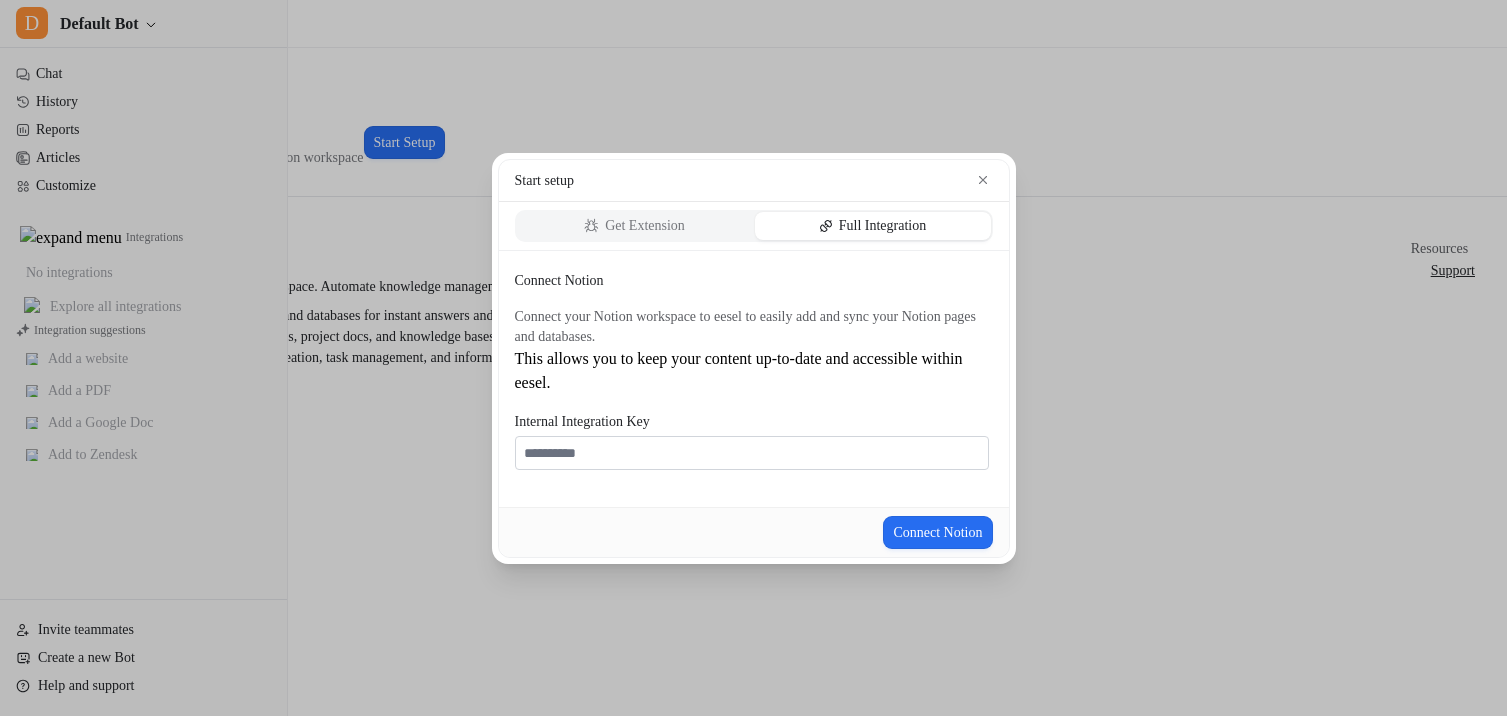 click on "Get Extension" at bounding box center (645, 226) 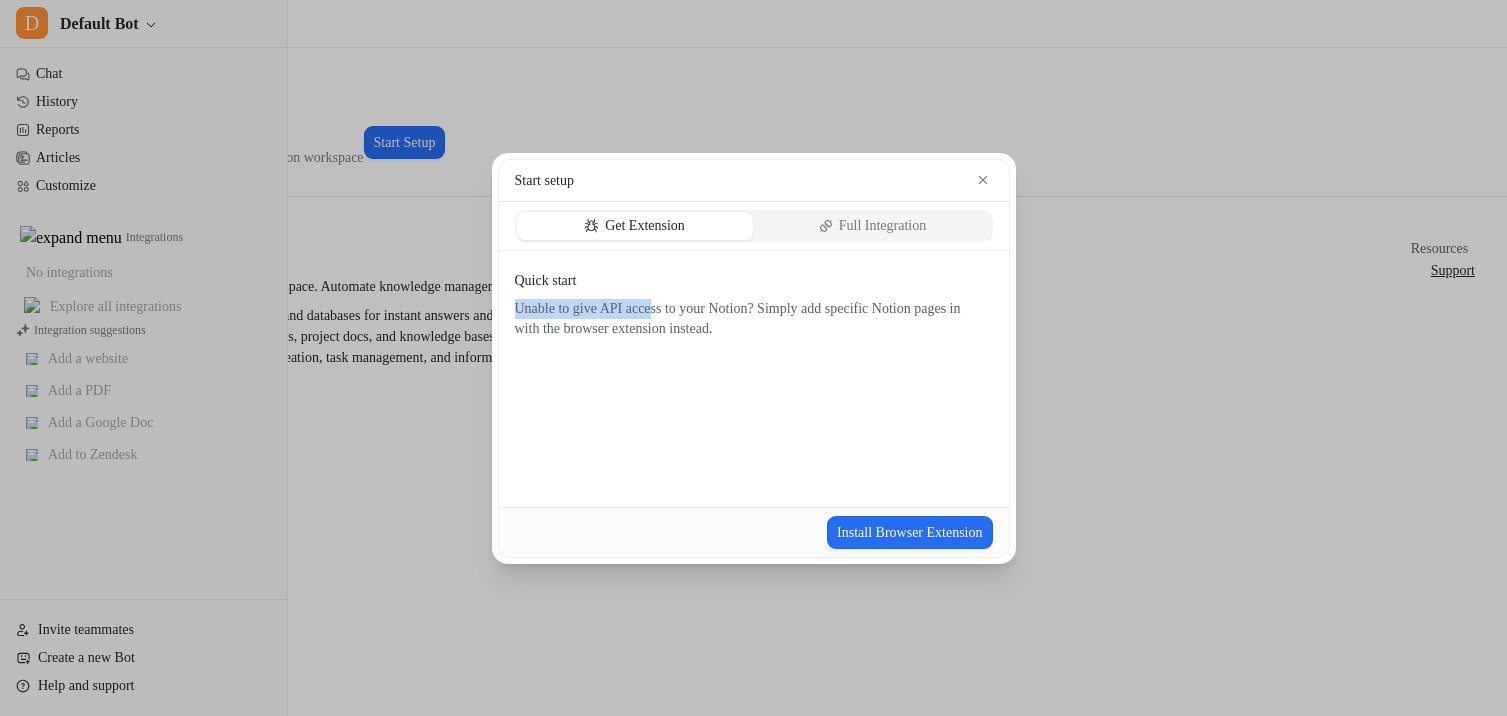 drag, startPoint x: 517, startPoint y: 307, endPoint x: 665, endPoint y: 307, distance: 148 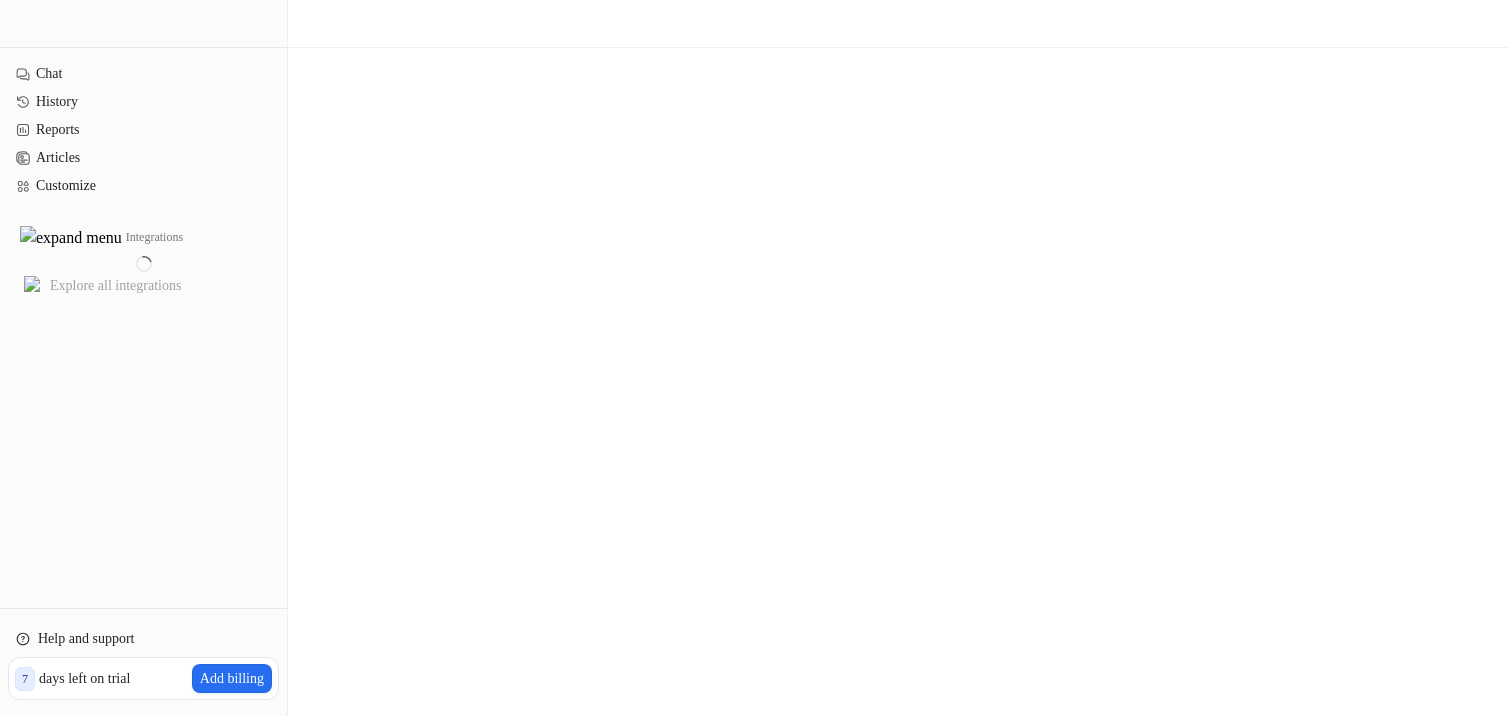scroll, scrollTop: 0, scrollLeft: 0, axis: both 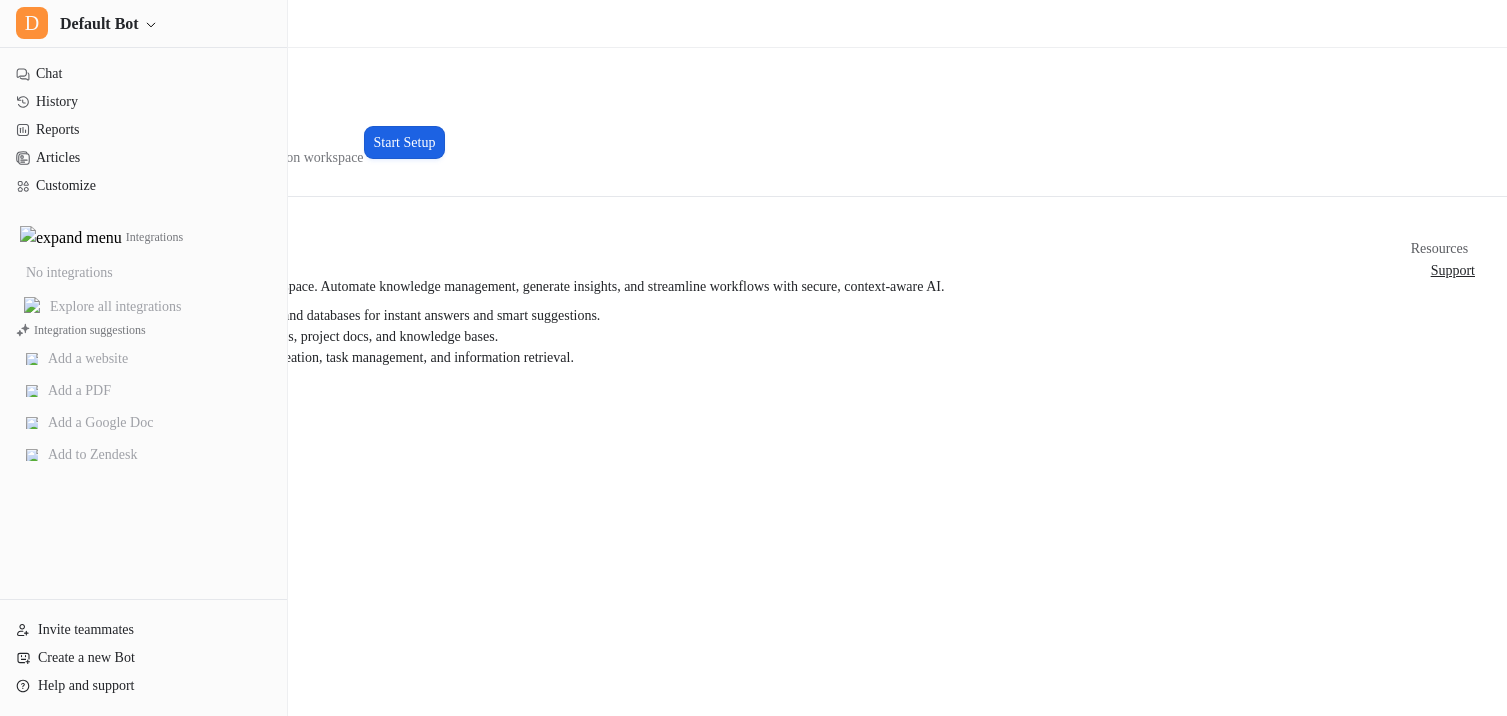 click on "Start Setup" at bounding box center [405, 142] 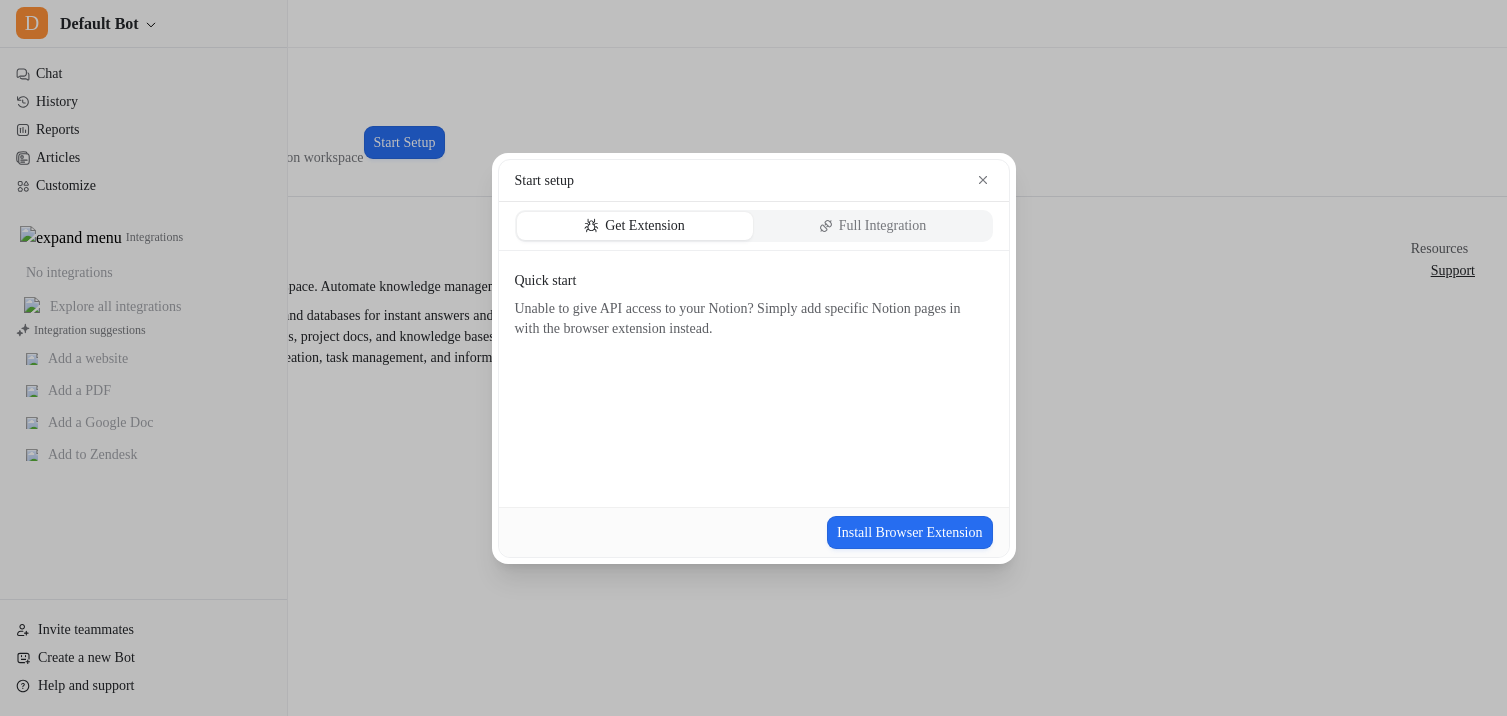 click on "Get Extension Full Integration" at bounding box center (754, 226) 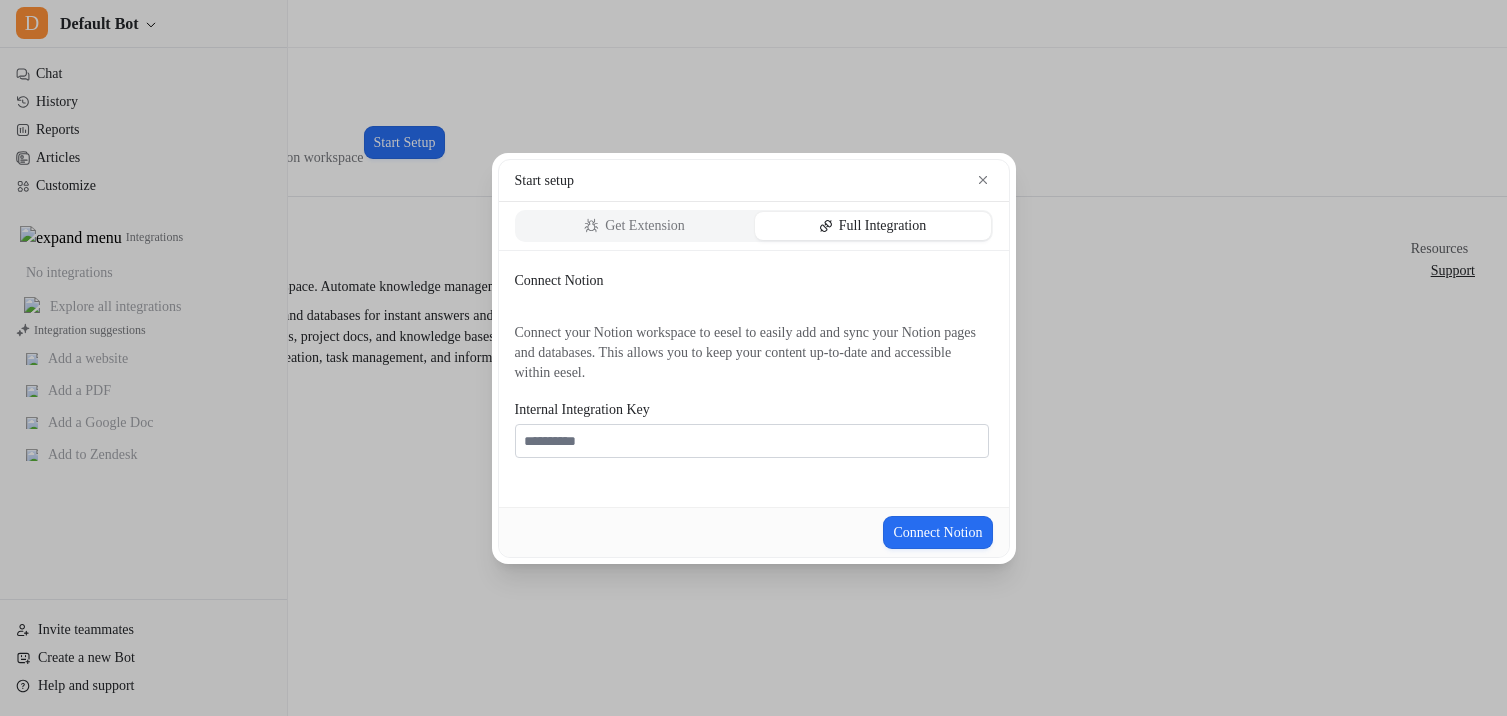 click on "Get Extension" at bounding box center (645, 226) 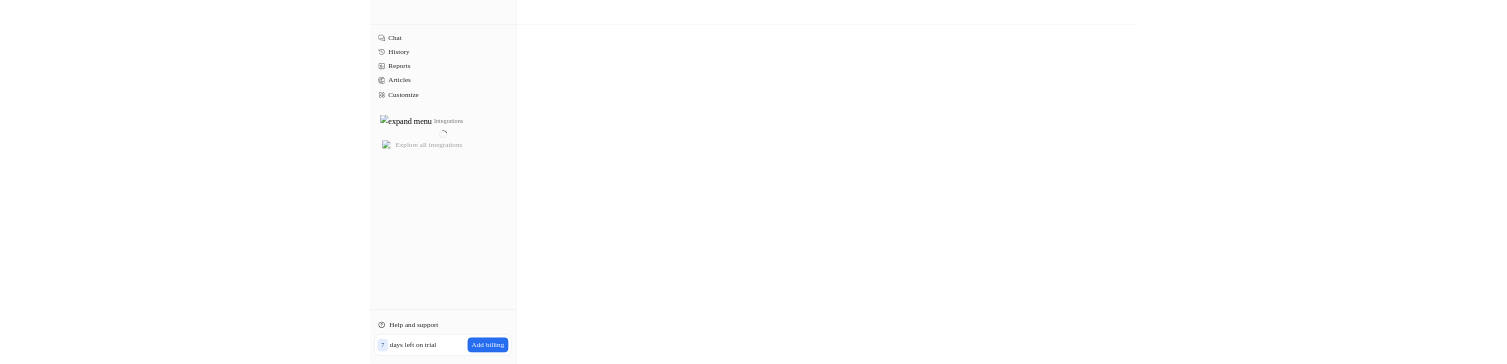 scroll, scrollTop: 0, scrollLeft: 0, axis: both 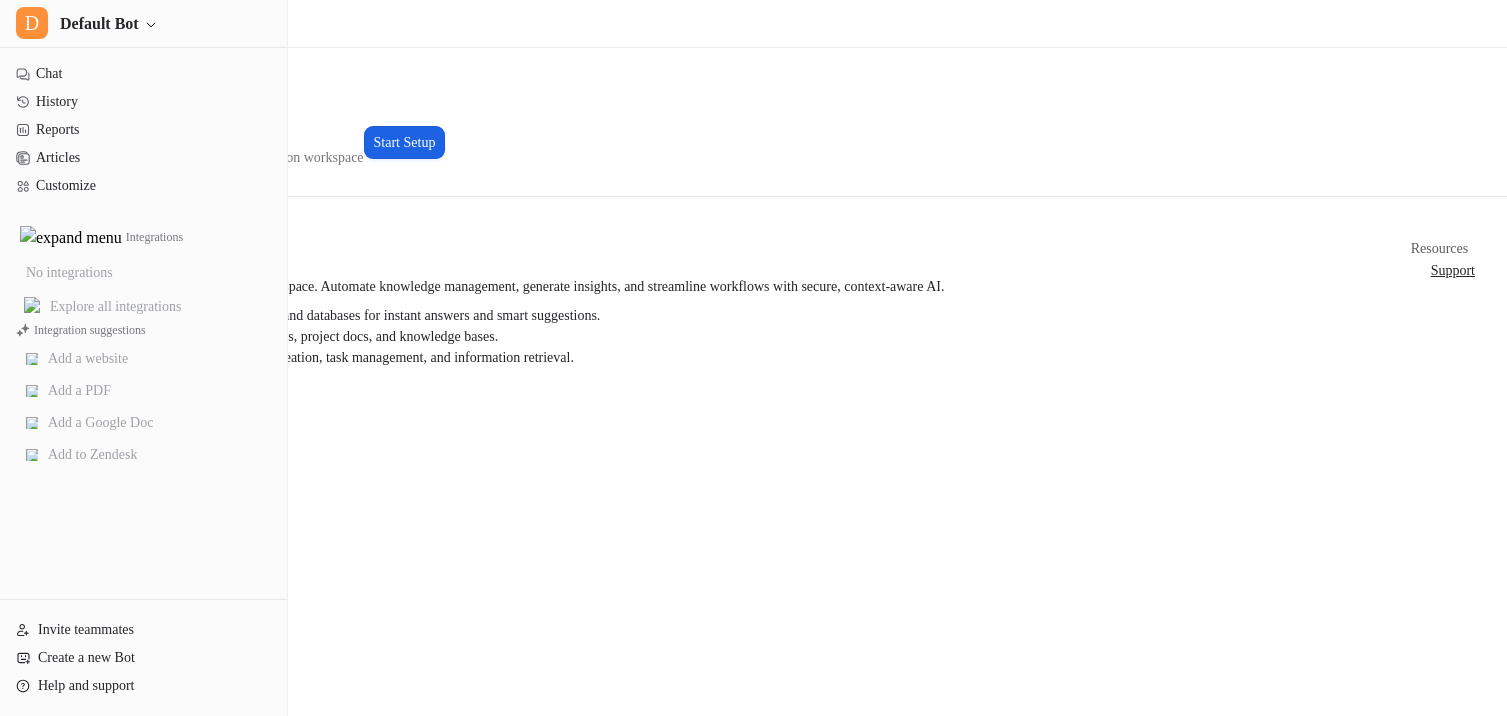 click on "Start Setup" at bounding box center [405, 142] 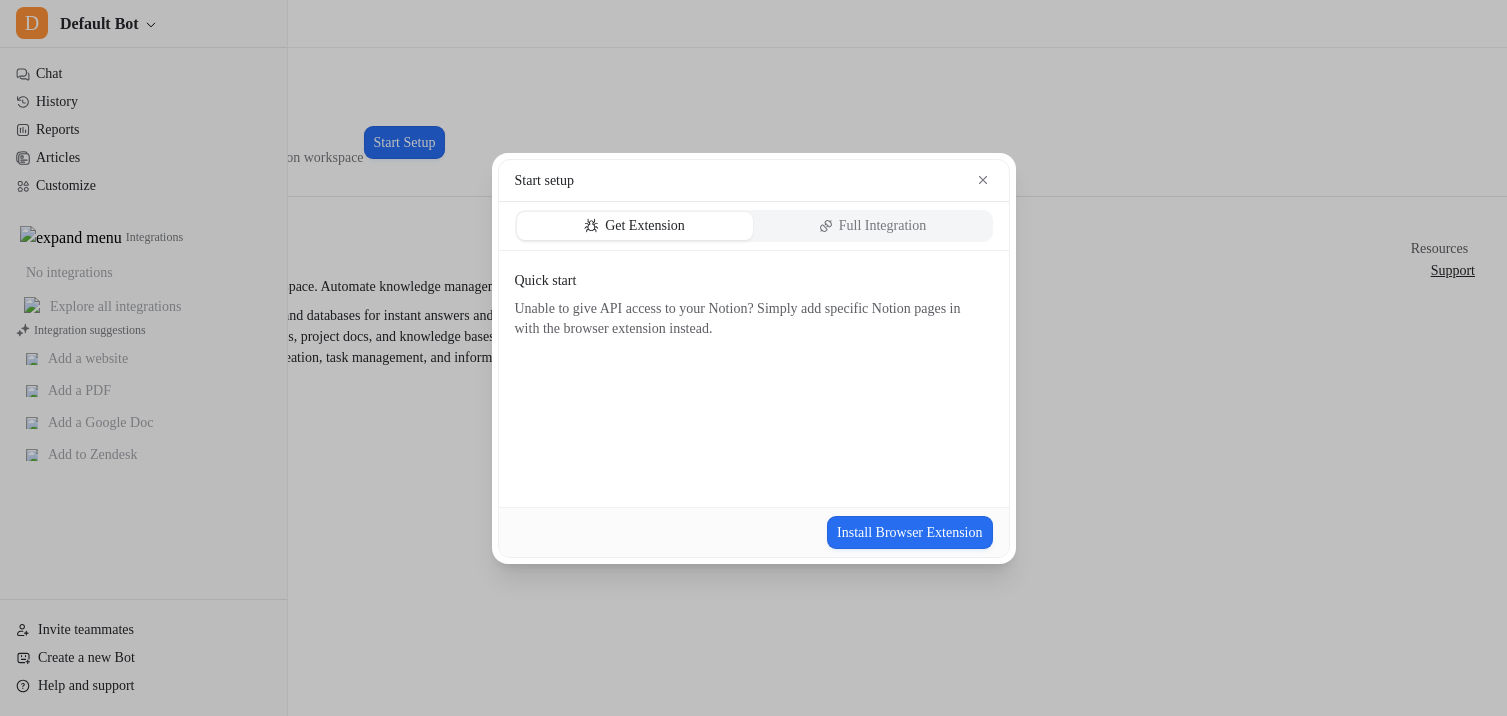 click on "Full Integration" at bounding box center [873, 226] 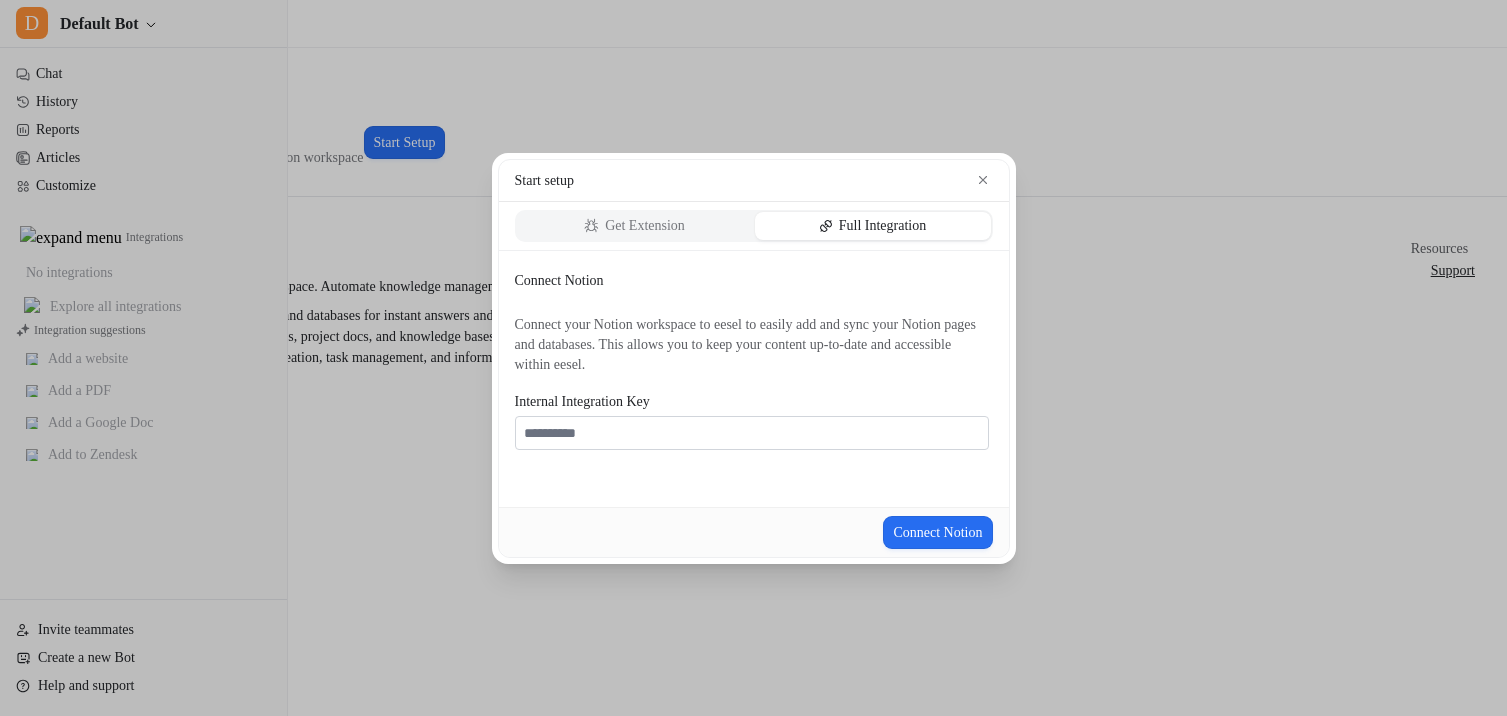 click on "Get Extension" at bounding box center (645, 226) 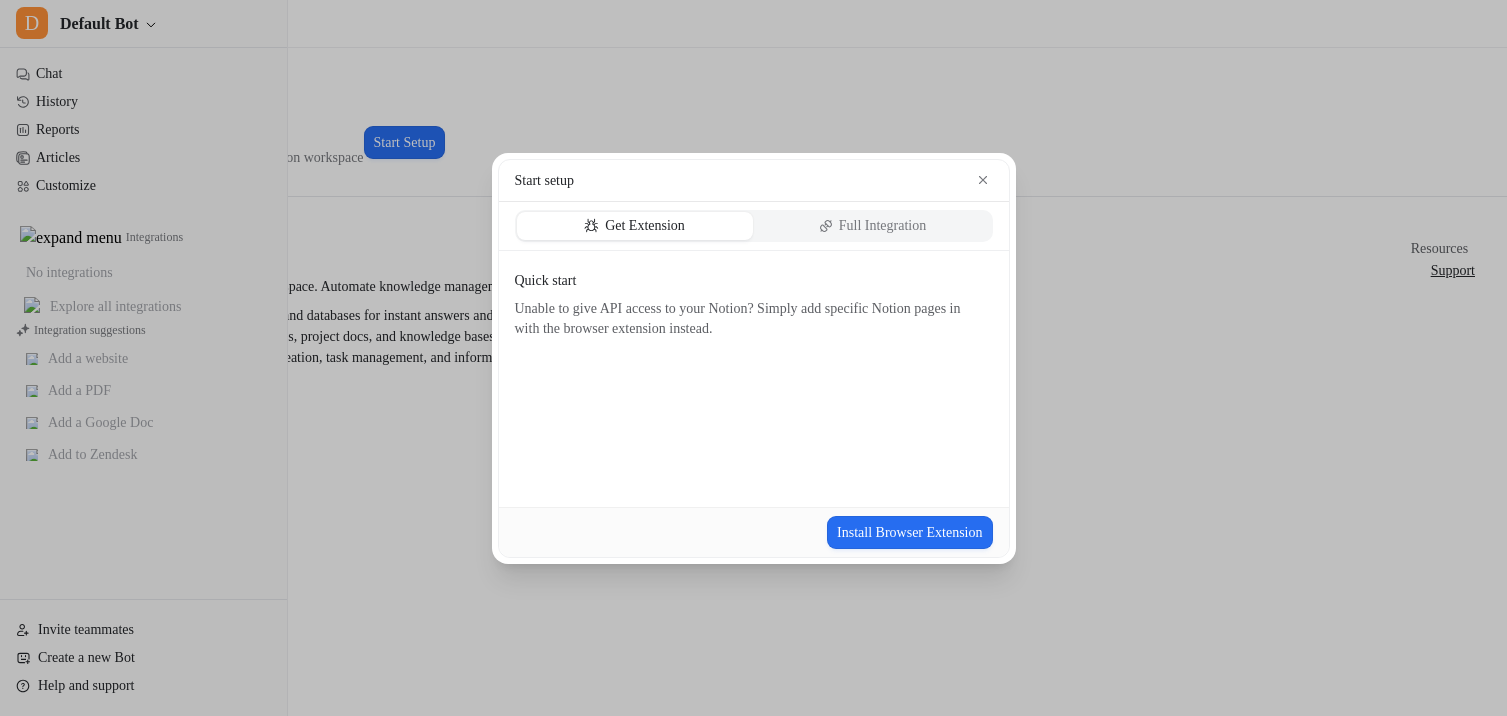 click on "Full Integration" at bounding box center [883, 226] 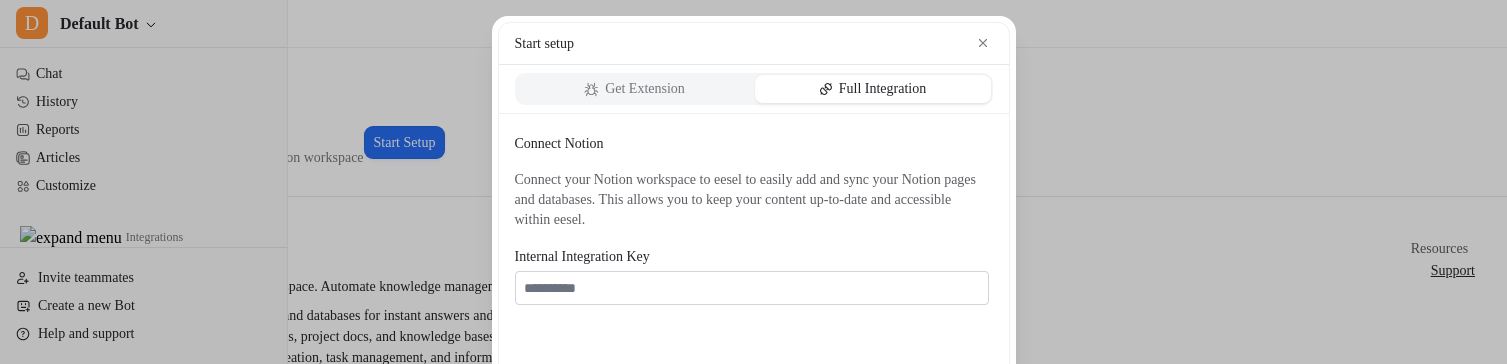 click on "Get Extension" at bounding box center [645, 89] 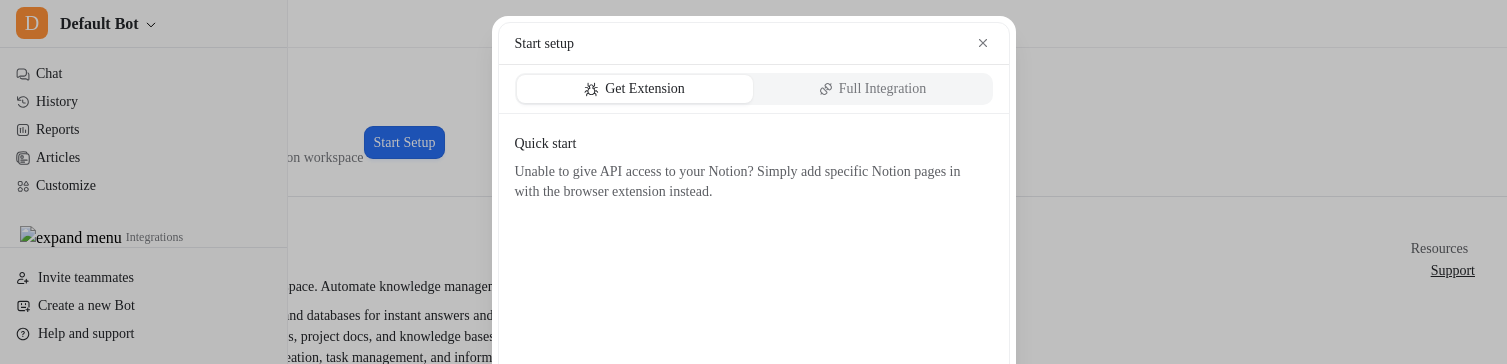 click on "Full Integration" at bounding box center [883, 89] 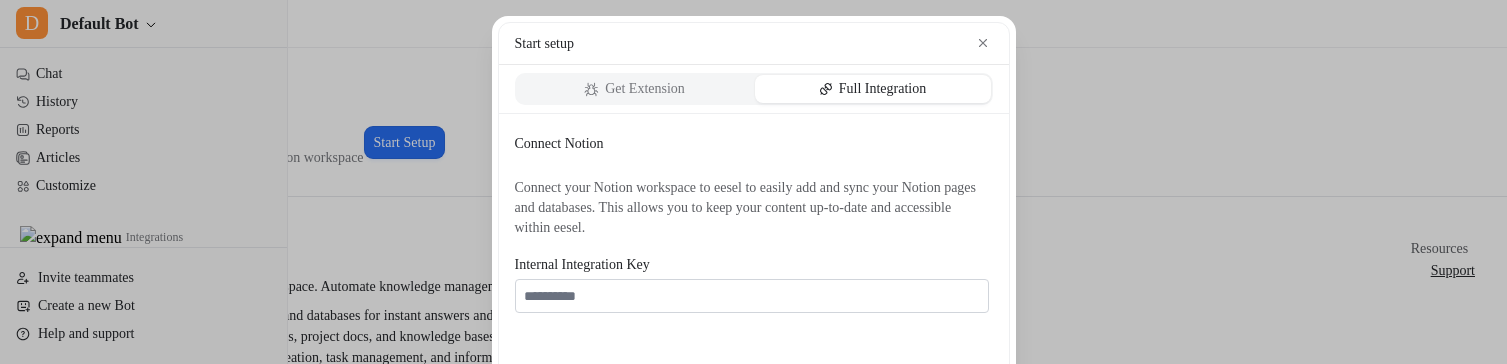 click on "Get Extension" at bounding box center [635, 89] 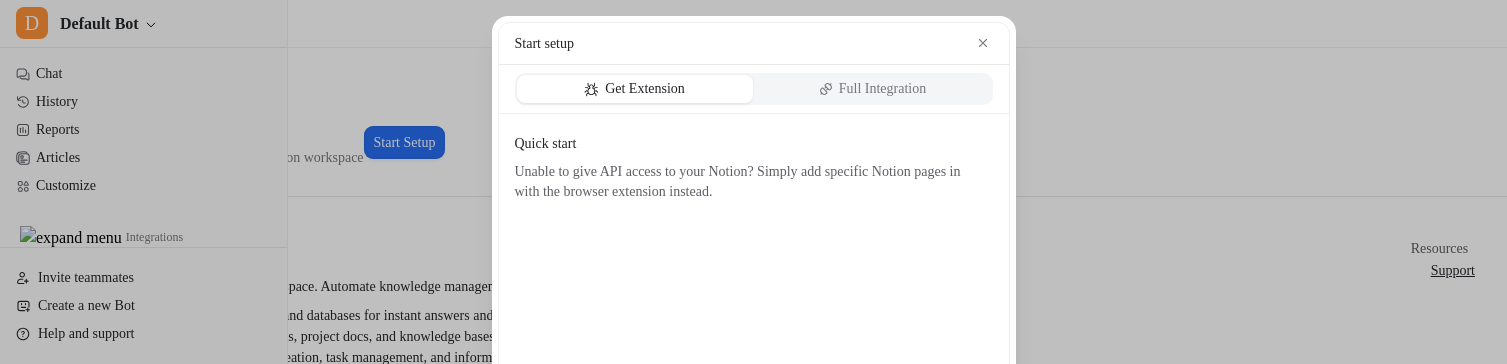 click on "Full Integration" at bounding box center [873, 89] 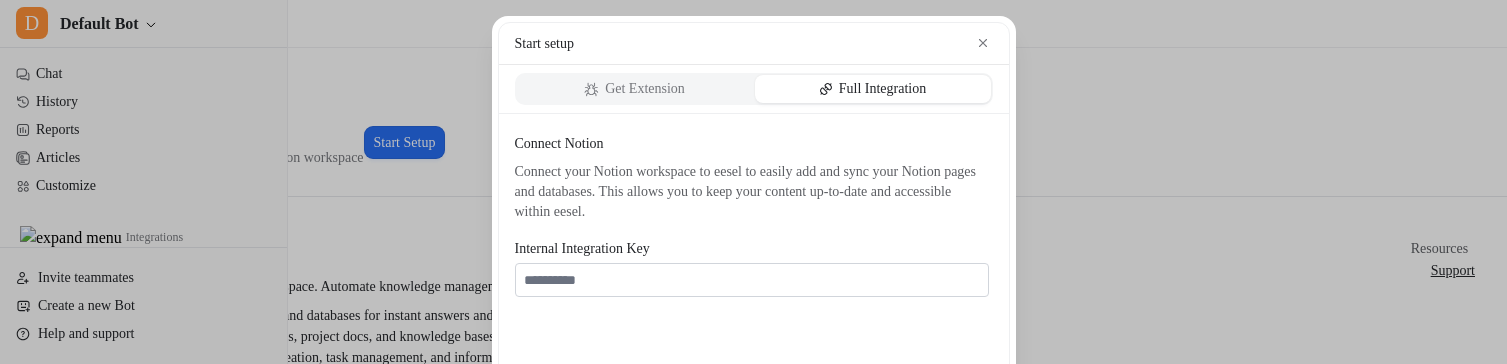 click on "Connect your Notion workspace to eesel to easily add and sync your Notion pages and databases. This allows you to keep your content up-to-date and accessible within eesel." at bounding box center [752, 192] 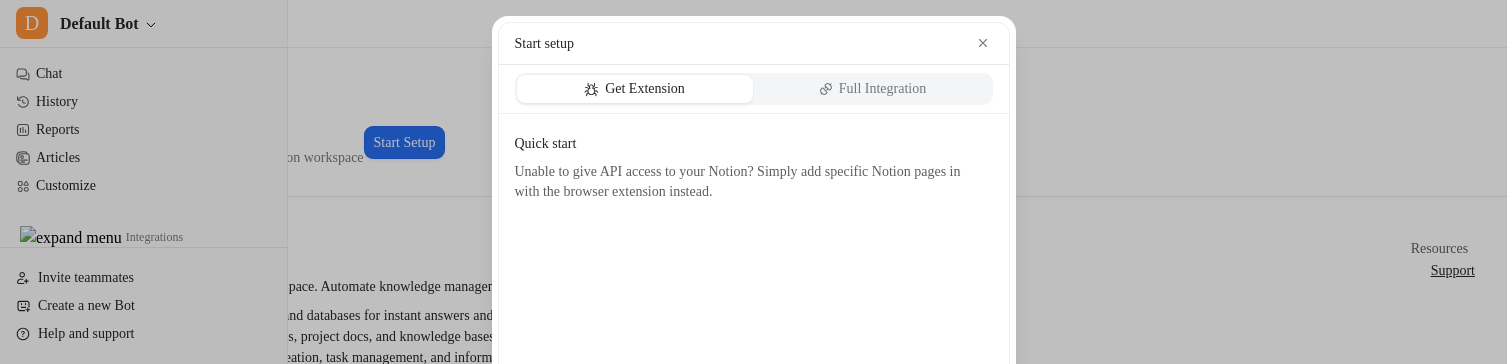 click on "Full Integration" at bounding box center [883, 89] 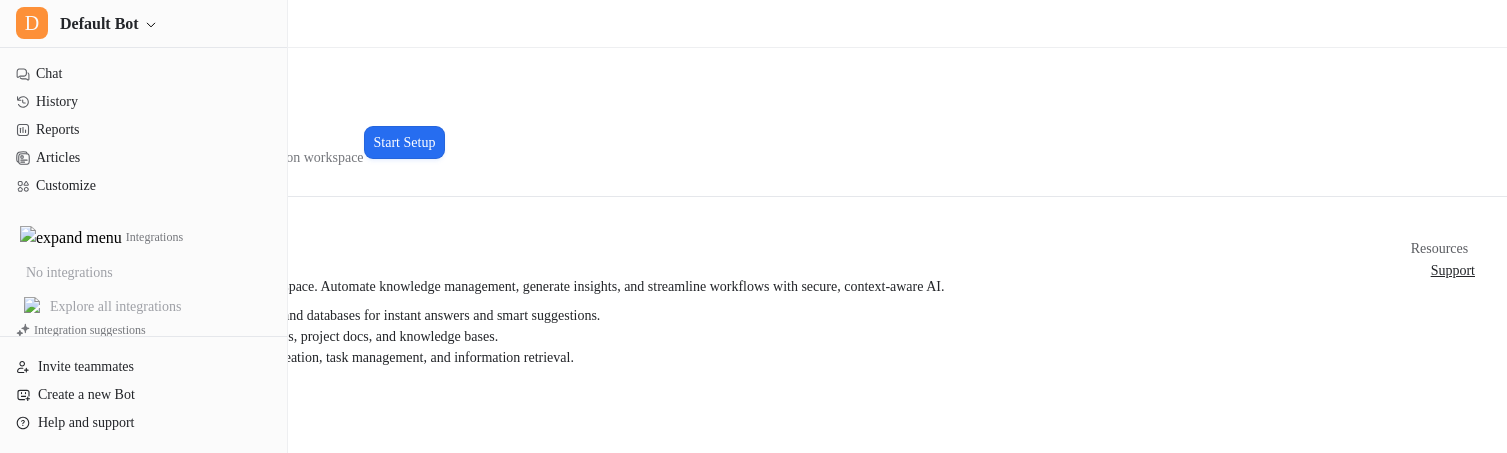scroll, scrollTop: 0, scrollLeft: 0, axis: both 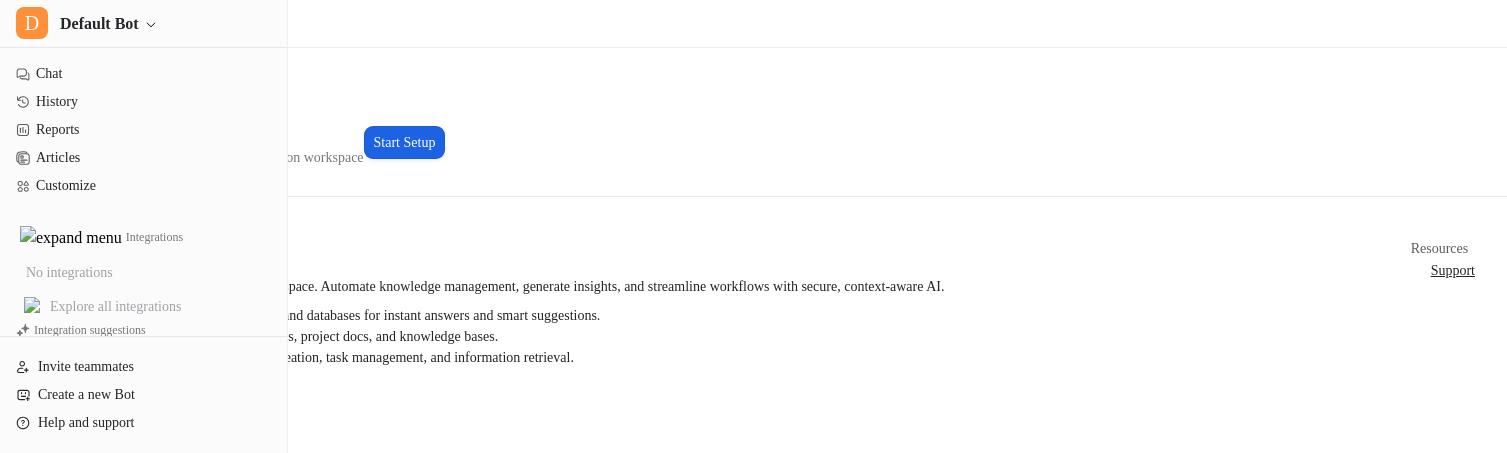 click on "Start Setup" at bounding box center [405, 142] 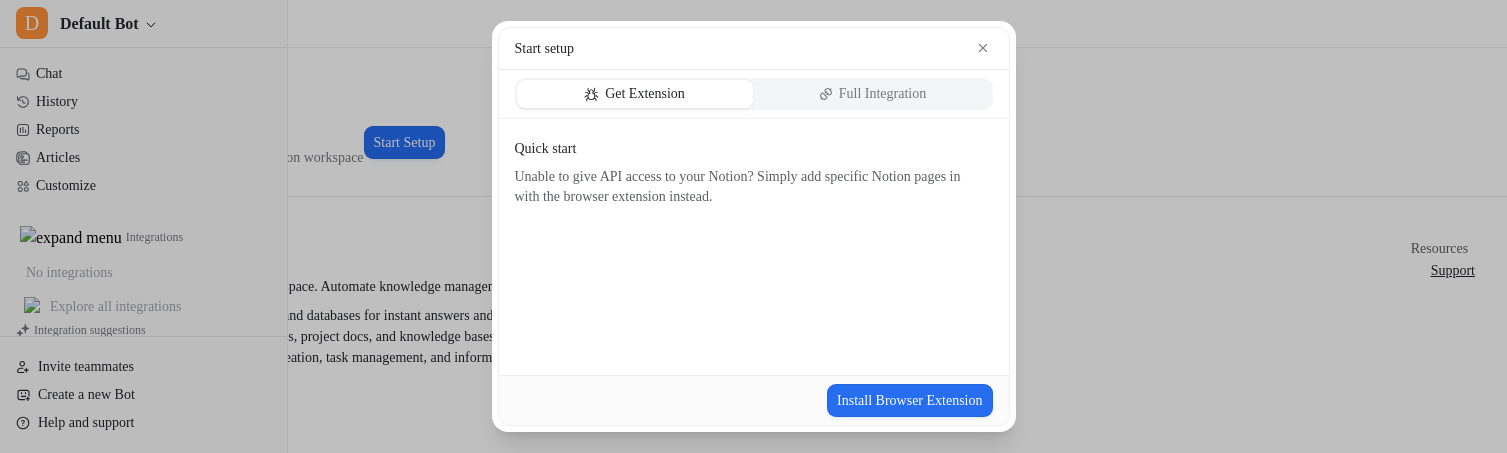 click on "Full Integration" at bounding box center (873, 94) 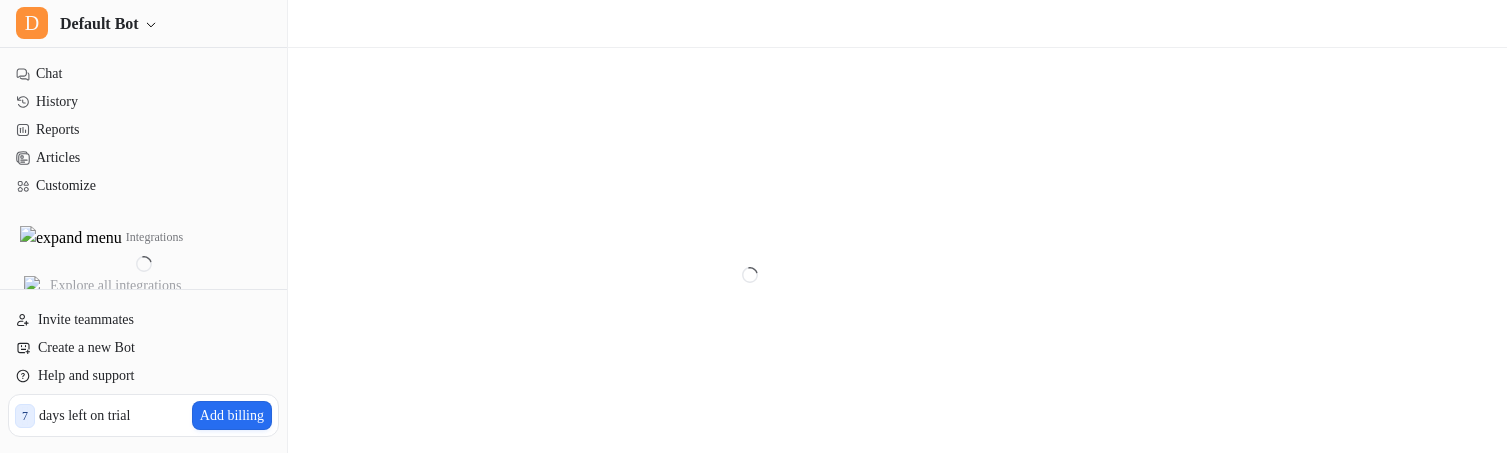 scroll, scrollTop: 0, scrollLeft: 0, axis: both 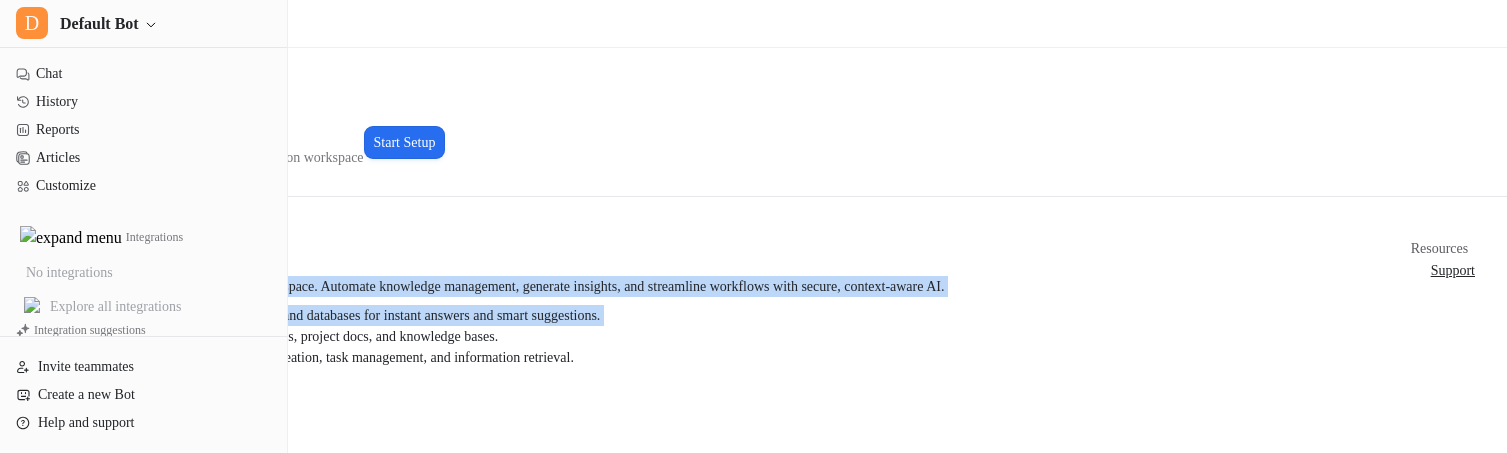 drag, startPoint x: 322, startPoint y: 240, endPoint x: 386, endPoint y: 376, distance: 150.30635 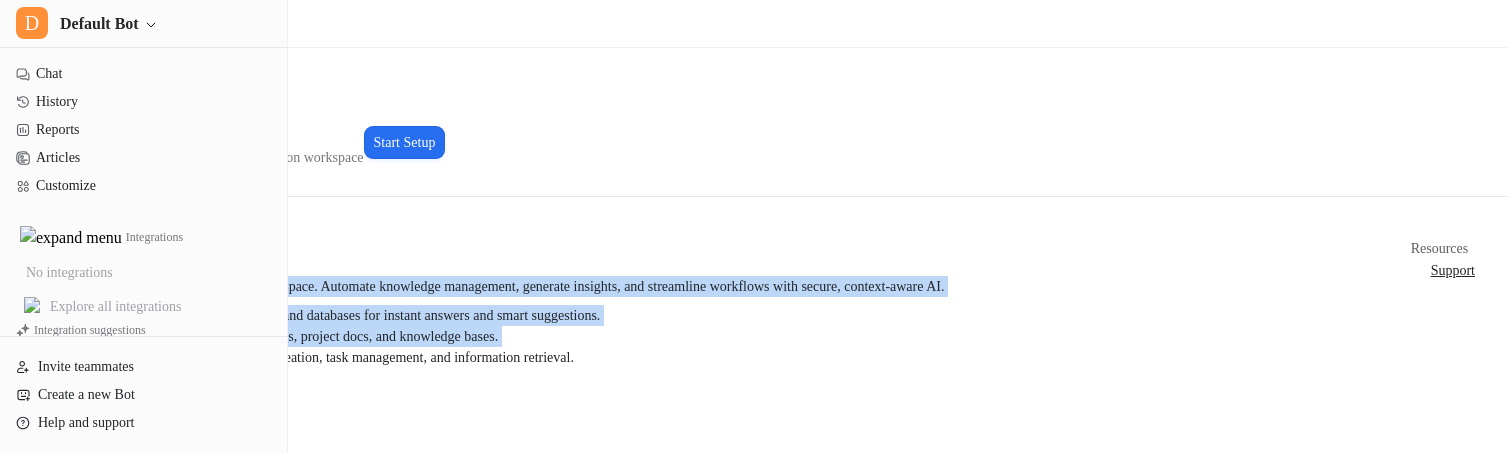 drag, startPoint x: 318, startPoint y: 248, endPoint x: 401, endPoint y: 402, distance: 174.94284 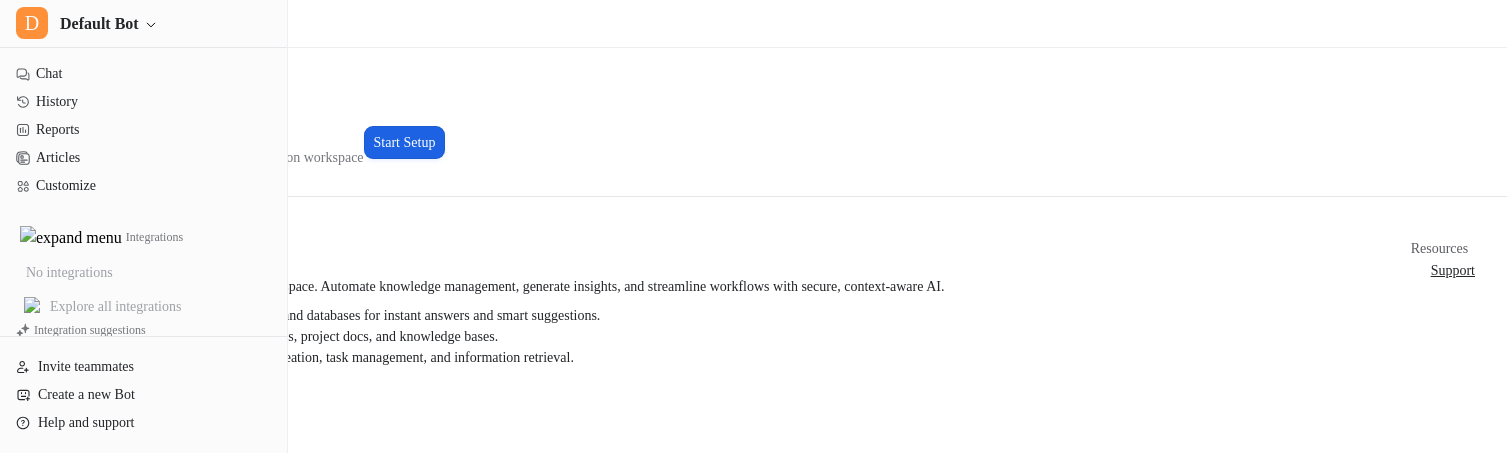 click on "Start Setup" at bounding box center (405, 142) 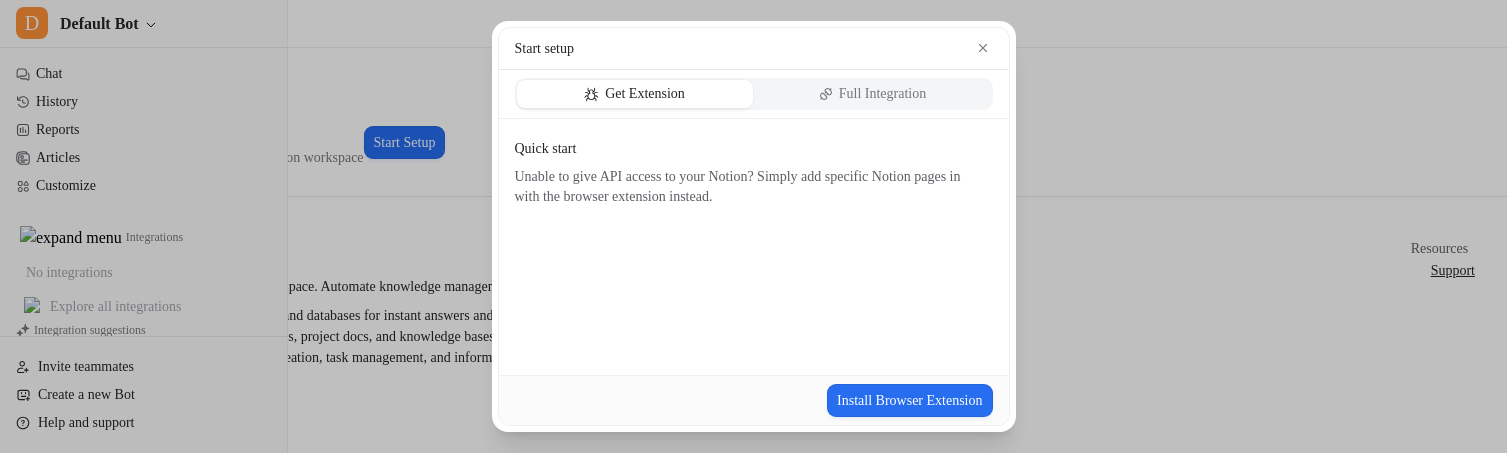 click on "Full Integration" at bounding box center [873, 94] 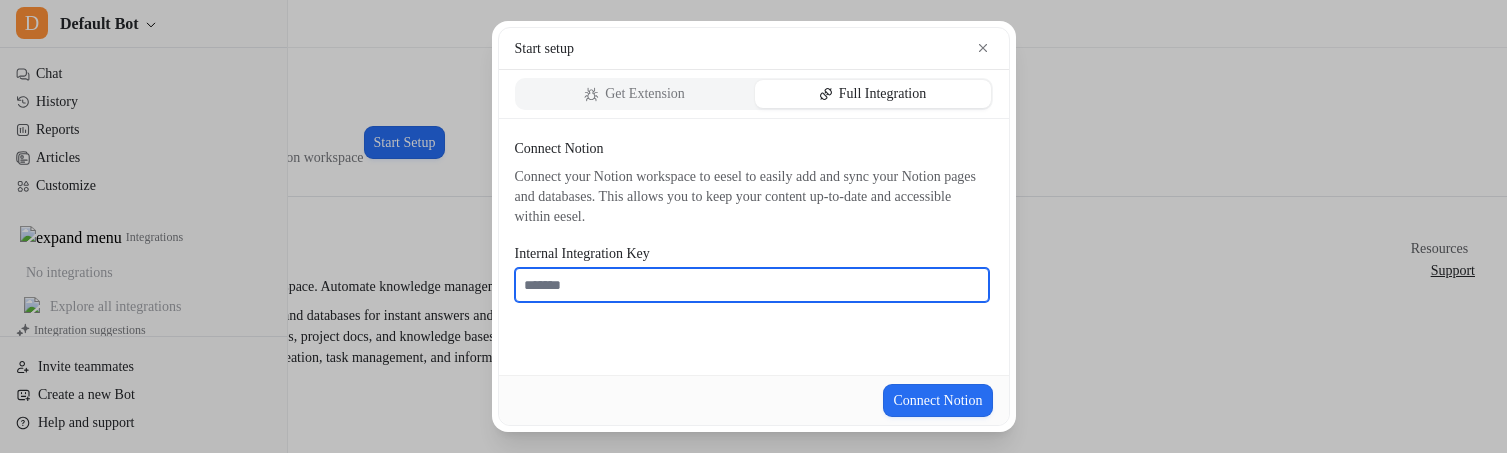 click on "Internal Integration Key" at bounding box center [752, 285] 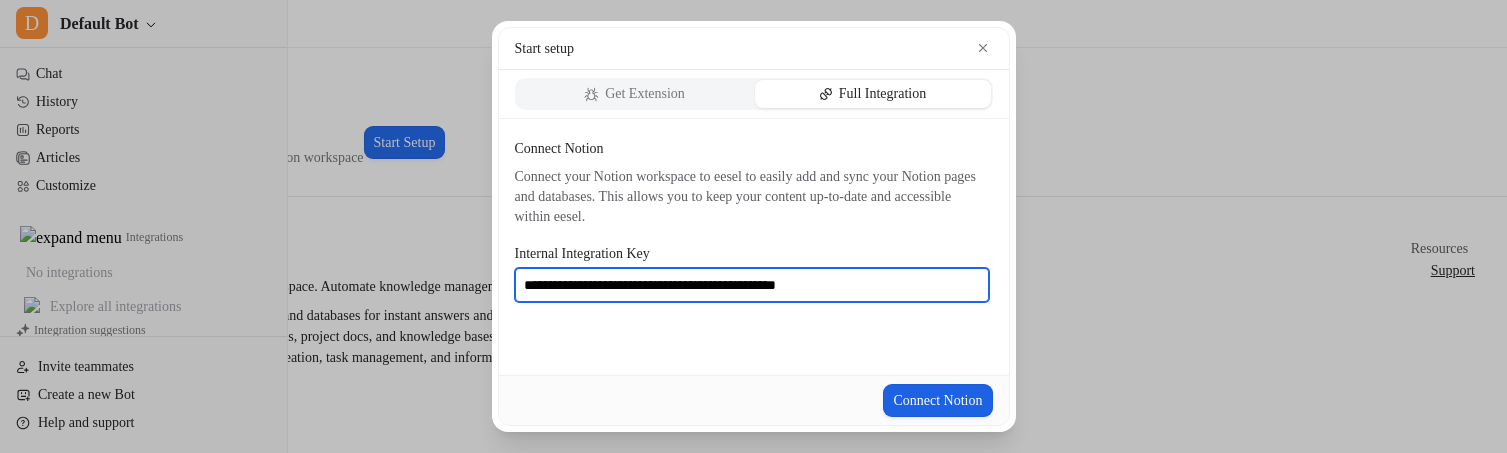 type on "**********" 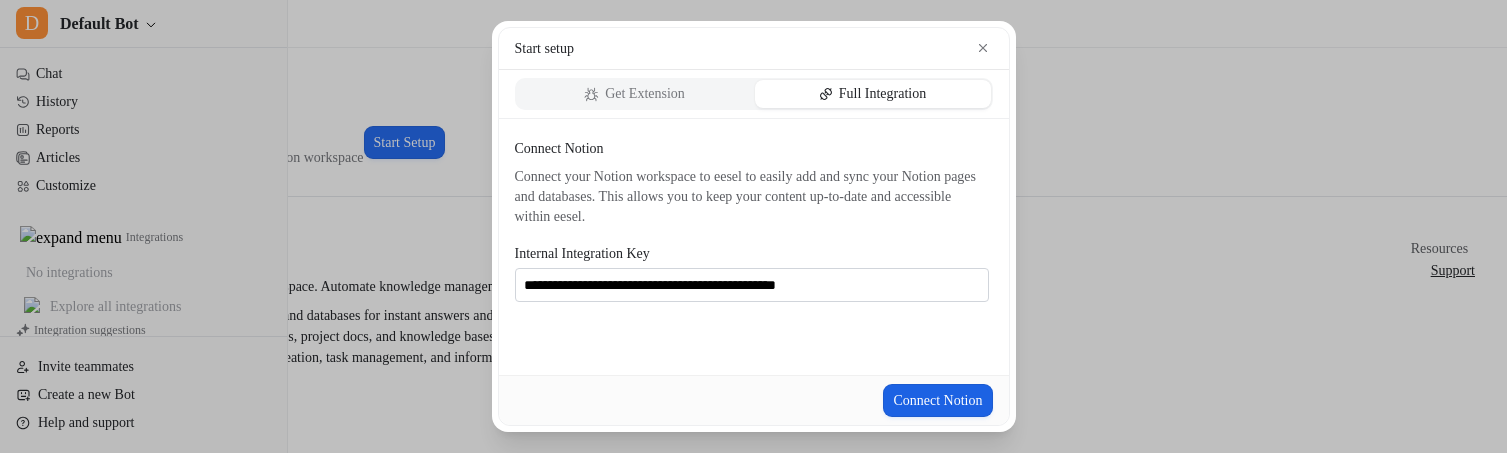 click on "Connect Notion" at bounding box center (937, 400) 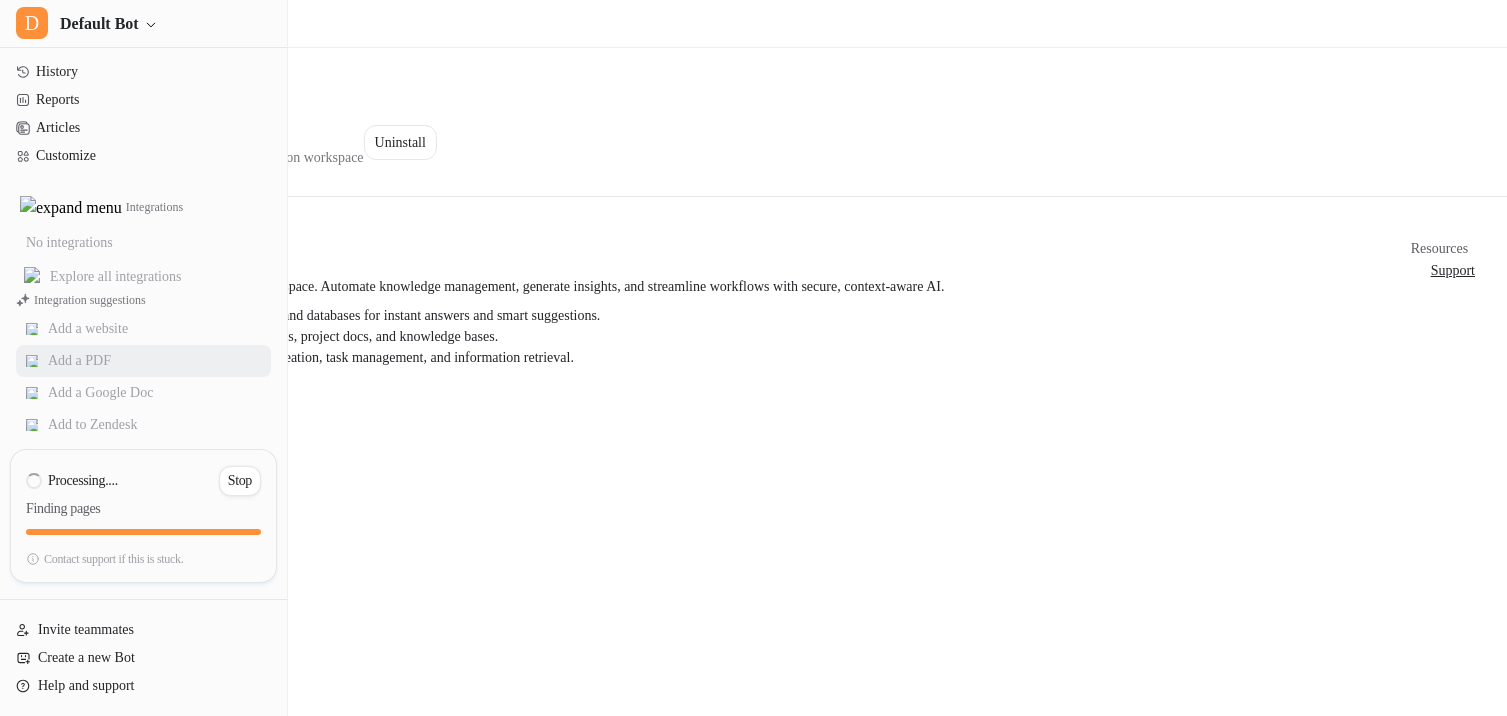 scroll, scrollTop: 0, scrollLeft: 0, axis: both 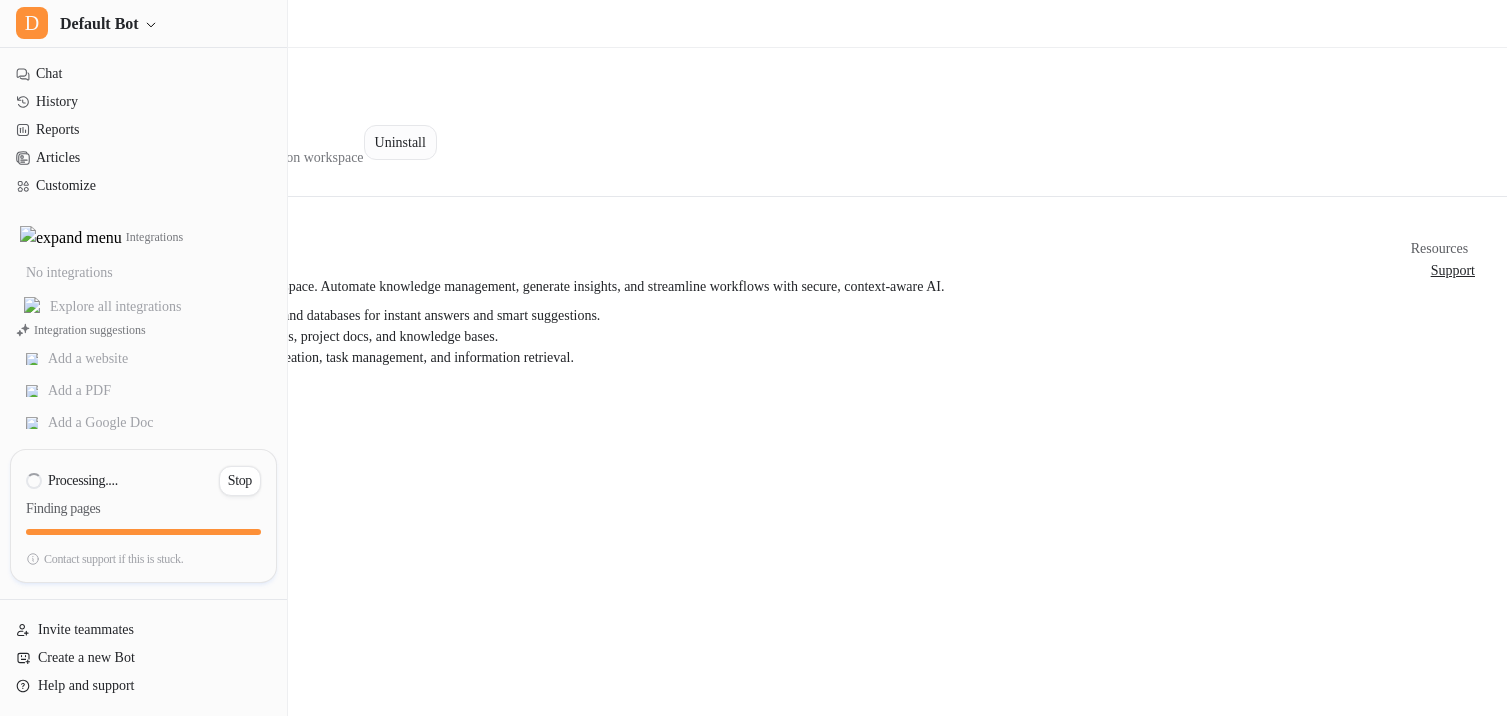 click on "Uninstall" at bounding box center [400, 142] 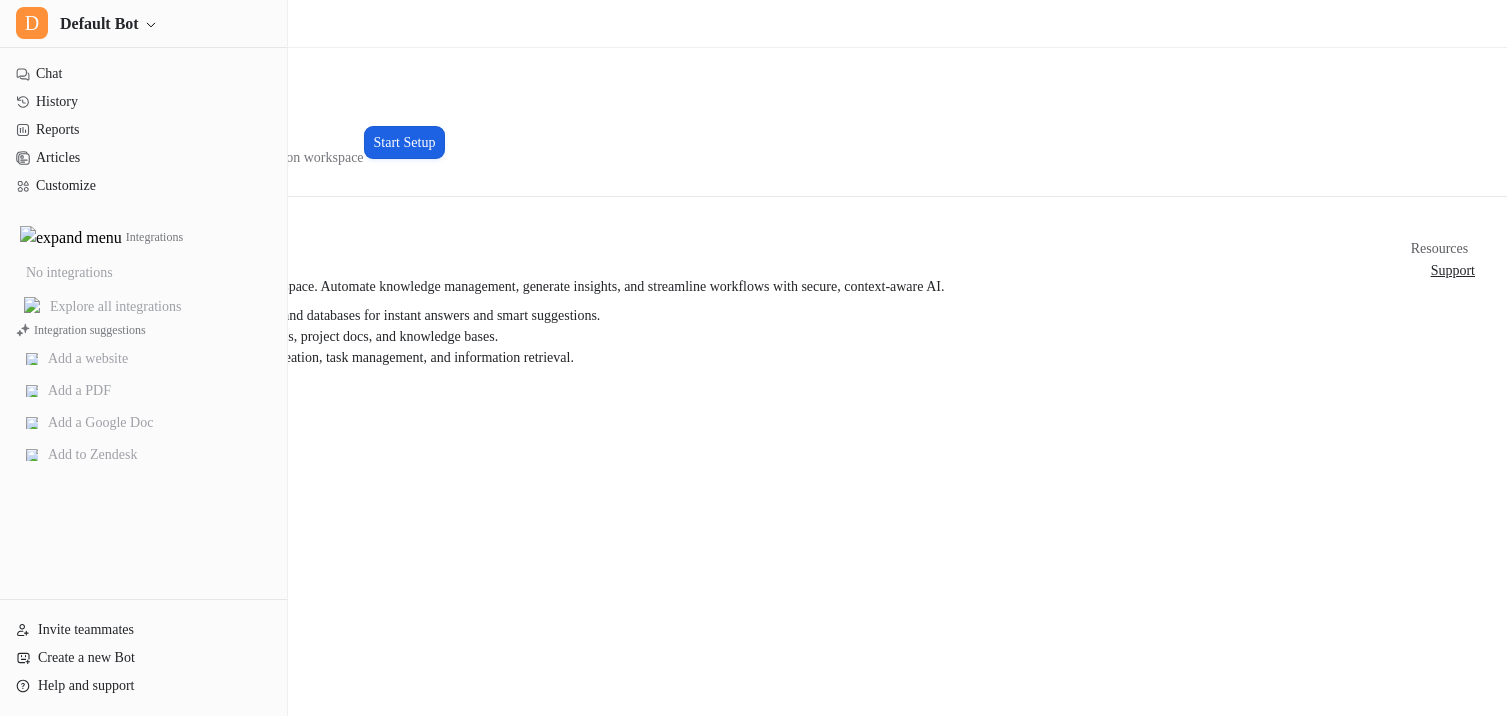 click on "Start Setup" at bounding box center [405, 142] 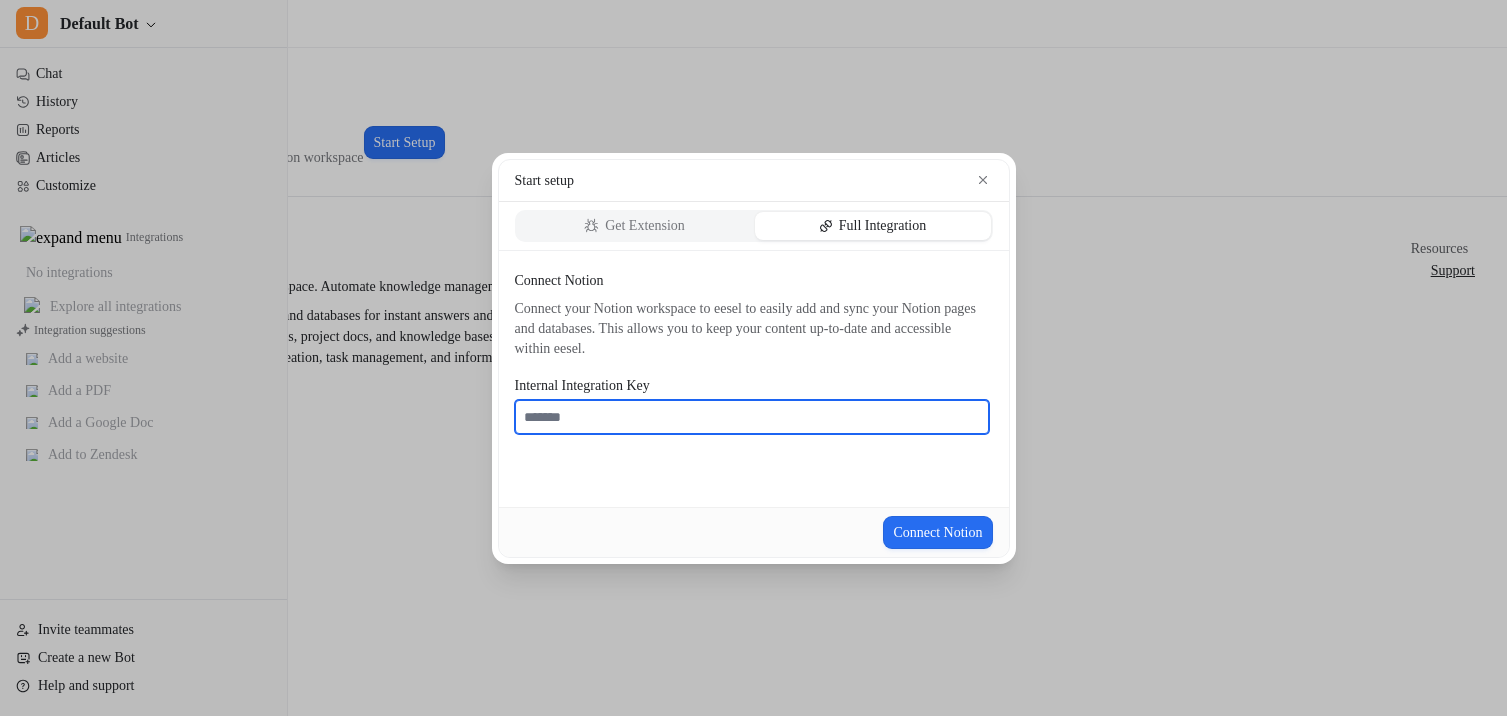 click on "Internal Integration Key" at bounding box center (752, 417) 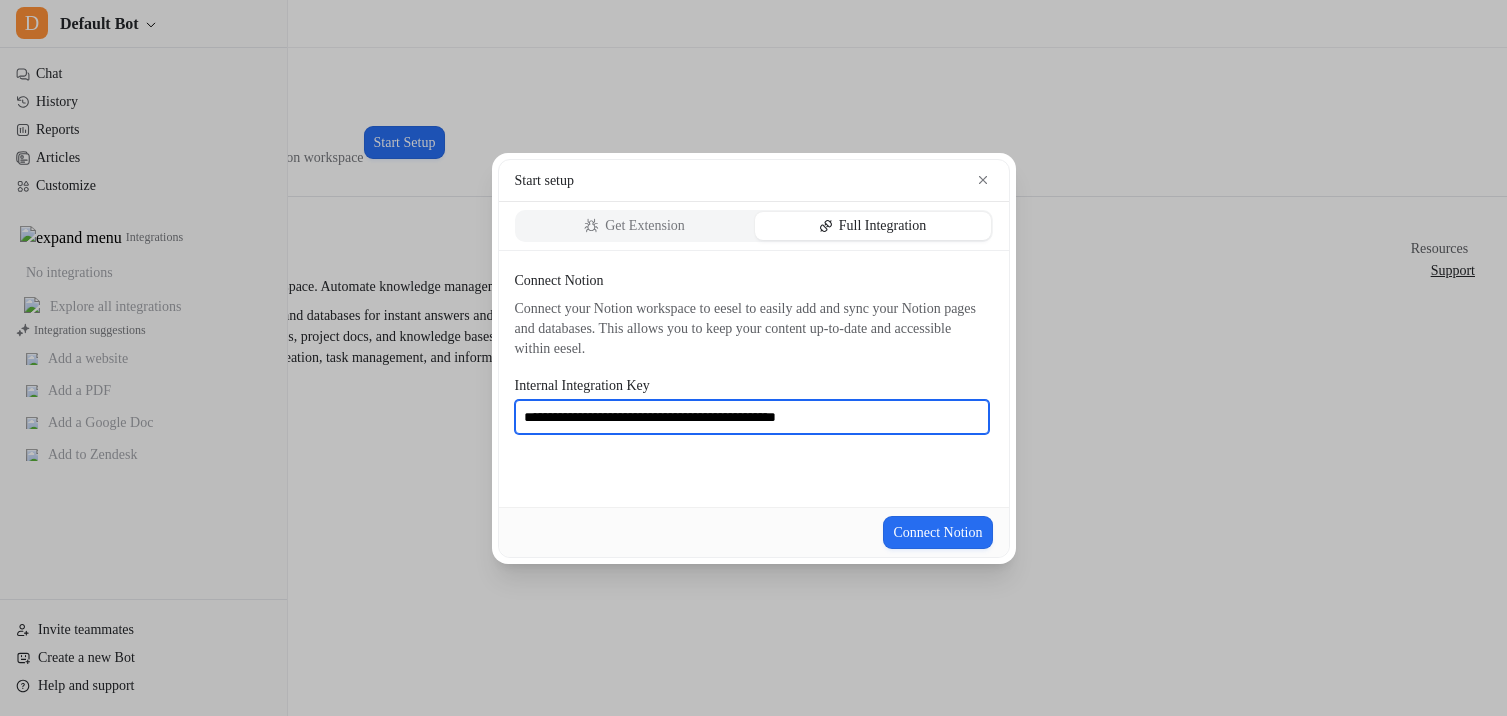 type on "**********" 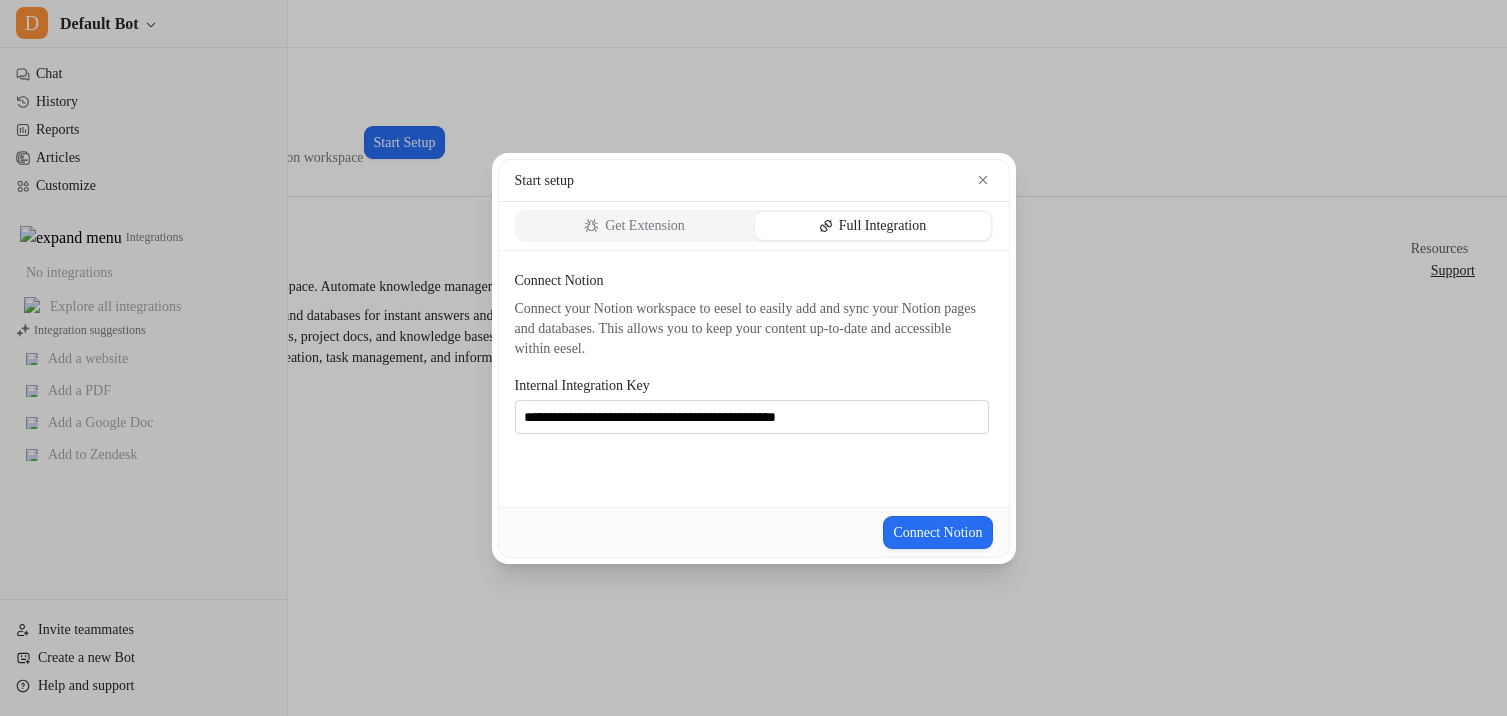 click on "**********" at bounding box center (754, 379) 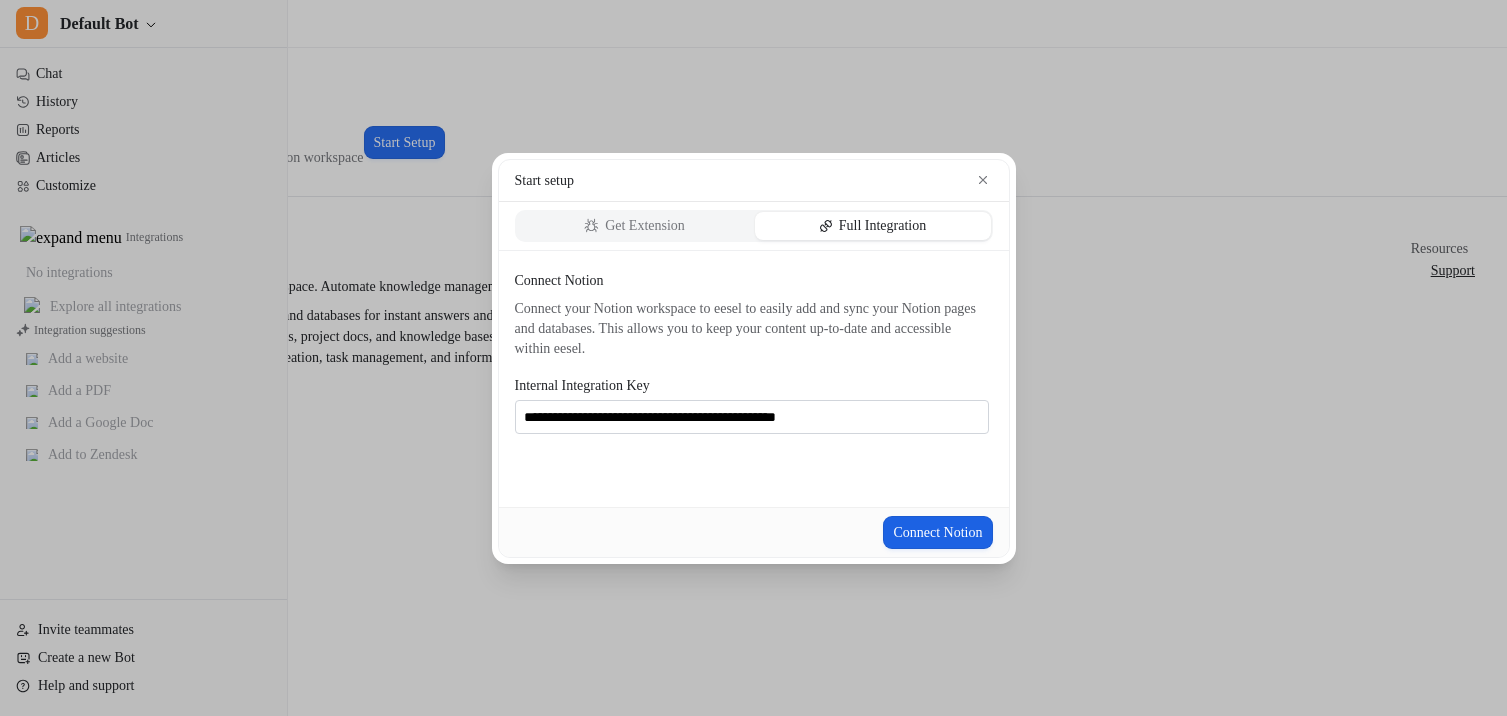 click on "Connect Notion" at bounding box center [937, 532] 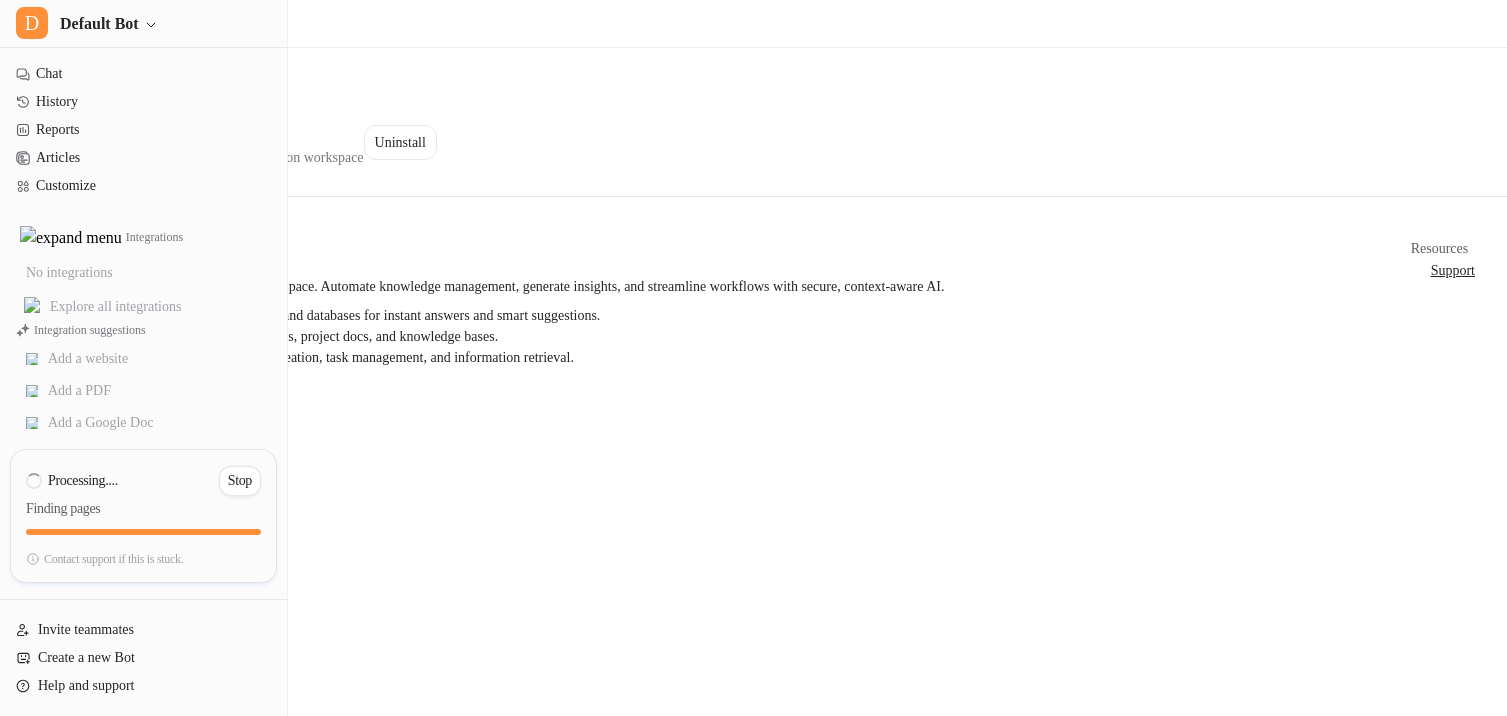 click on "Overview Unlock the power of AI in your Notion workspace. Automate knowledge management, generate insights, and streamline workflows with secure, context-aware AI. Train AI on your Notion pages, wikis, and databases for instant answers and smart suggestions. Automatically summarize meeting notes, project docs, and knowledge bases. Enable secure AI actions for content creation, task management, and information retrieval. Resources   Support" at bounding box center (753, 296) 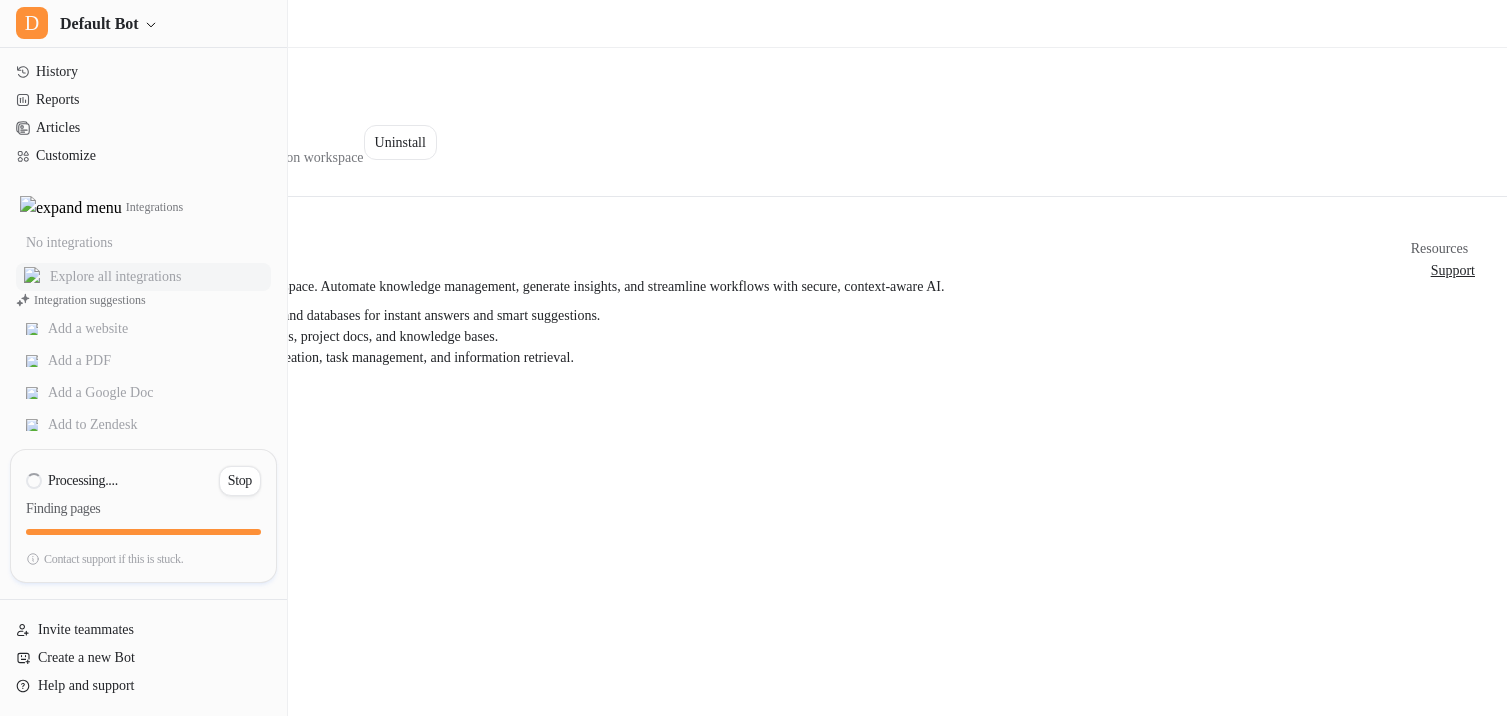 scroll, scrollTop: 0, scrollLeft: 0, axis: both 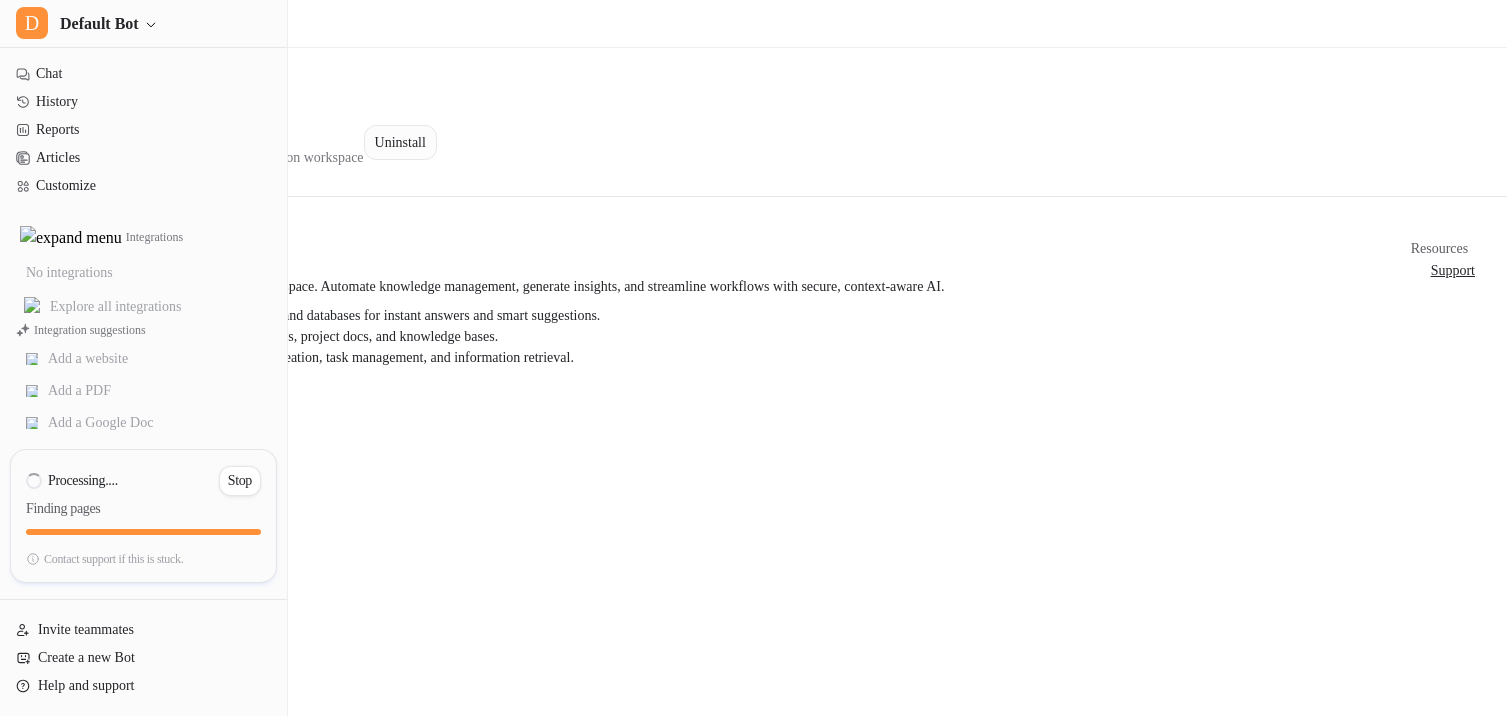 click on "Uninstall" at bounding box center (400, 142) 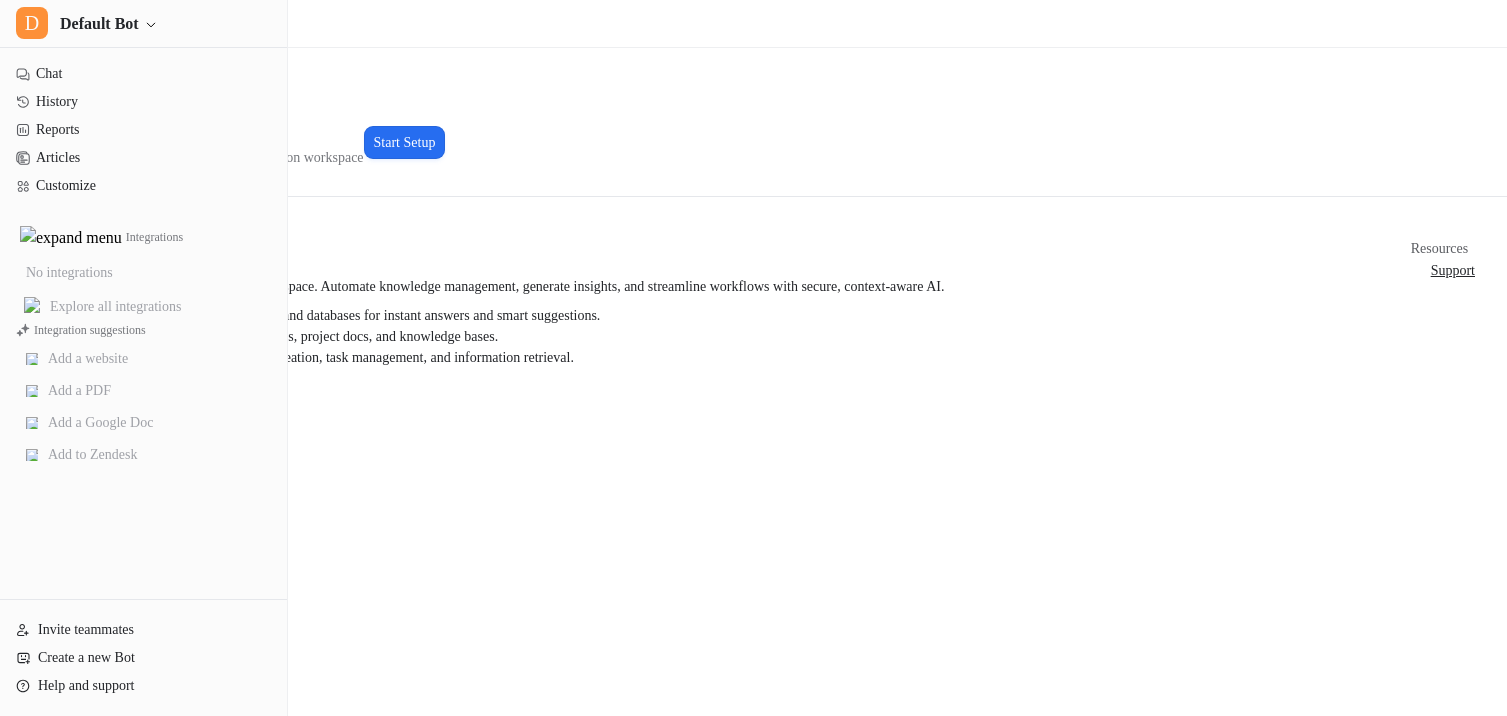 scroll, scrollTop: 0, scrollLeft: 0, axis: both 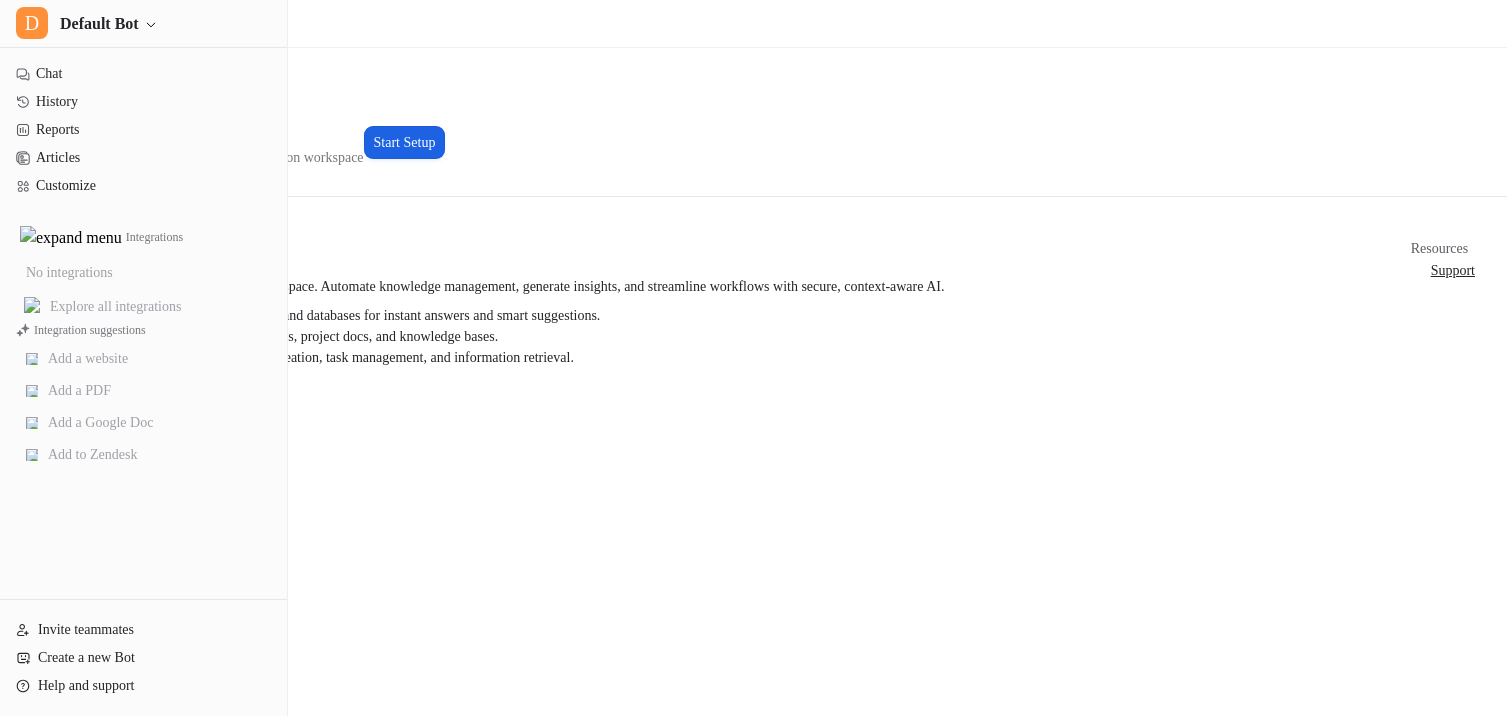 click on "Start Setup" at bounding box center (405, 142) 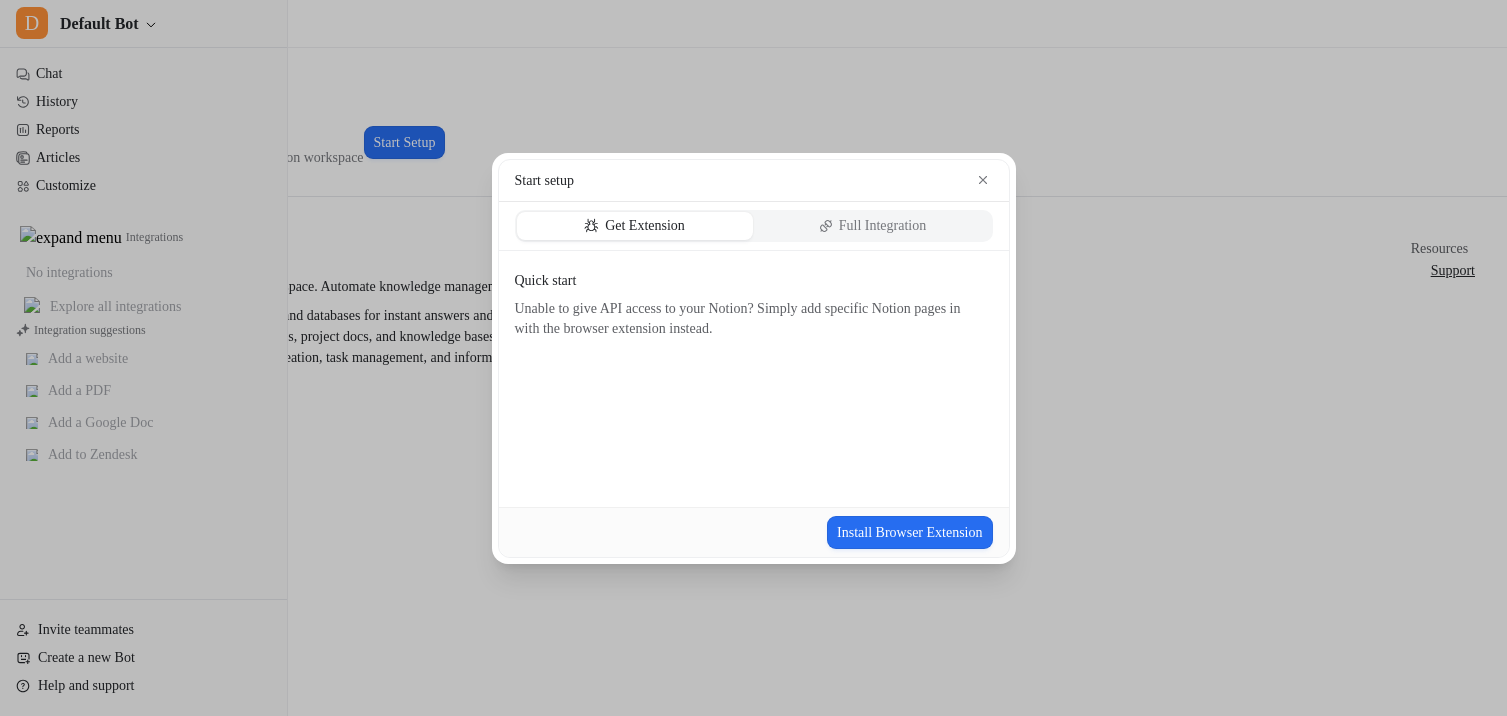 click on "Get Extension Full Integration" at bounding box center [754, 226] 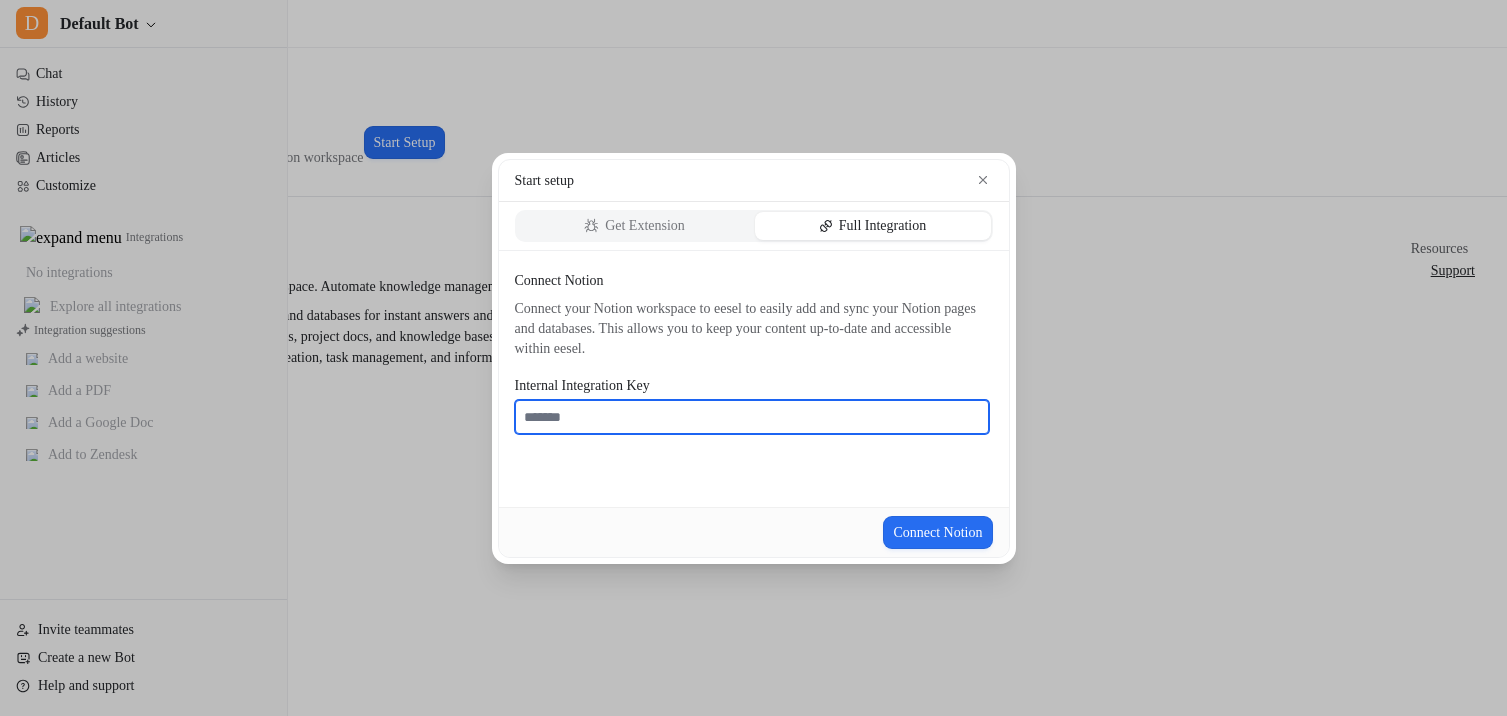 click on "Internal Integration Key" at bounding box center [752, 417] 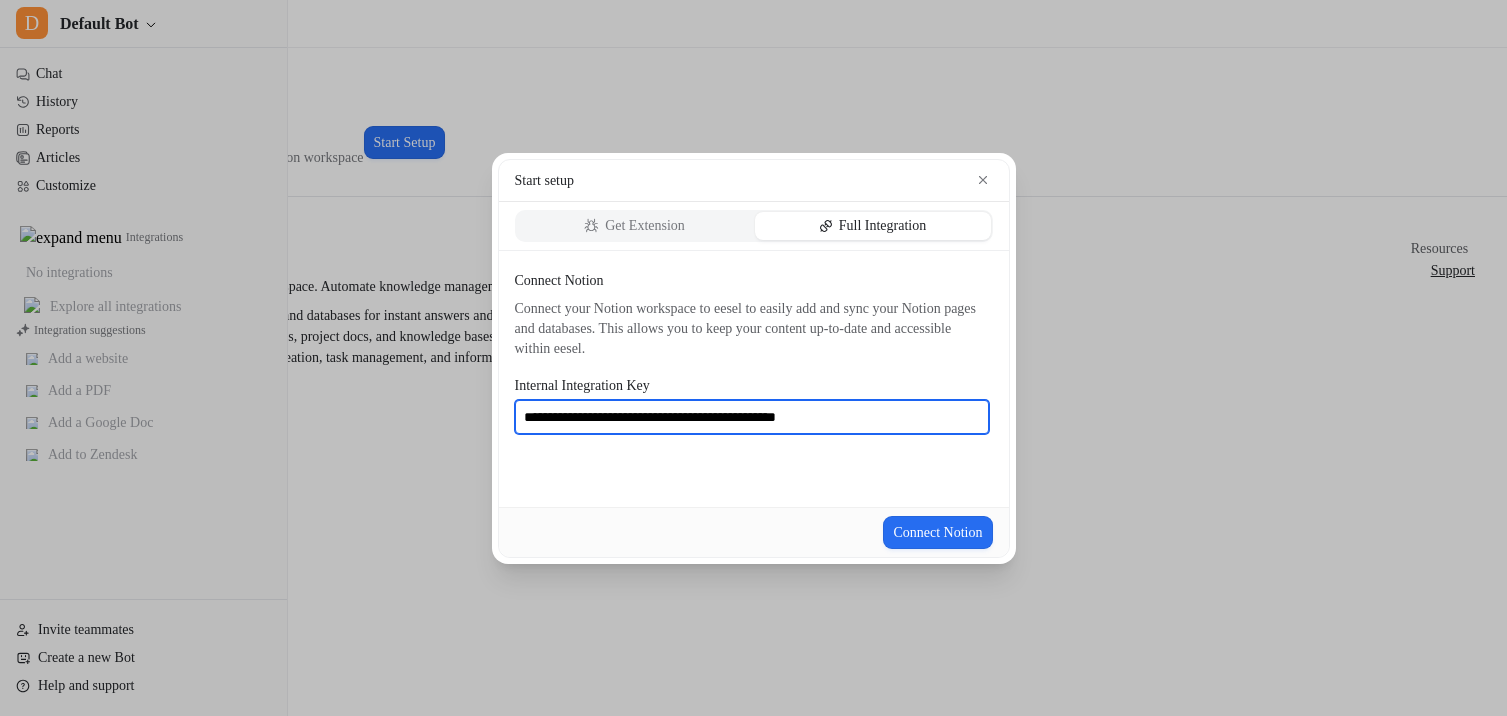 type on "**********" 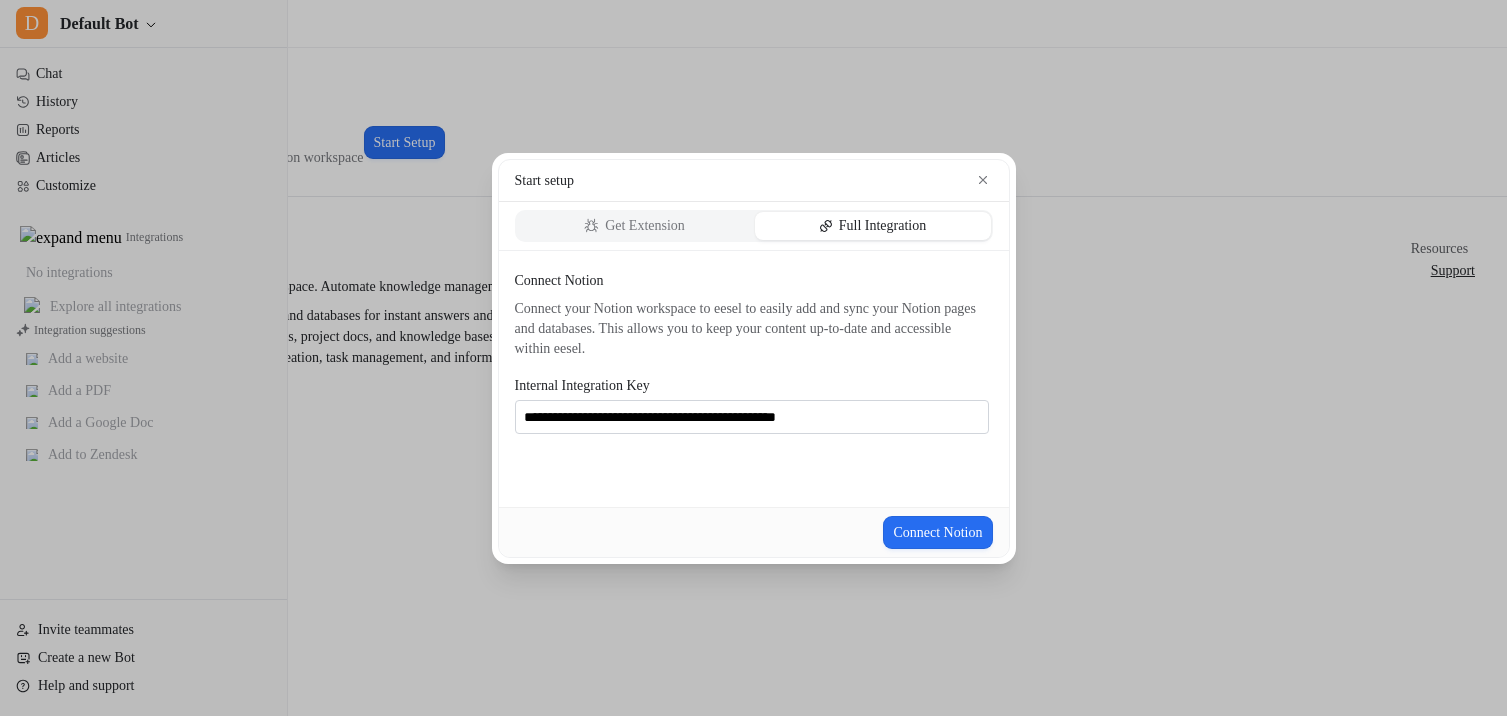 click on "Connect your Notion workspace to eesel to easily add and sync your Notion pages and databases. This allows you to keep your content up-to-date and accessible within eesel." at bounding box center [752, 329] 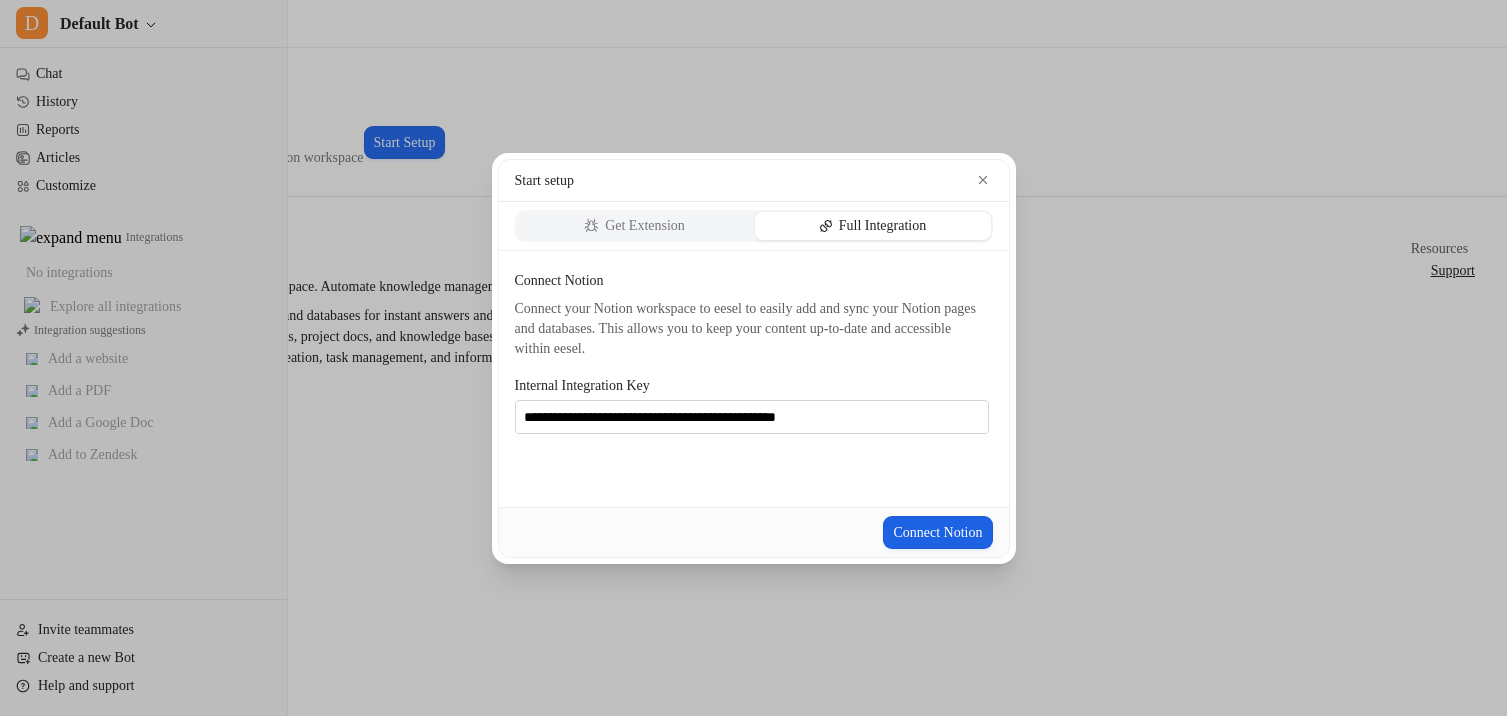 click on "Connect Notion" at bounding box center [937, 532] 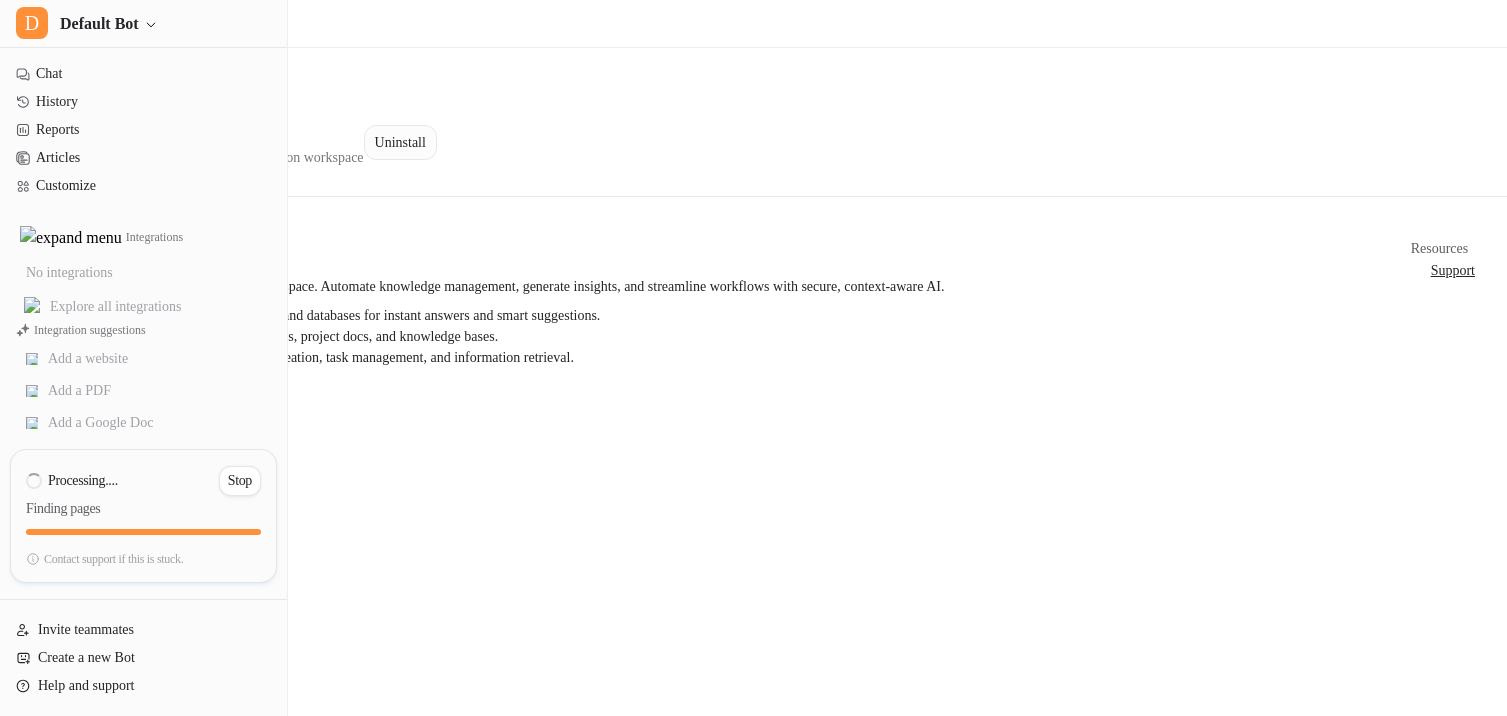 click on "Uninstall" at bounding box center [400, 142] 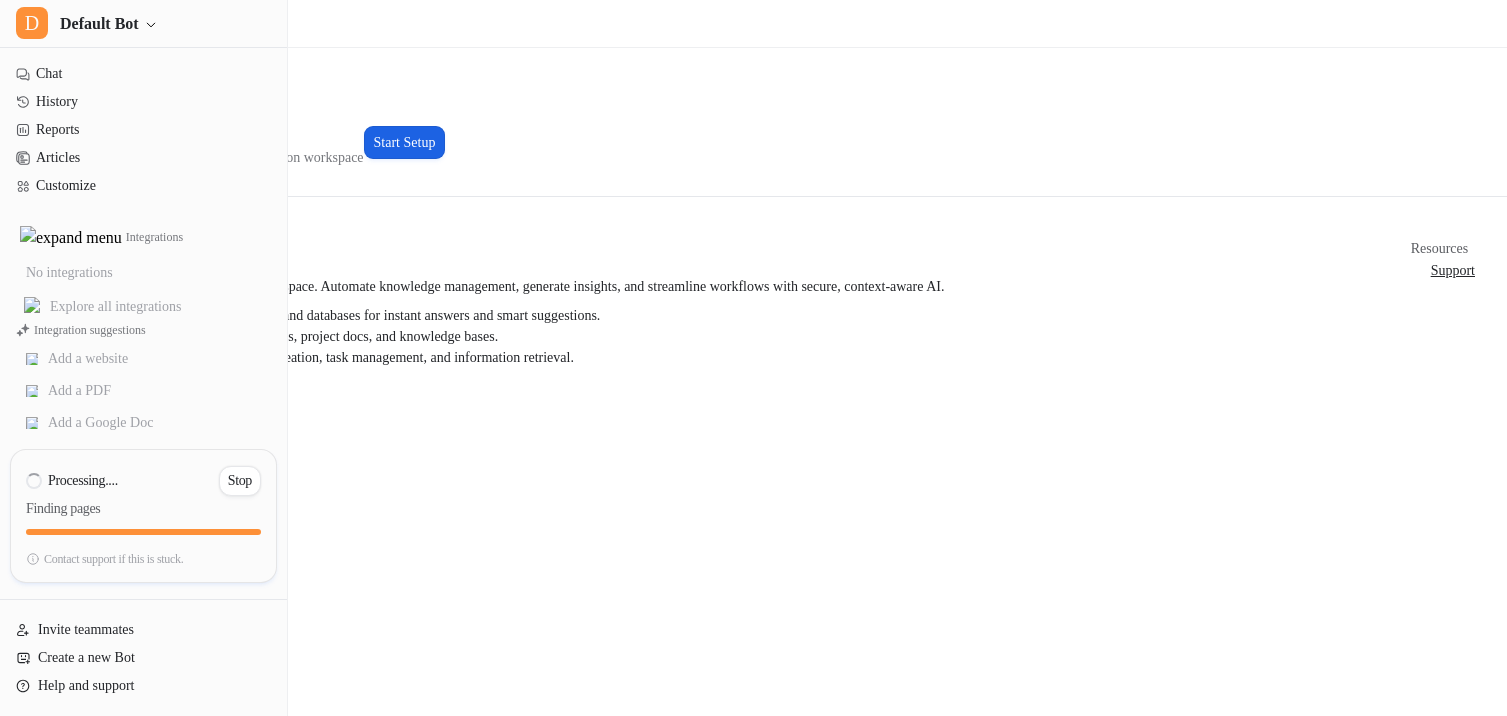 click on "Start Setup" at bounding box center (405, 142) 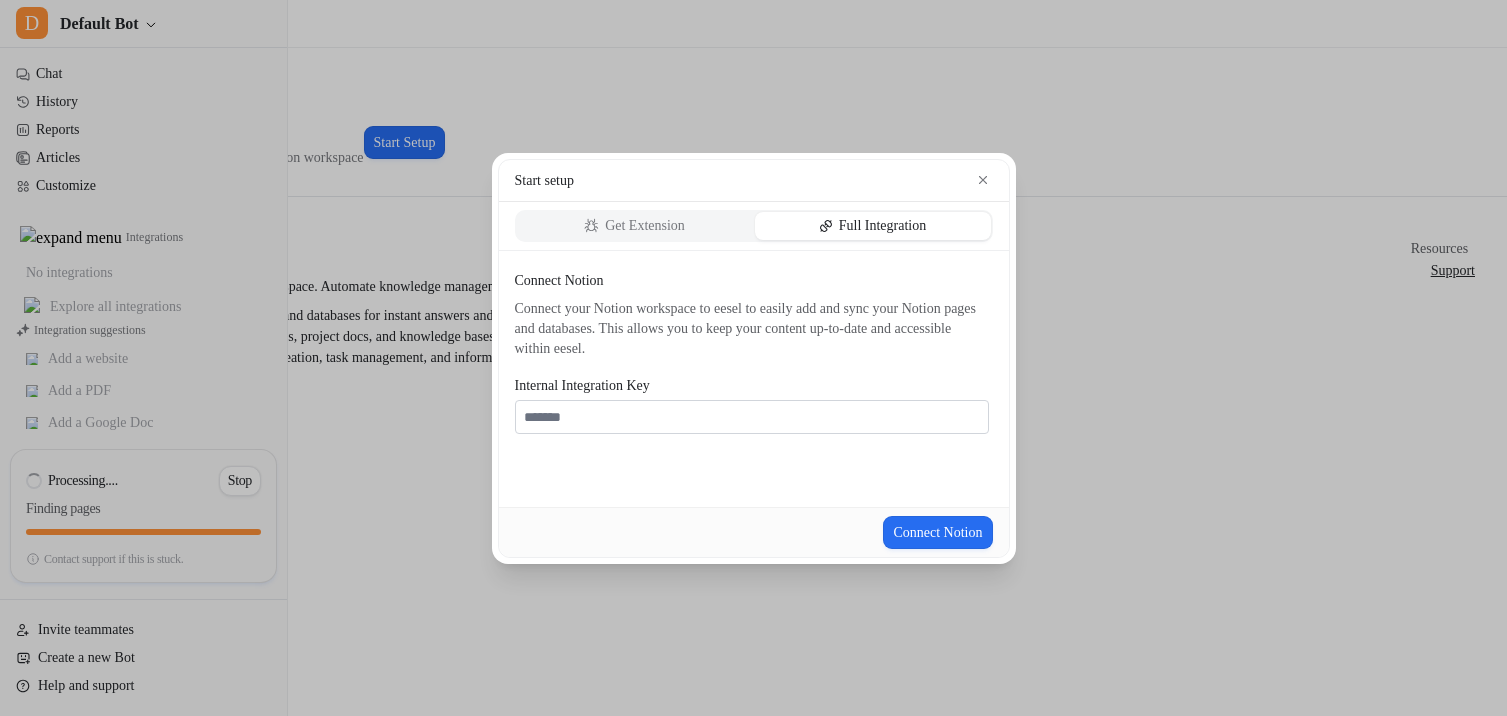 type 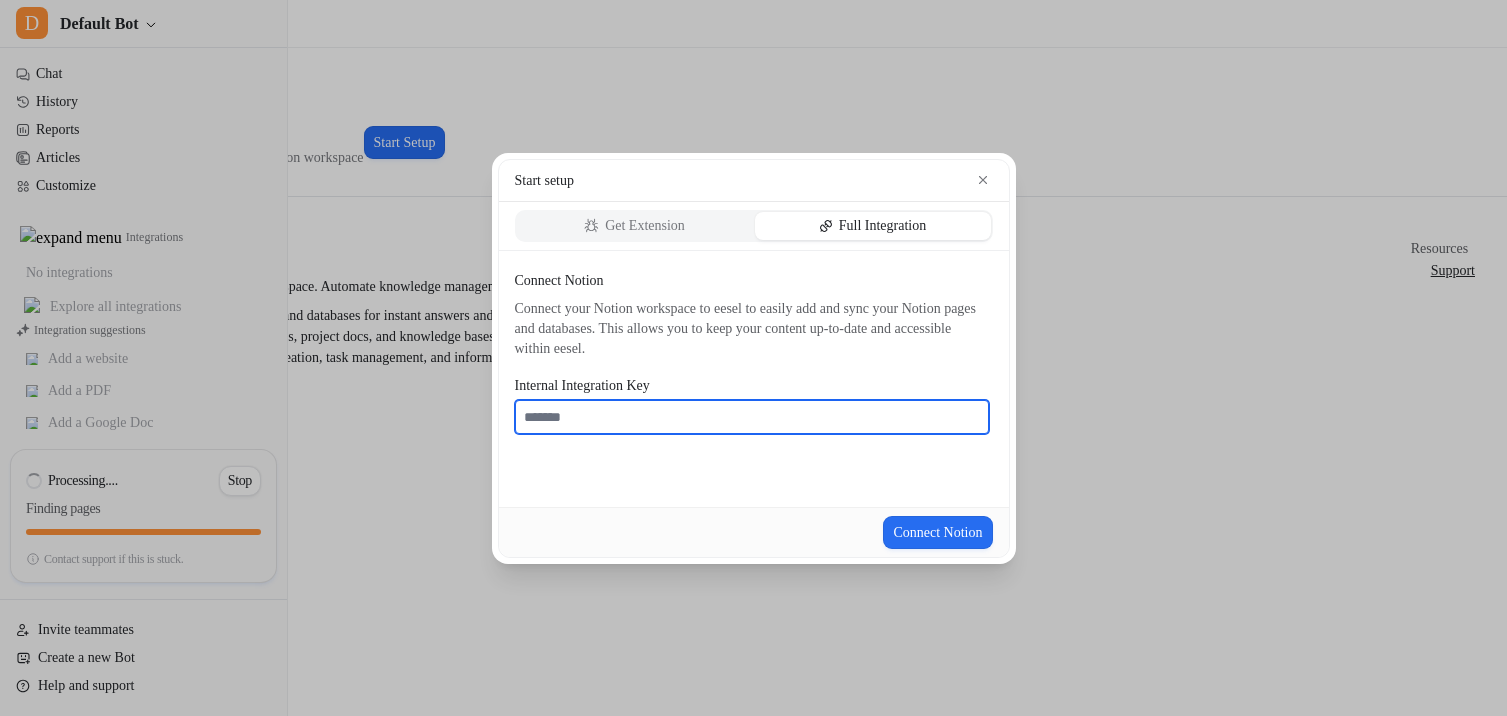 click on "Internal Integration Key" at bounding box center [752, 417] 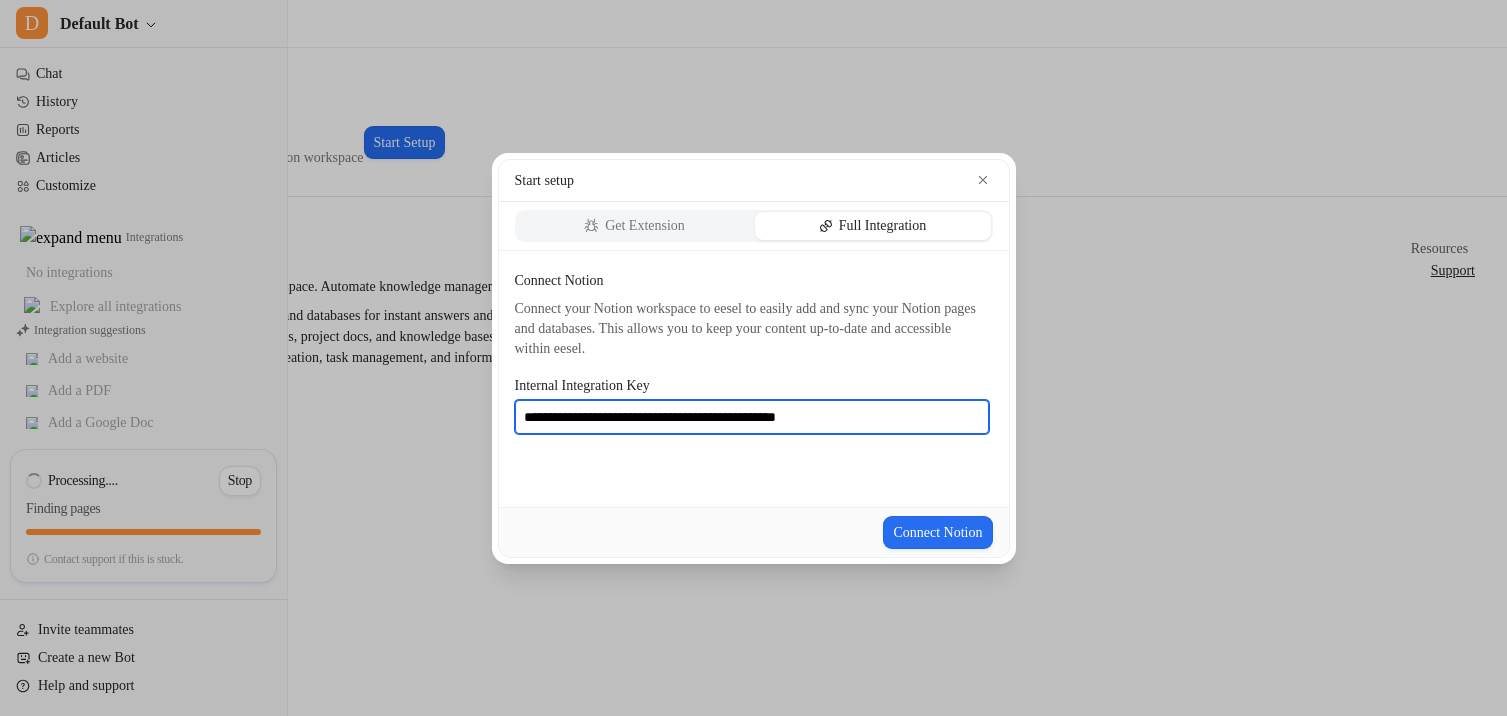 type on "**********" 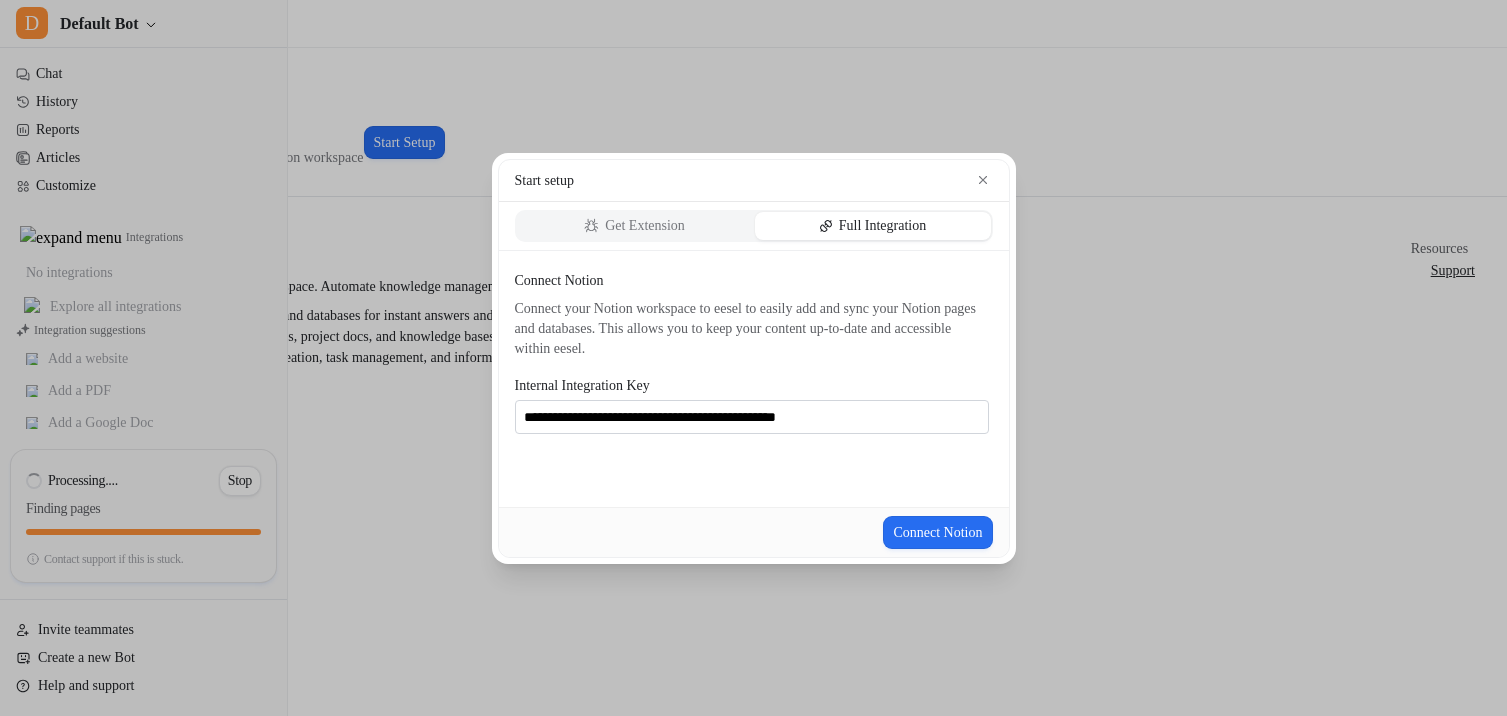 click on "**********" at bounding box center (754, 379) 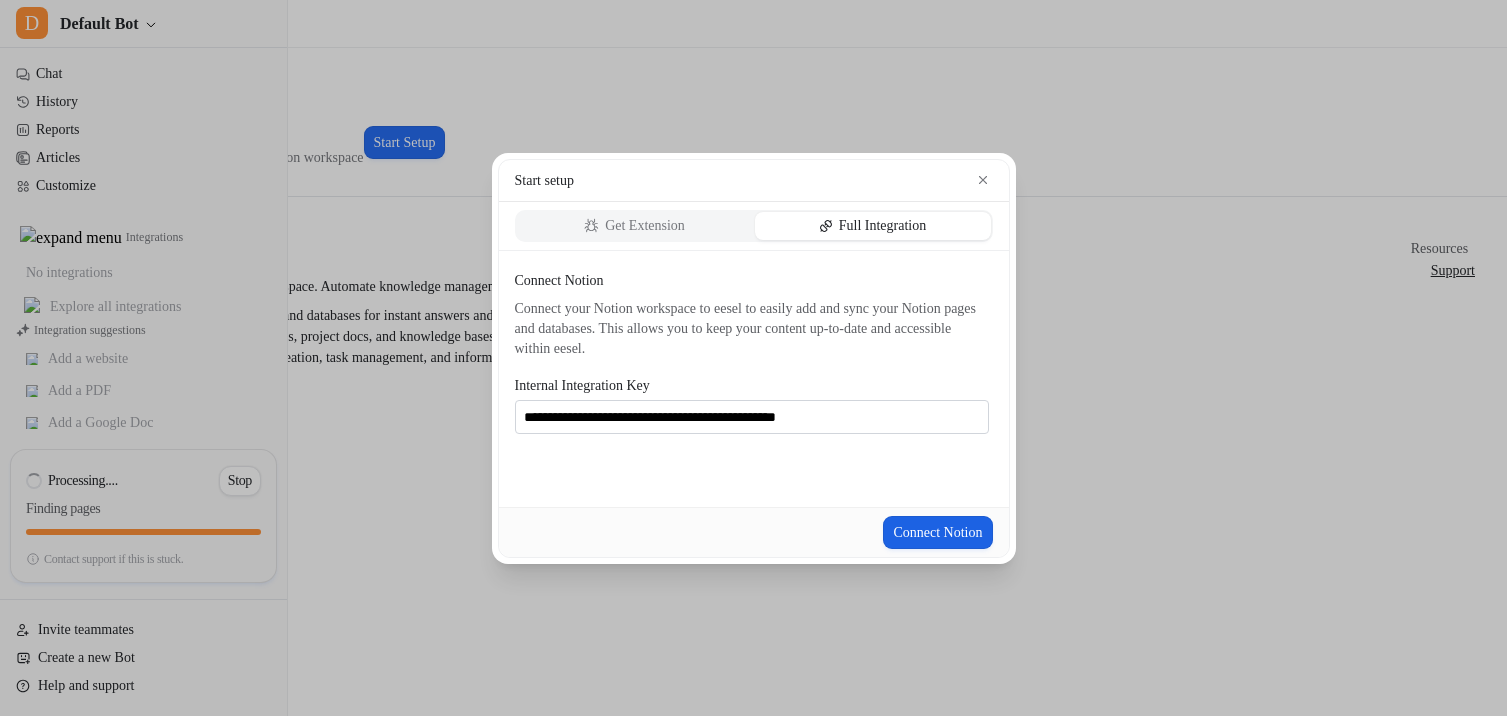 click on "Connect Notion" at bounding box center (937, 532) 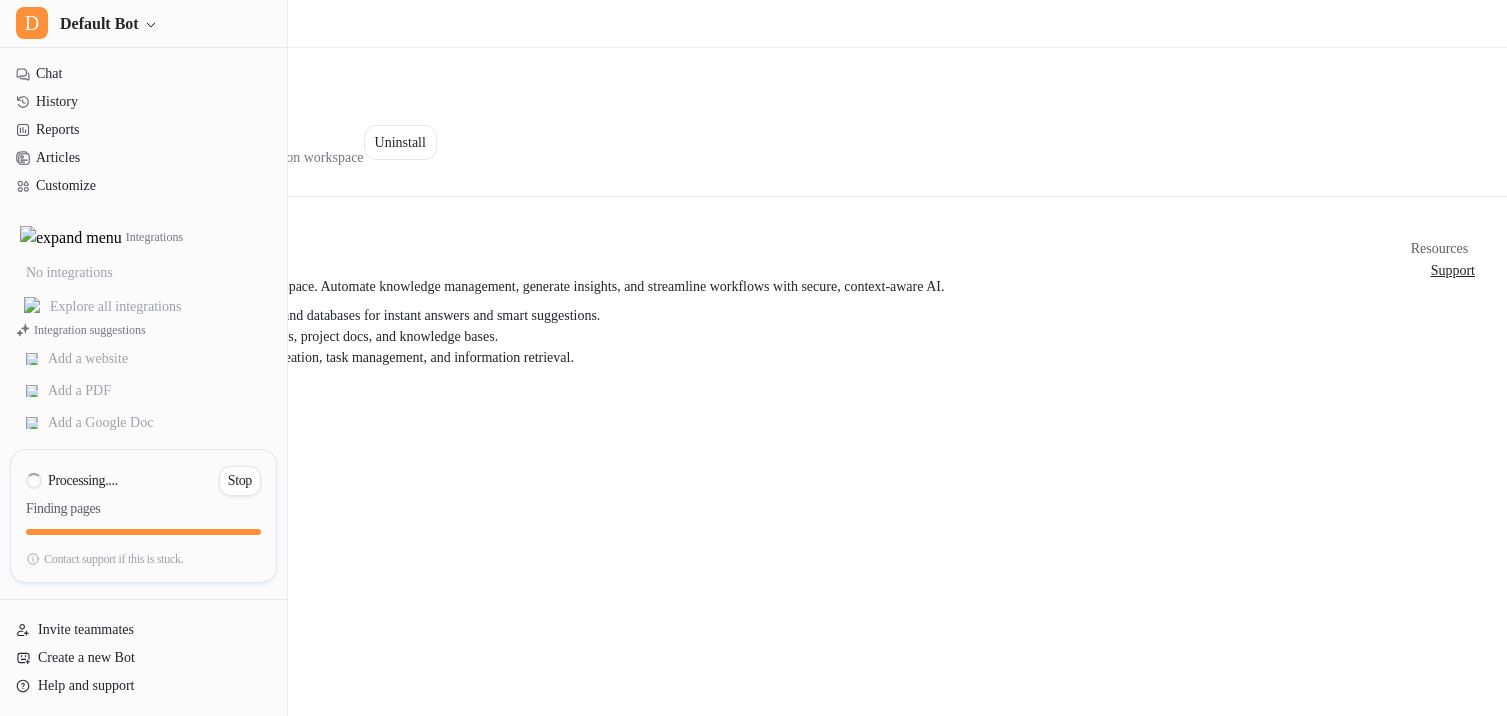 type 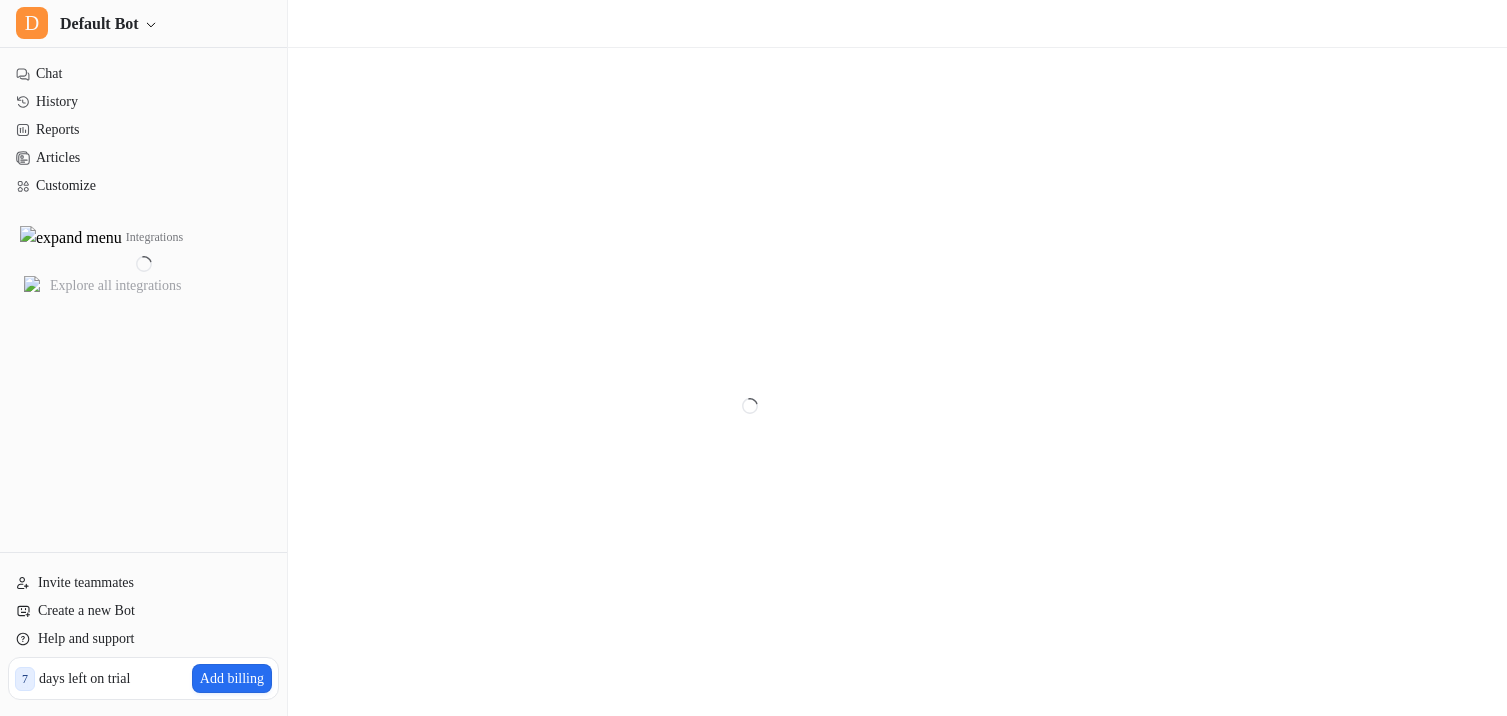 scroll, scrollTop: 0, scrollLeft: 0, axis: both 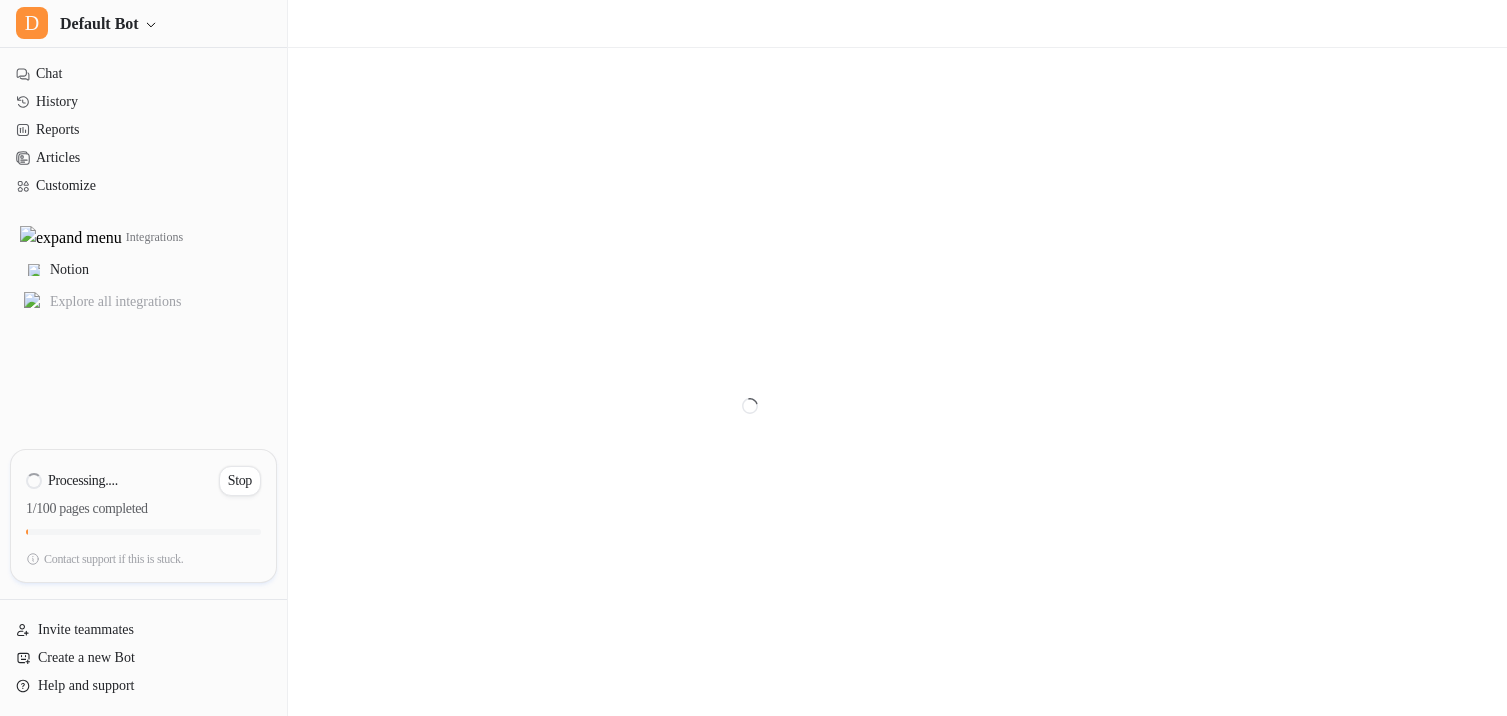 click on "1/100 pages completed" at bounding box center (143, 513) 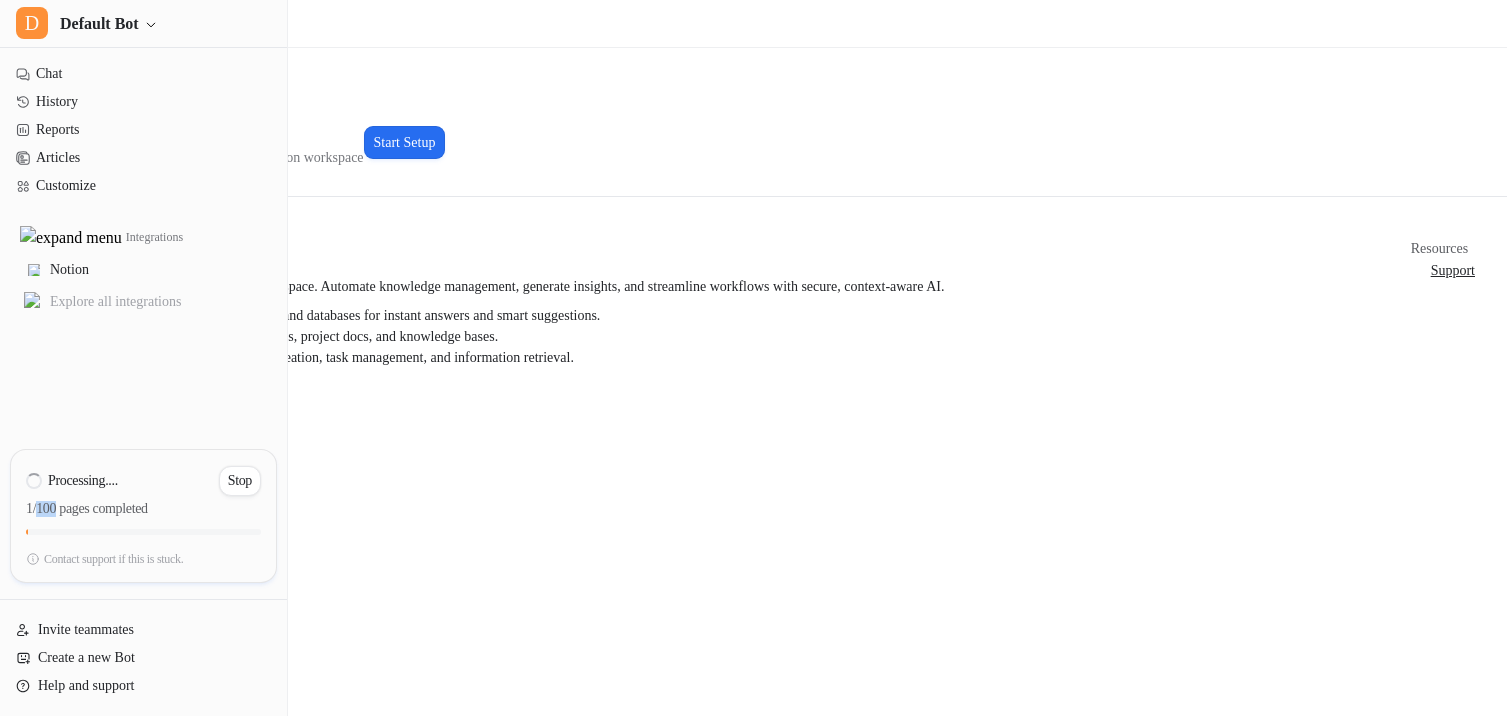 click on "1/100 pages completed" at bounding box center [143, 513] 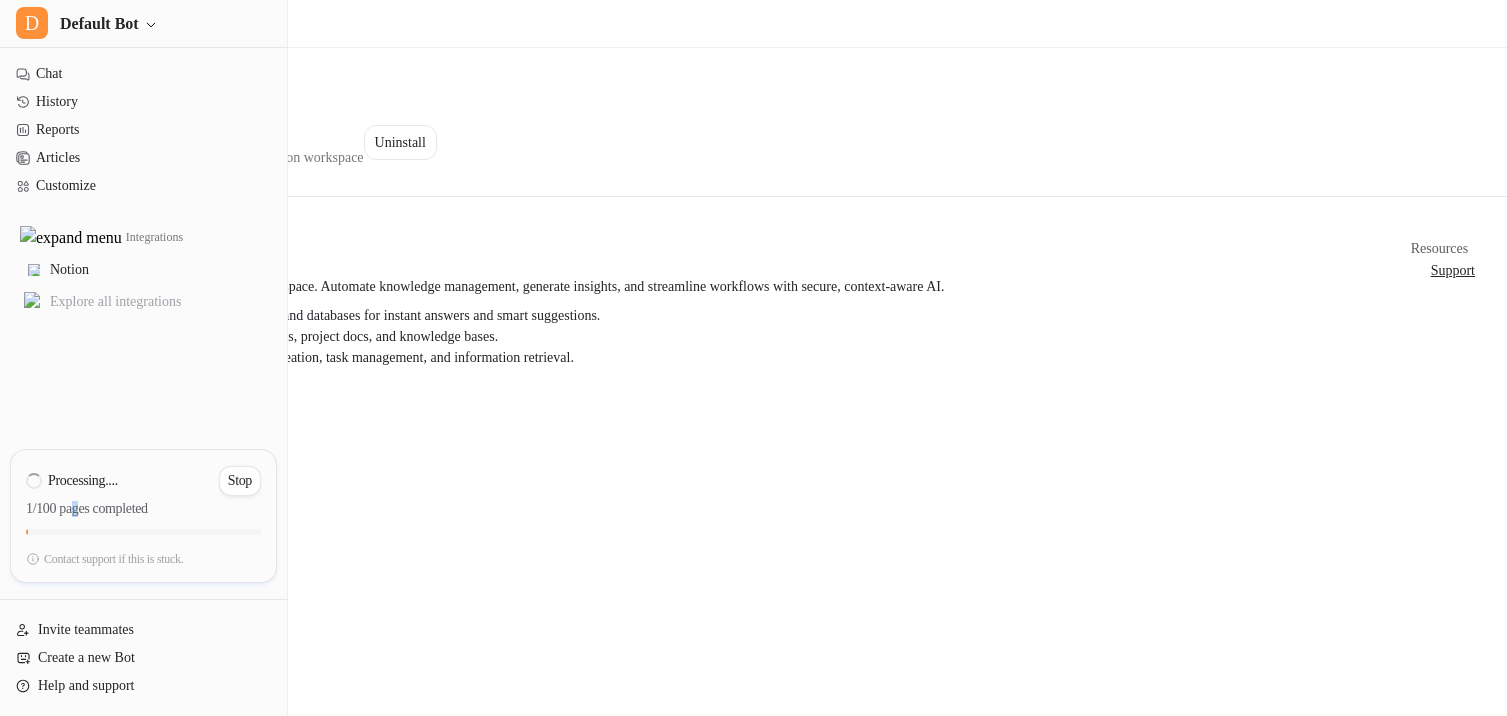 click on "1/100 pages completed" at bounding box center (143, 513) 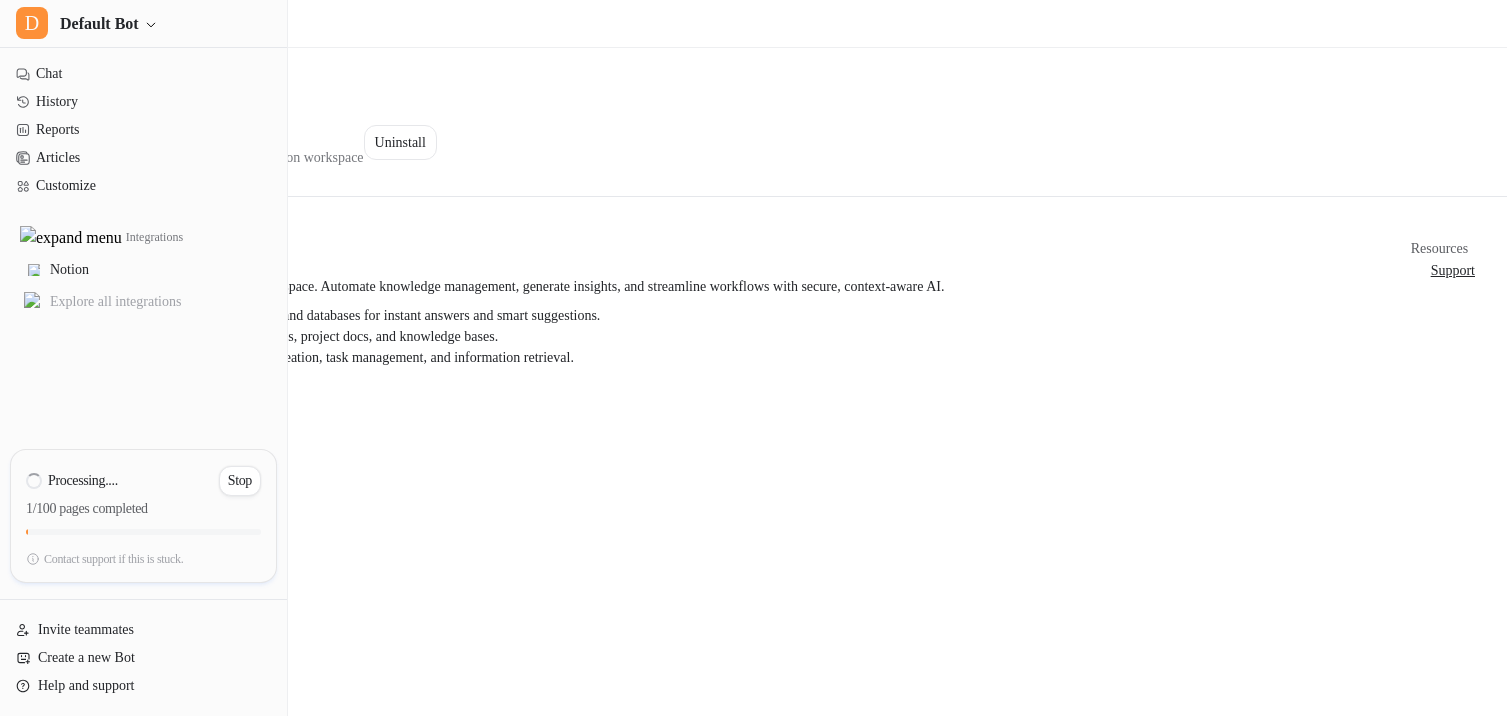 click on "Integrations / Notion Back to integrations Notion Connected AI agents and insights for your Notion workspace Uninstall Overview Unlock the power of AI in your Notion workspace. Automate knowledge management, generate insights, and streamline workflows with secure, context-aware AI. Train AI on your Notion pages, wikis, and databases for instant answers and smart suggestions. Automatically summarize meeting notes, project docs, and knowledge bases. Enable secure AI actions for content creation, task management, and information retrieval. Resources   Support" at bounding box center [753, 358] 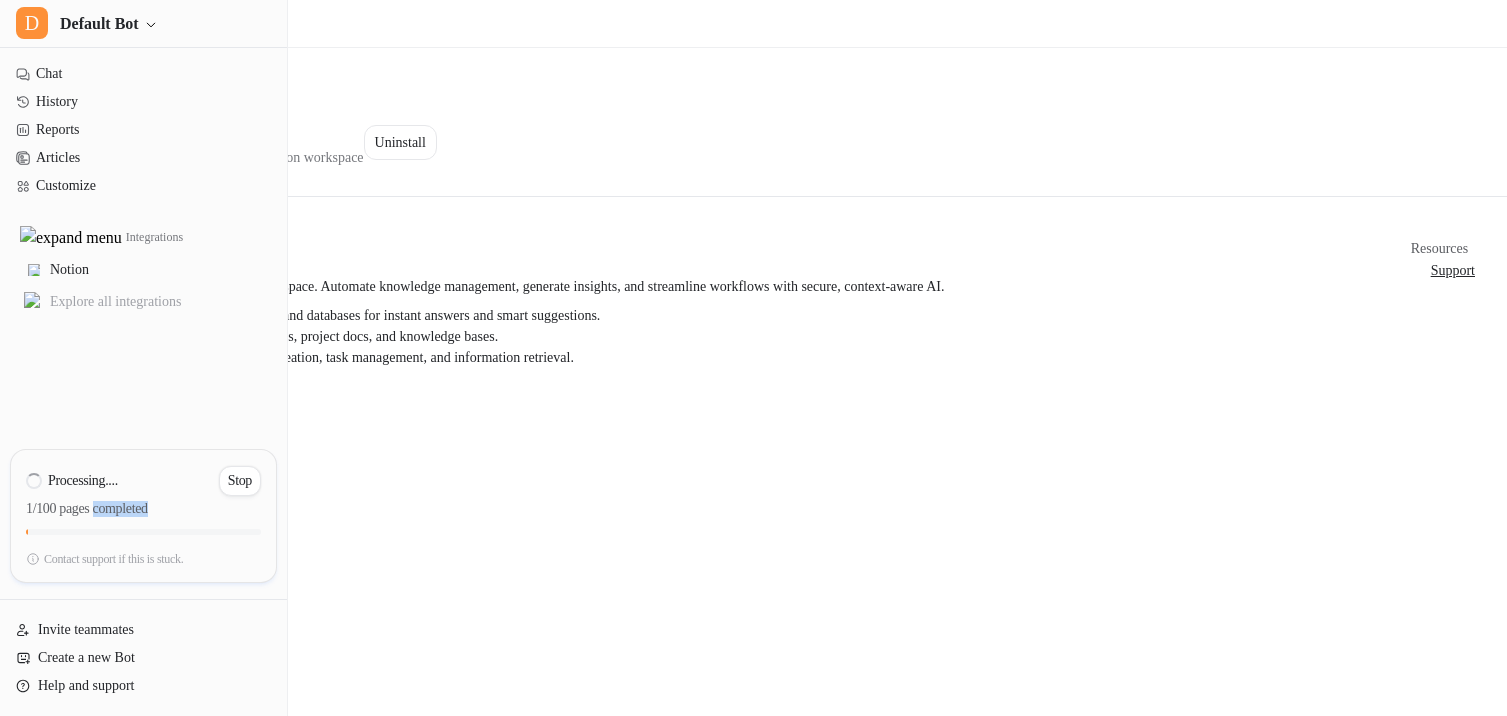 click on "1/100 pages completed" at bounding box center [143, 513] 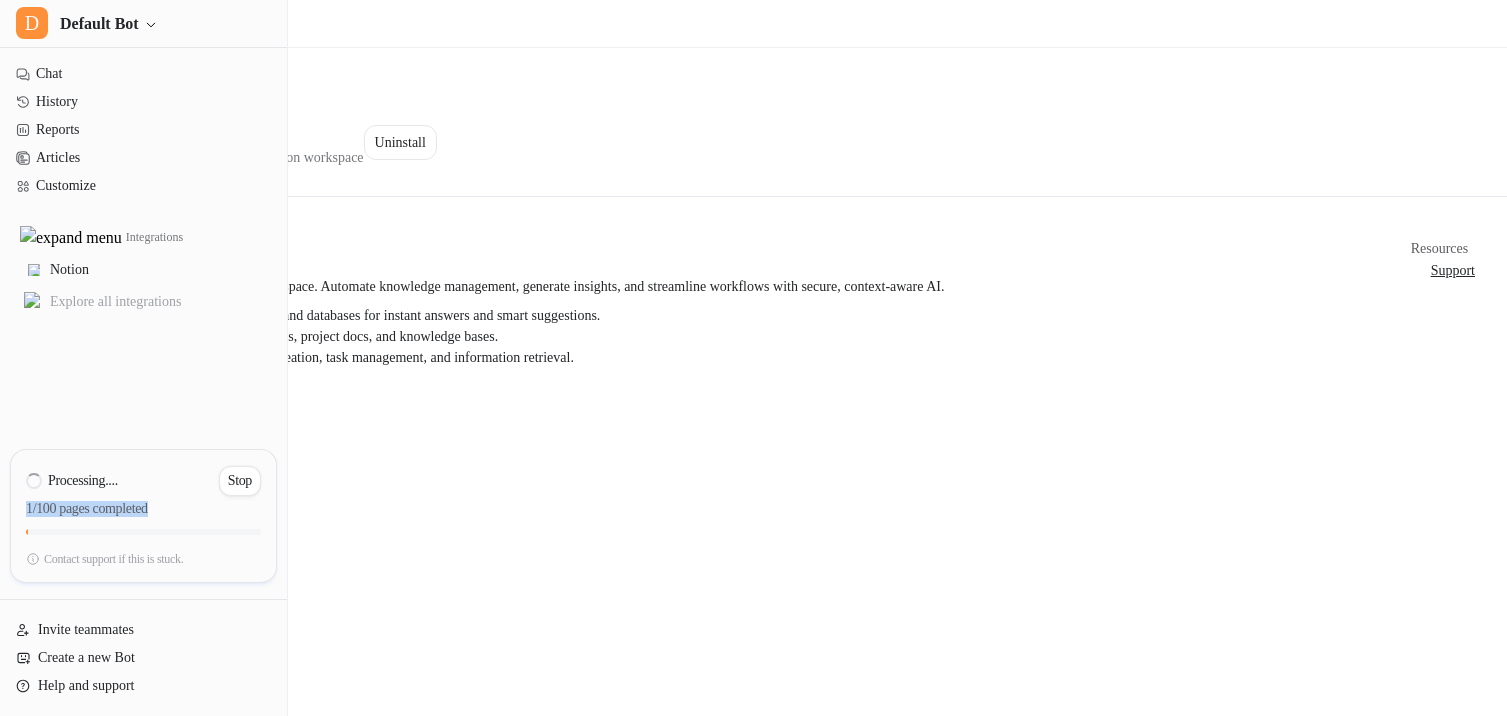 click on "1/100 pages completed" at bounding box center [143, 513] 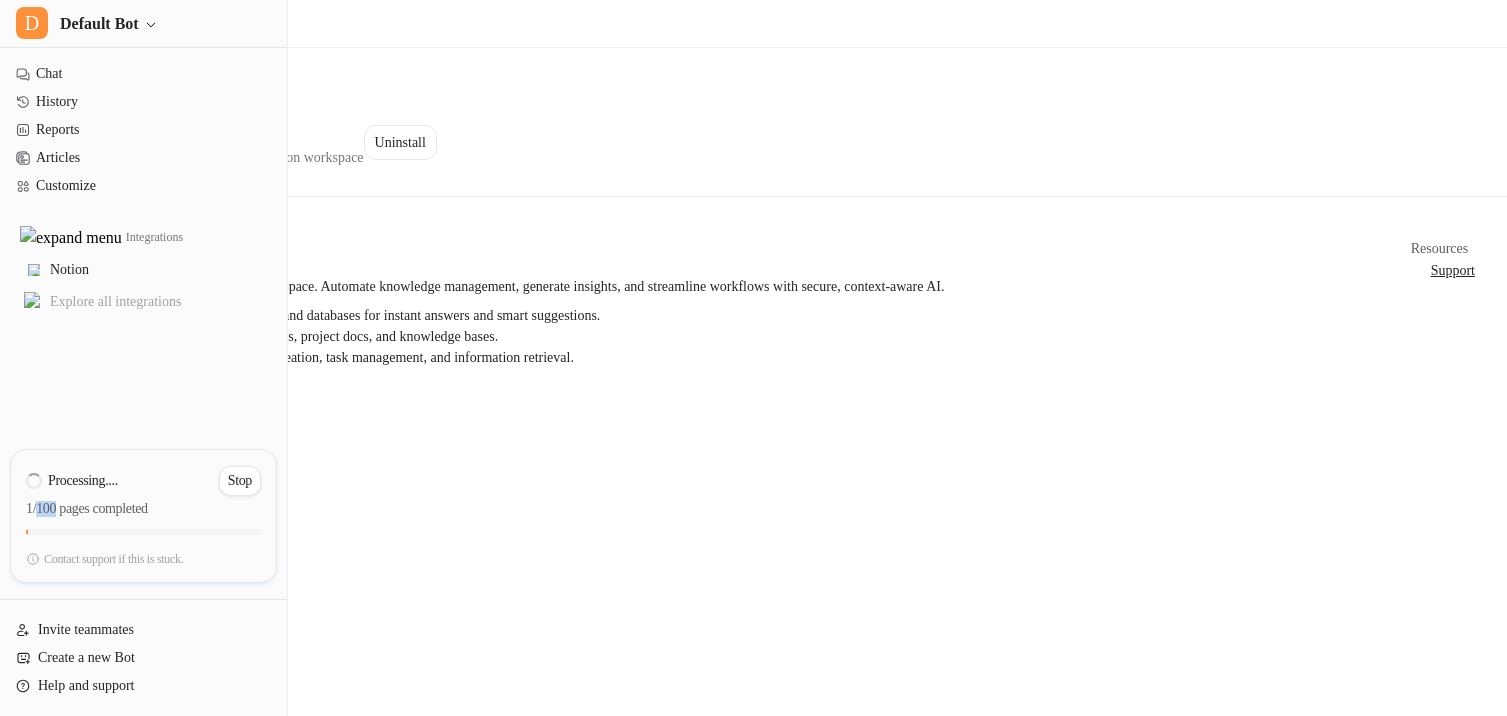 click on "1/100 pages completed" at bounding box center [143, 513] 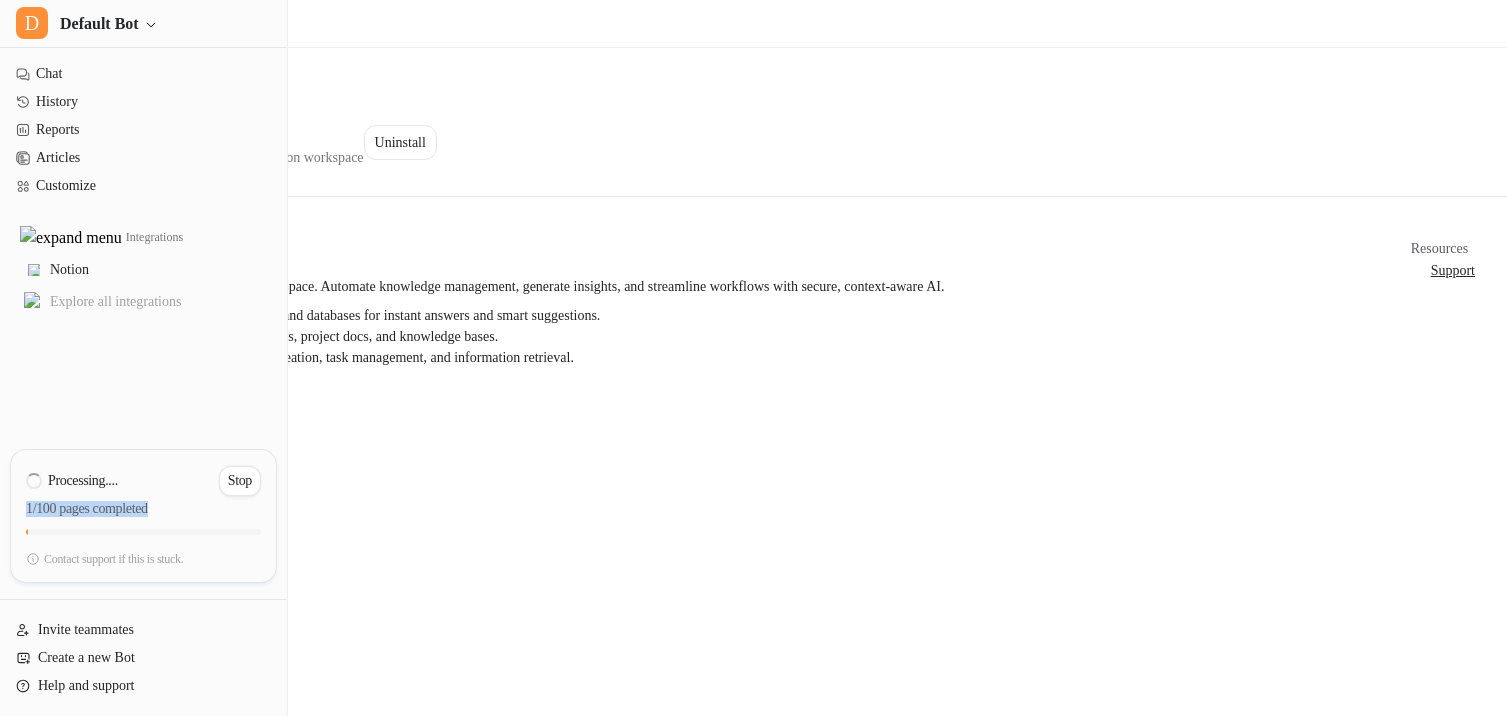 click on "1/100 pages completed" at bounding box center [143, 513] 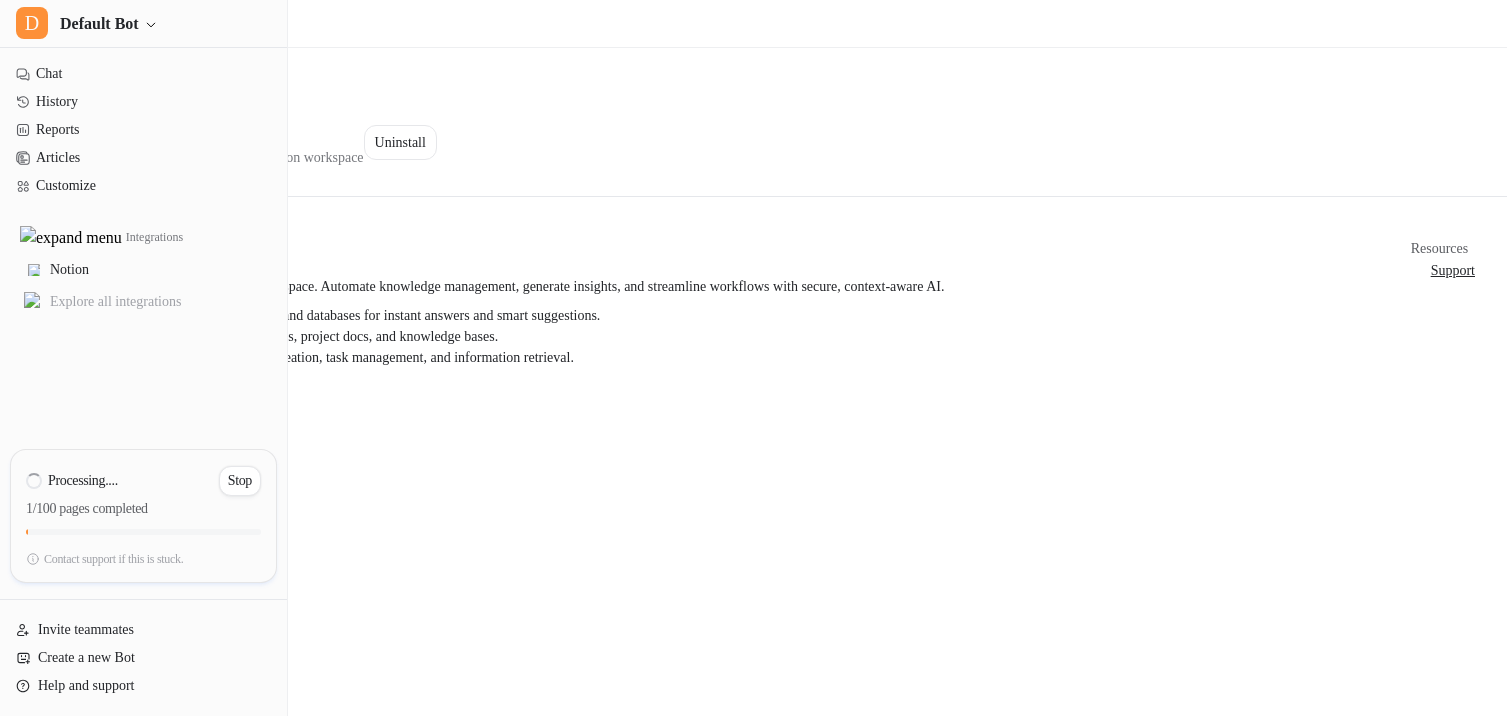 click on "Processing... ." at bounding box center (72, 481) 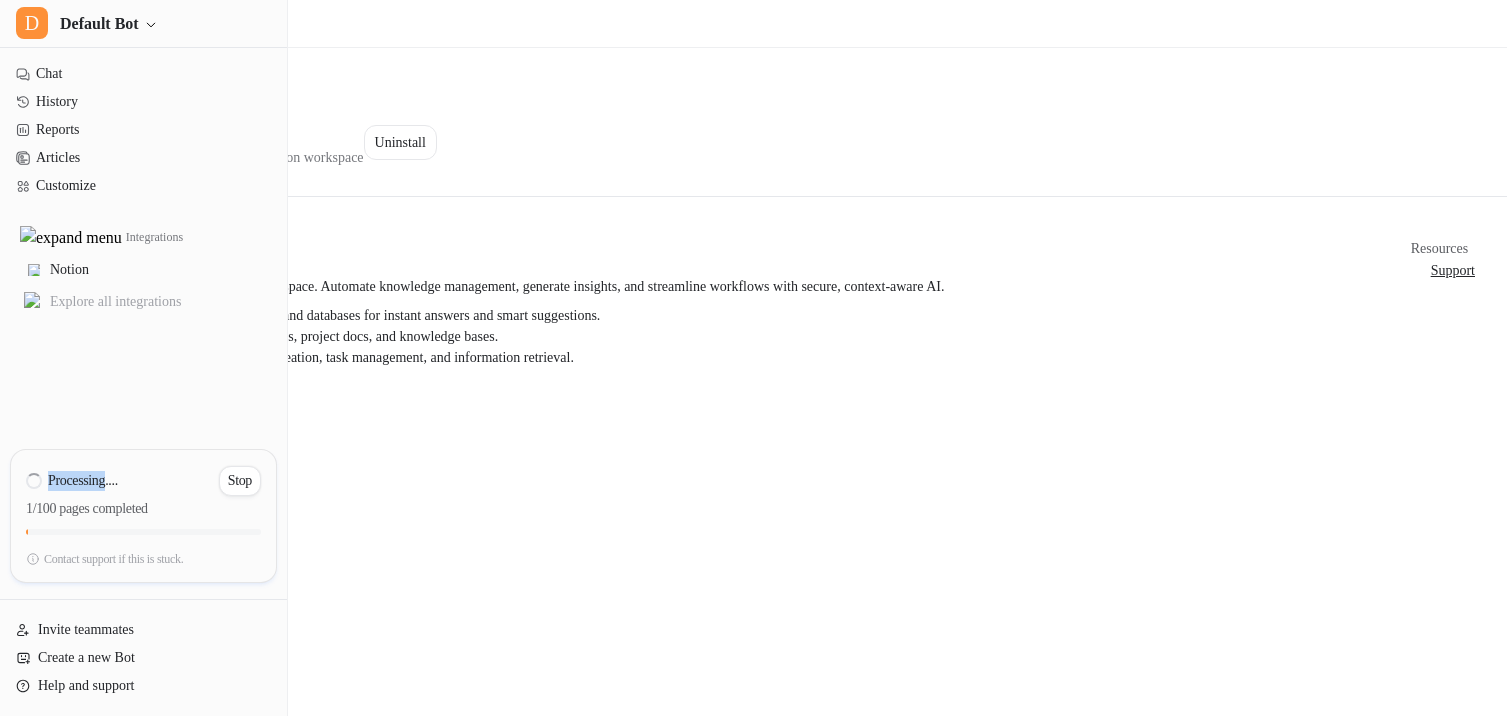 click on "Processing... ." at bounding box center [72, 481] 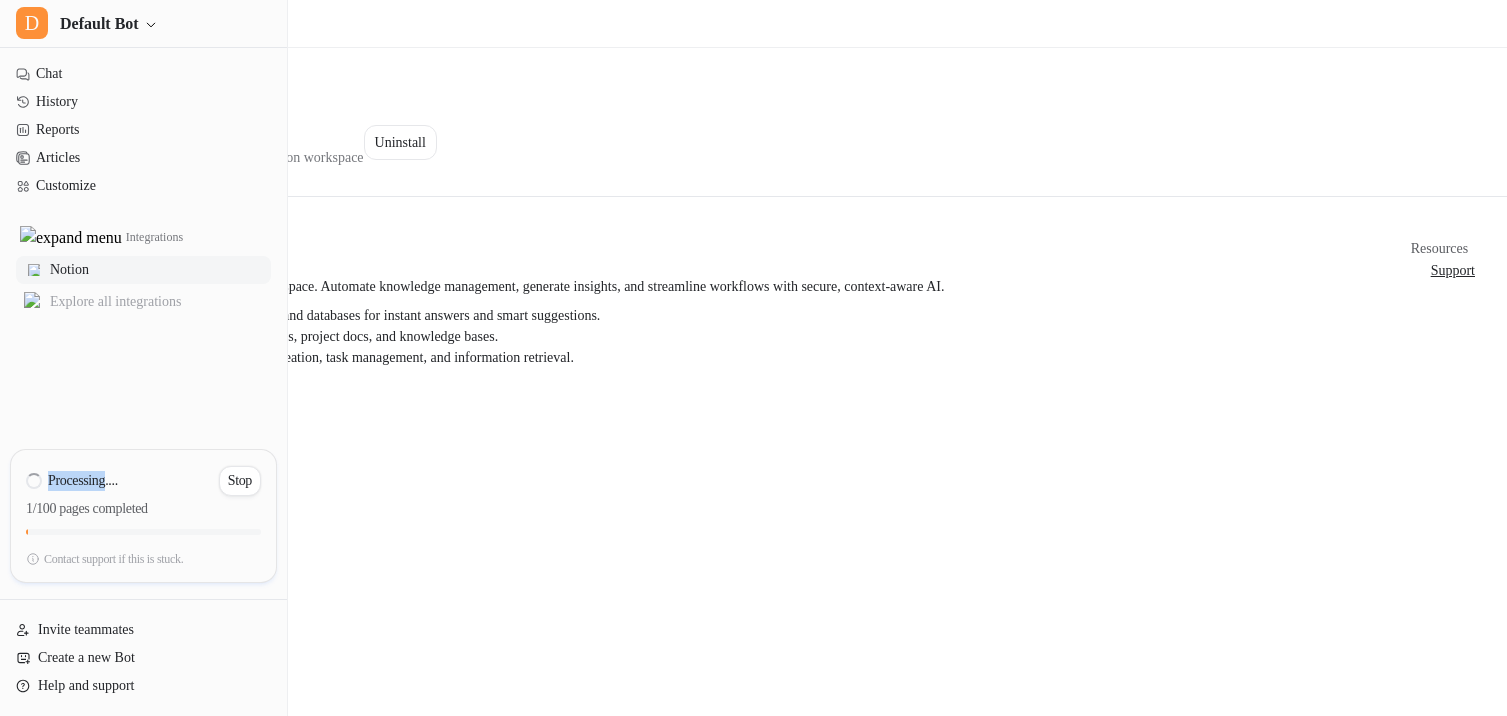 click on "Notion" at bounding box center [69, 270] 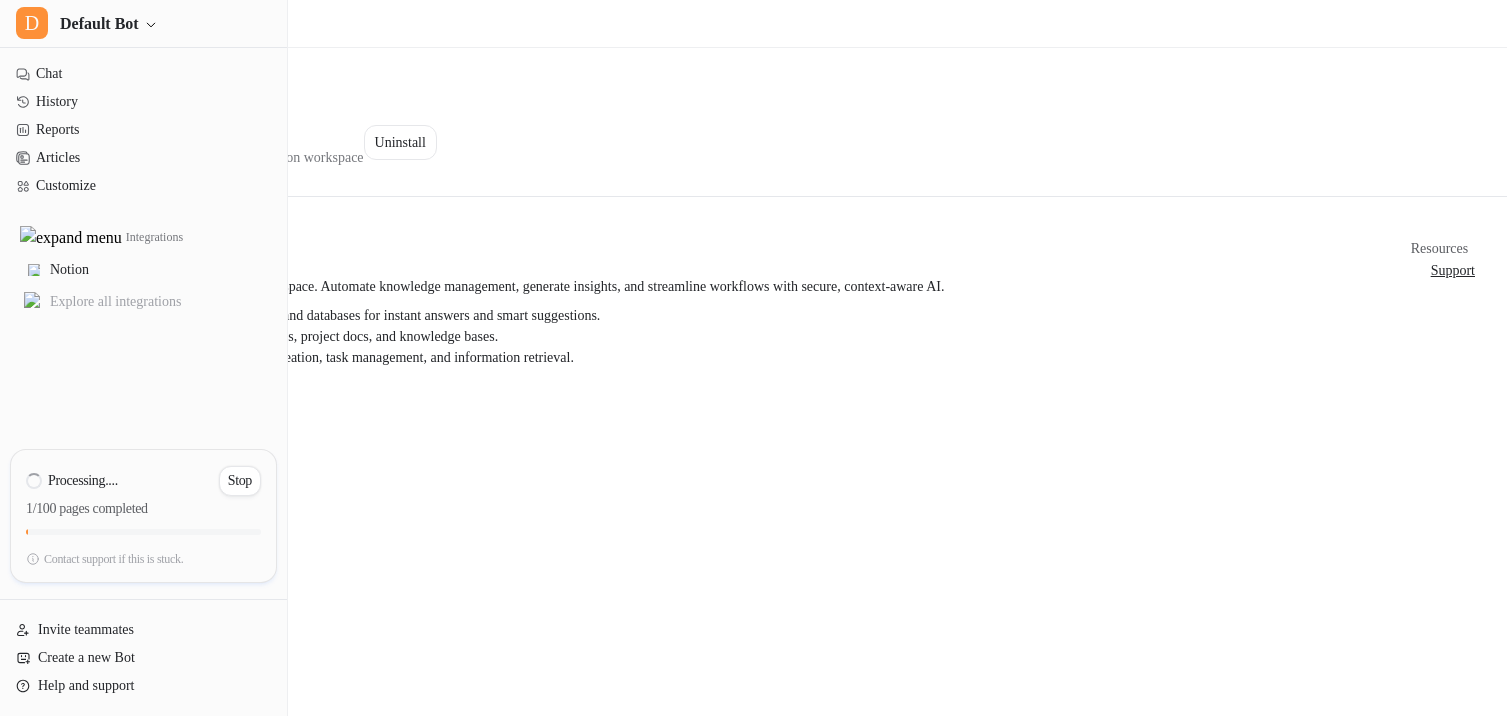 click on "Enable secure AI actions for content creation, task management, and information retrieval." at bounding box center [729, 357] 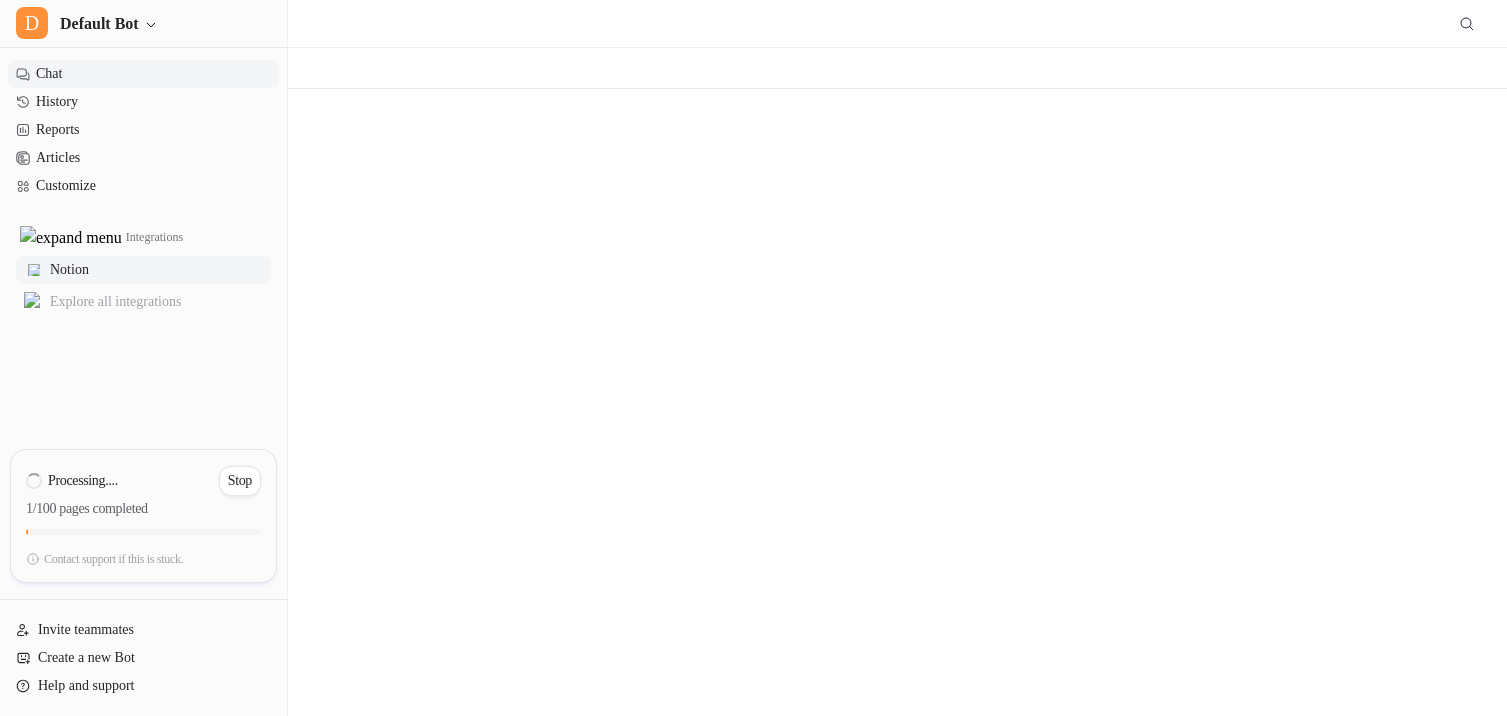 click on "Chat" at bounding box center (143, 74) 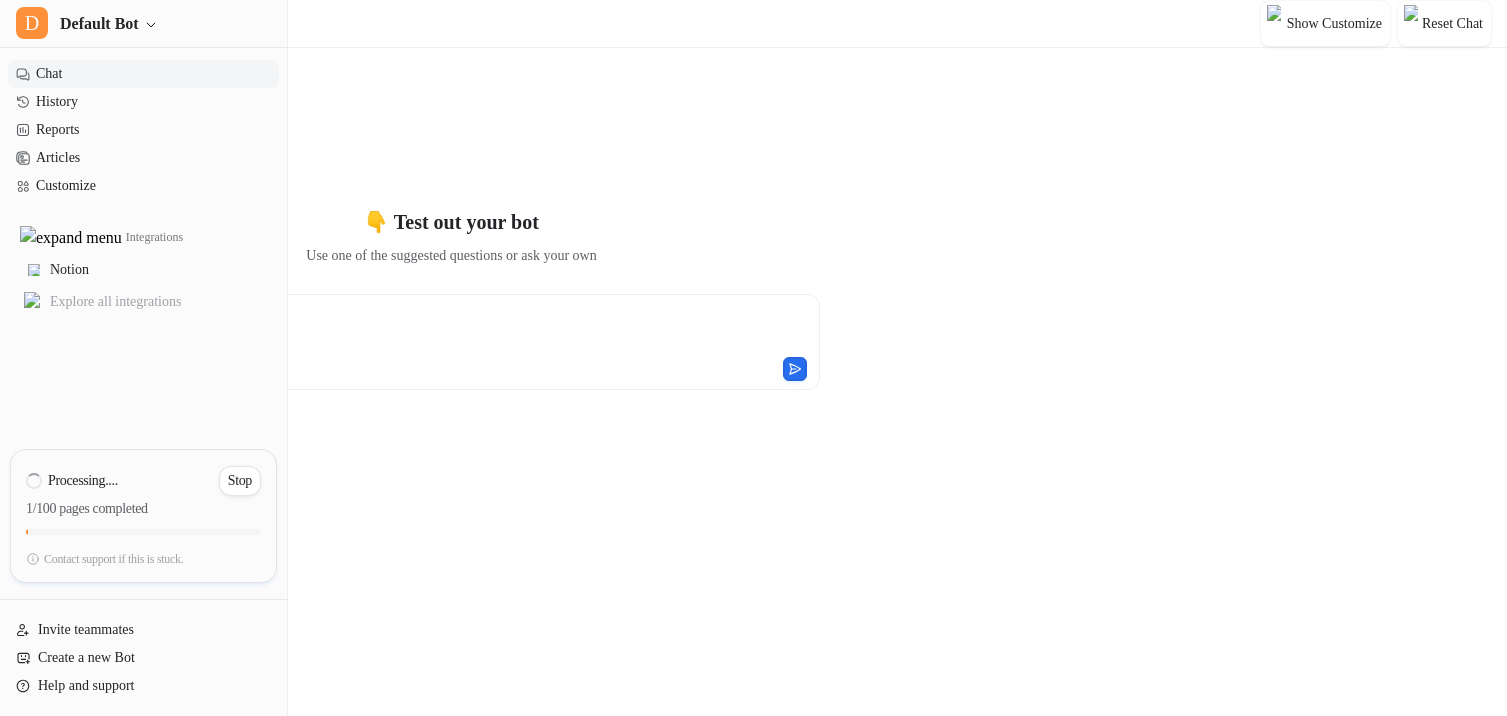 type on "**********" 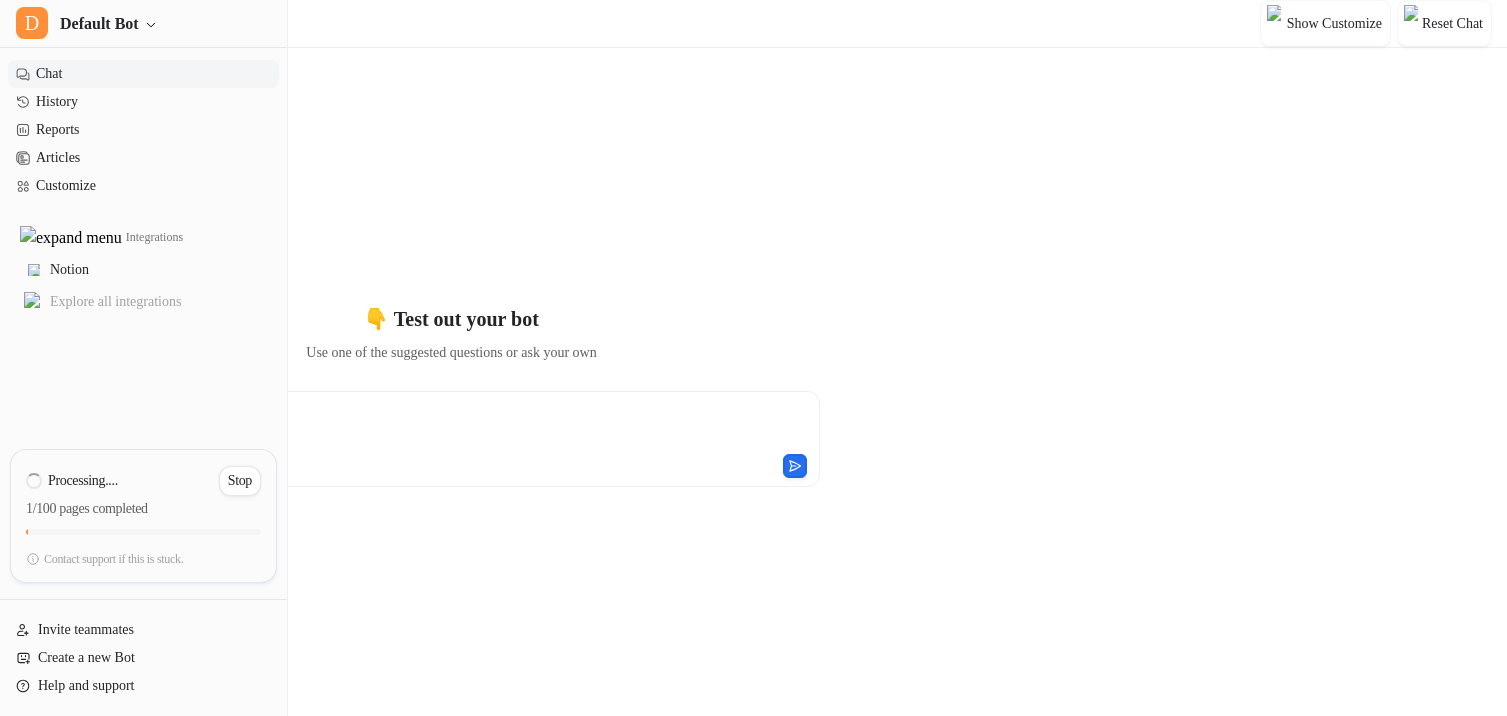 click on "**********" at bounding box center [381, 427] 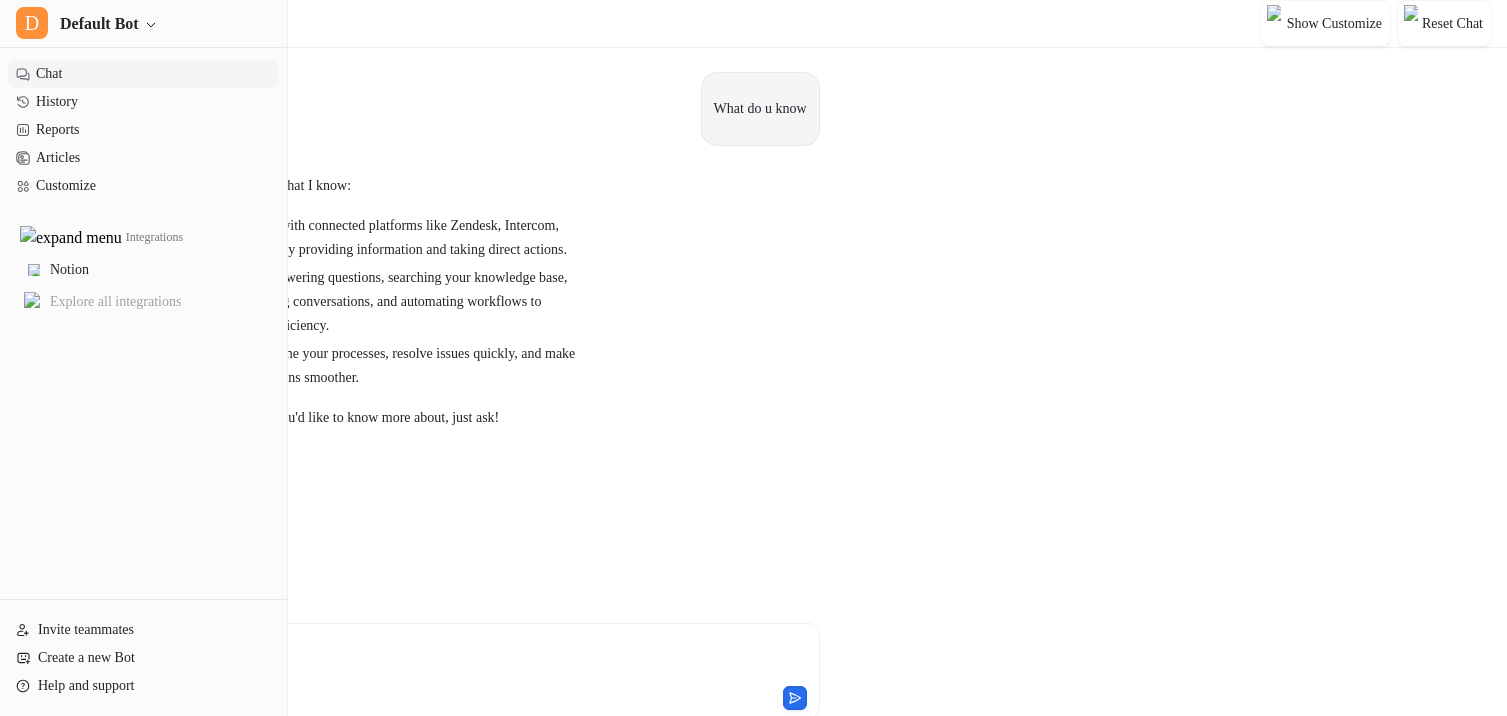 scroll, scrollTop: 0, scrollLeft: 0, axis: both 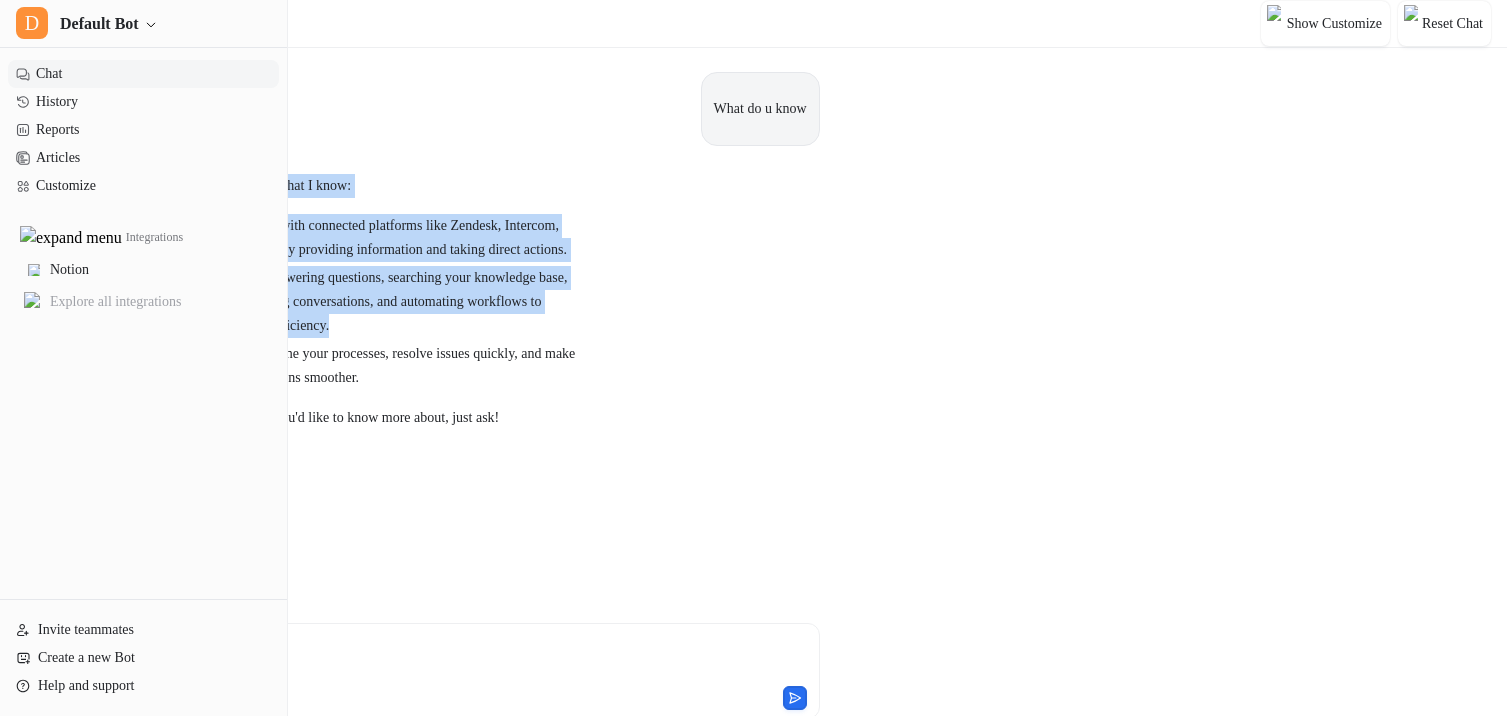 drag, startPoint x: 571, startPoint y: 146, endPoint x: 776, endPoint y: 284, distance: 247.12143 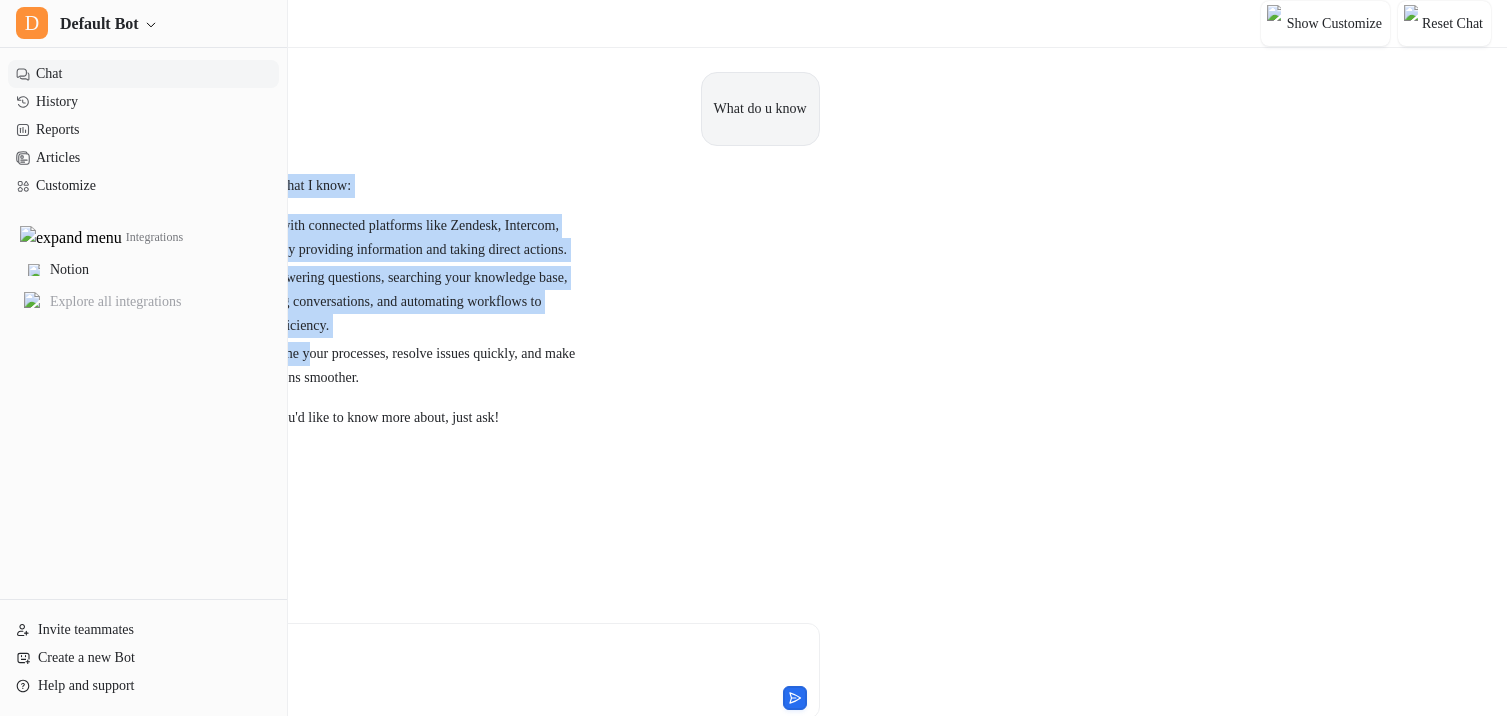 click on "I'm designed to streamline your processes, resolve issues quickly, and make your customer interactions smoother." at bounding box center (362, 366) 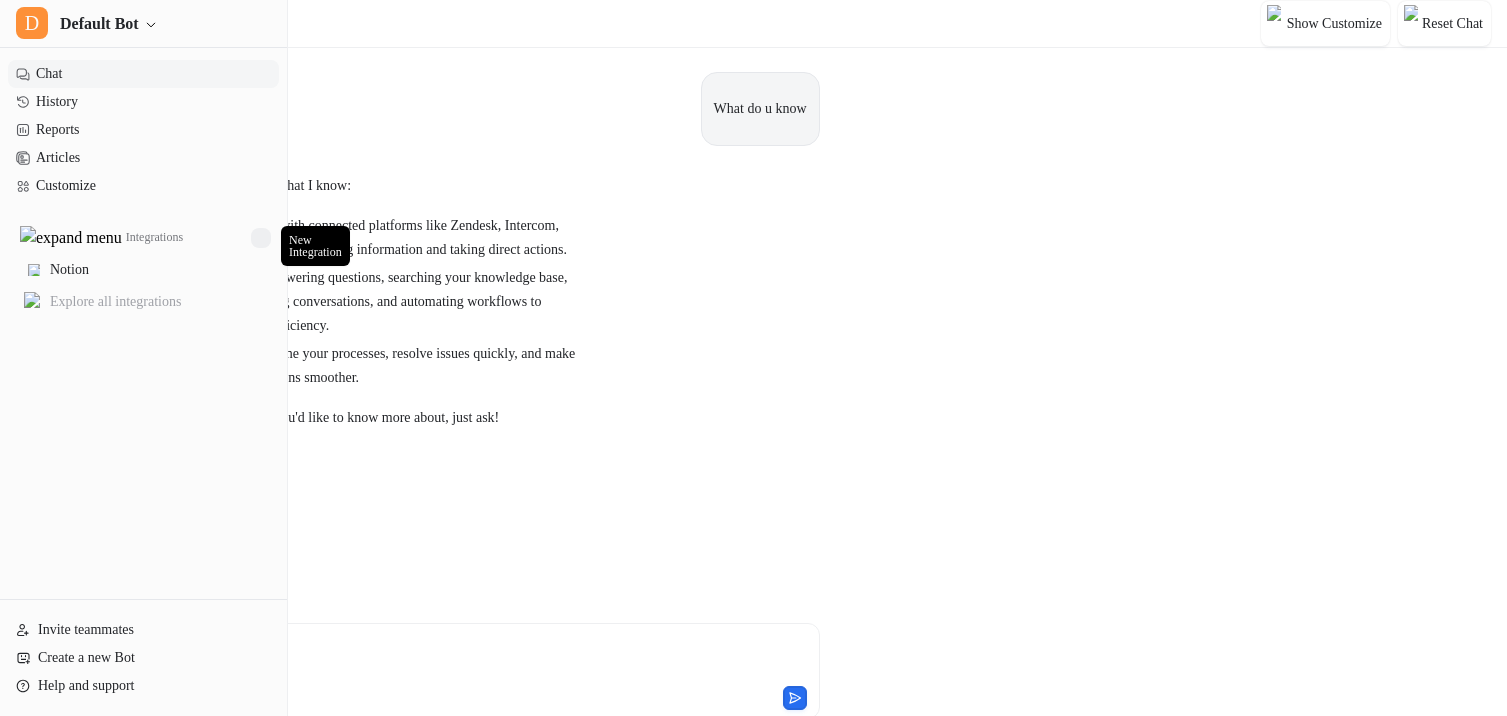 click at bounding box center [261, 238] 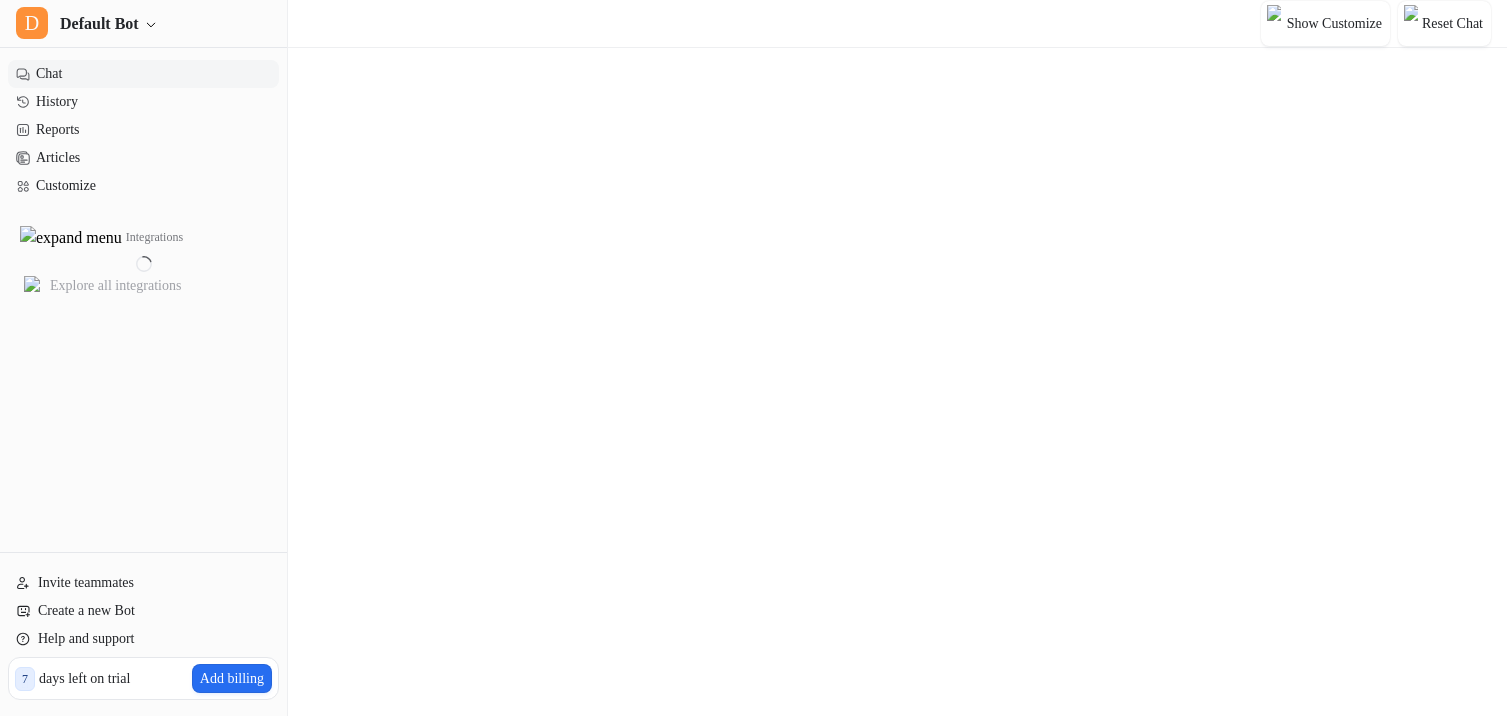 scroll, scrollTop: 0, scrollLeft: 0, axis: both 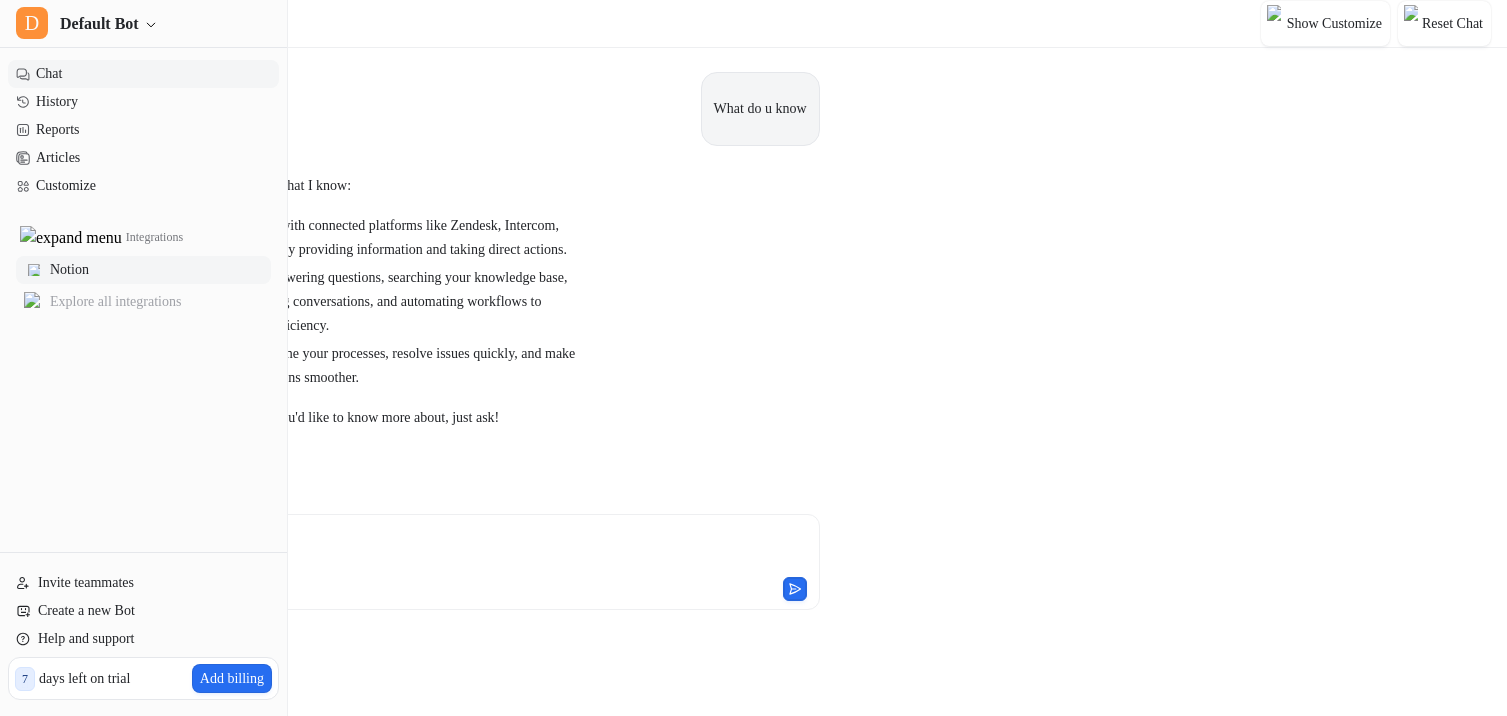 click on "Notion" at bounding box center [143, 270] 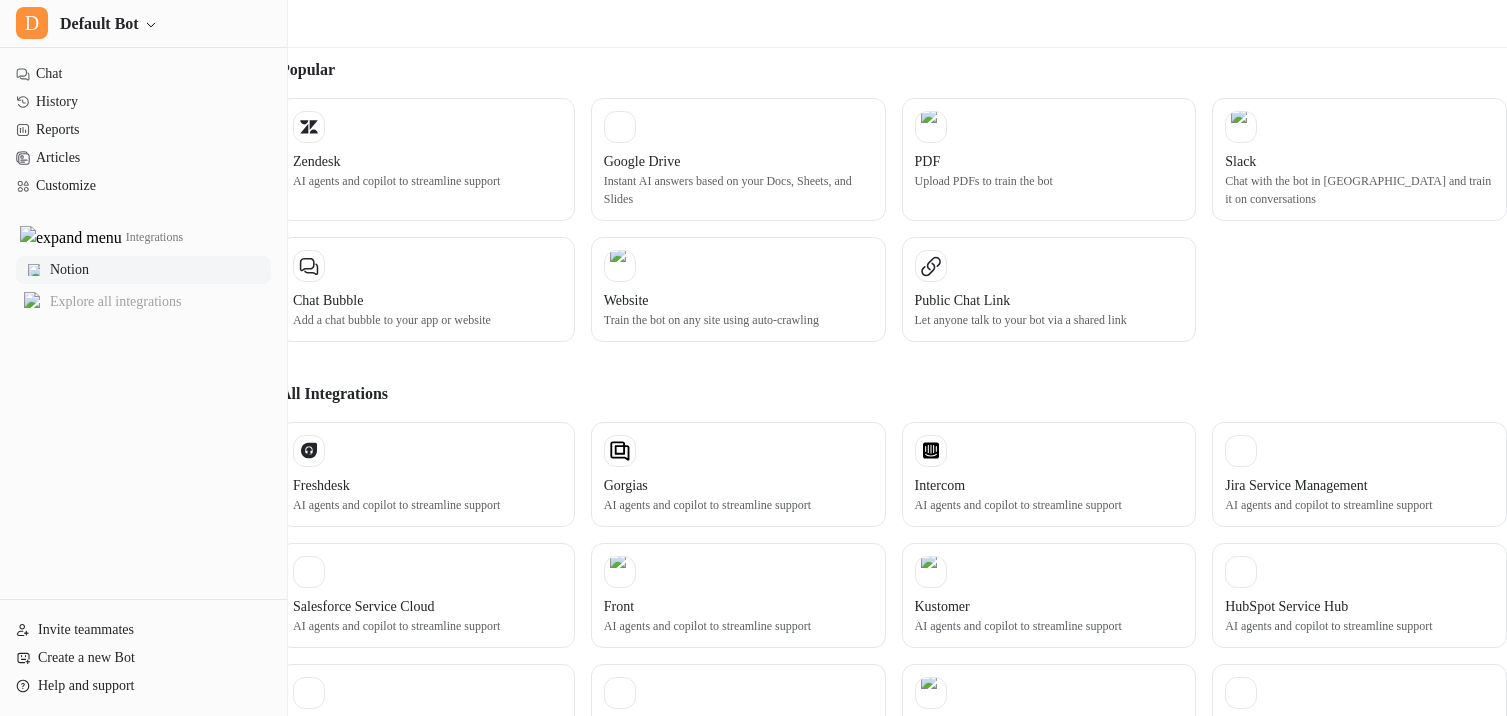 scroll, scrollTop: 0, scrollLeft: 0, axis: both 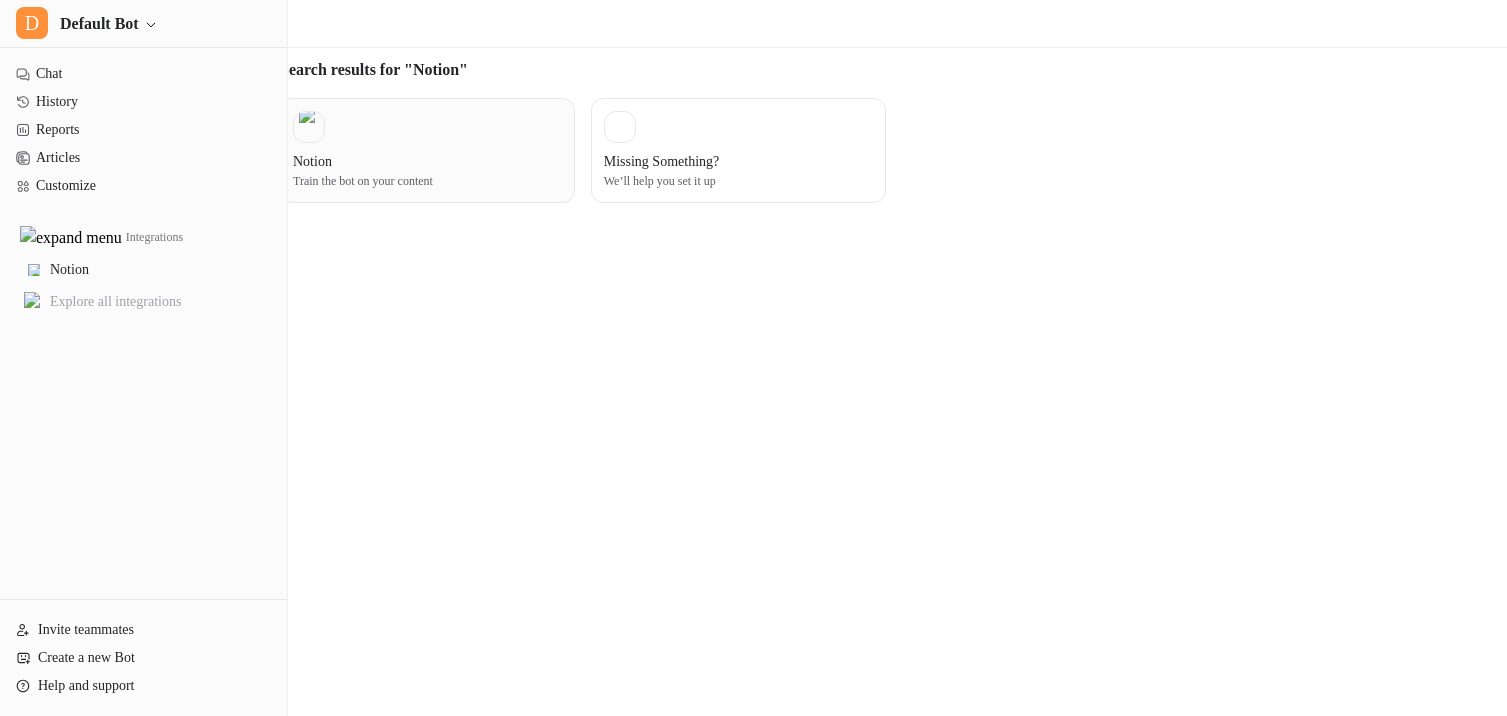 type on "******" 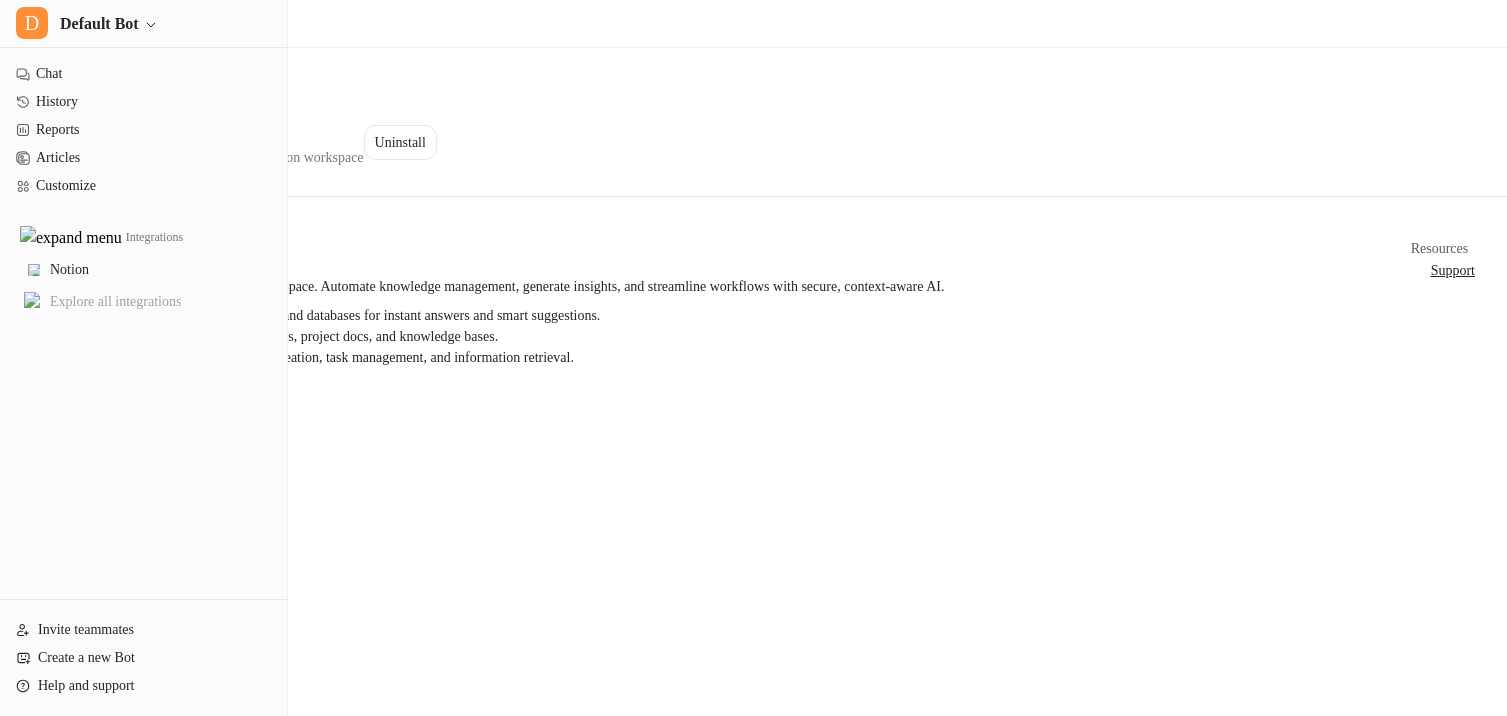 click on "Notion Connected AI agents and insights for your Notion workspace Uninstall" at bounding box center (749, 142) 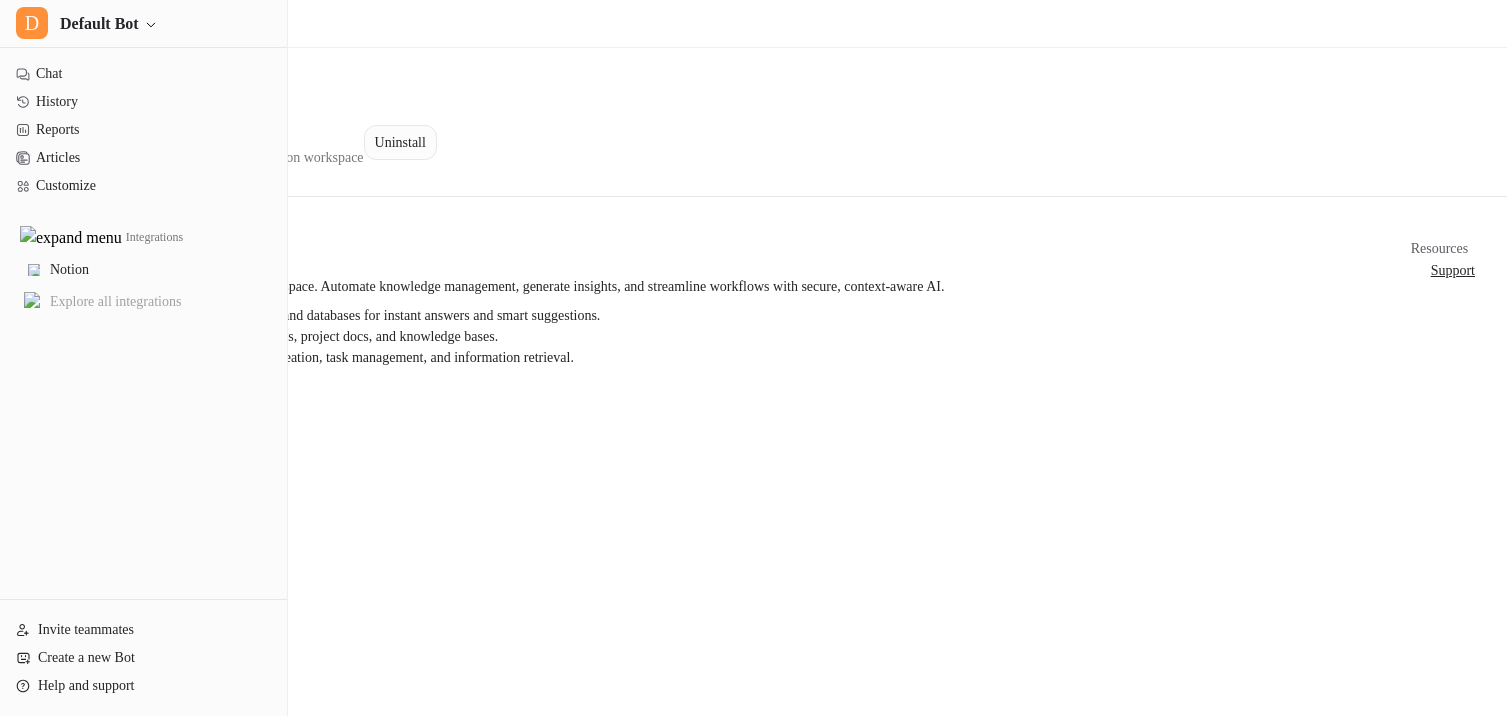click on "Uninstall" at bounding box center [400, 142] 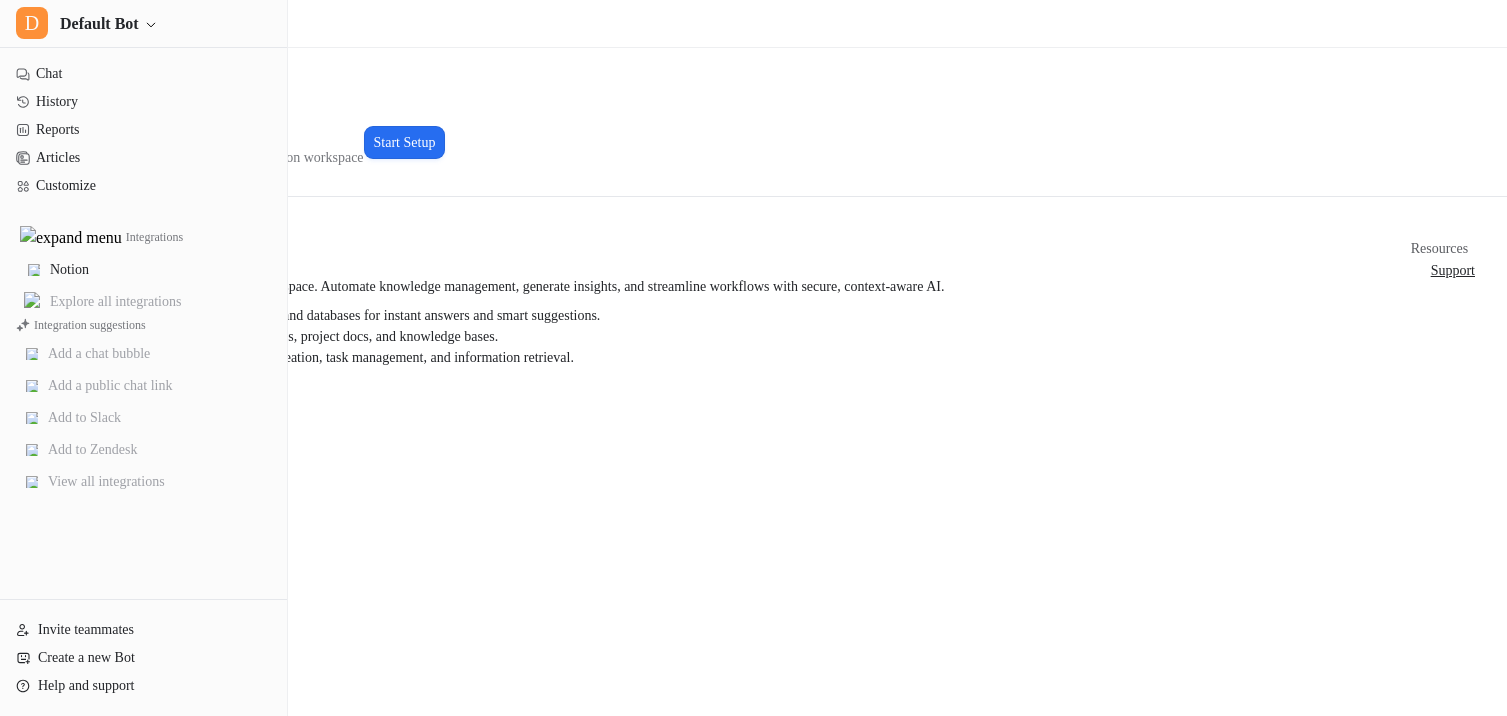 click on "Notion AI agents and insights for your Notion workspace Start Setup" at bounding box center [749, 142] 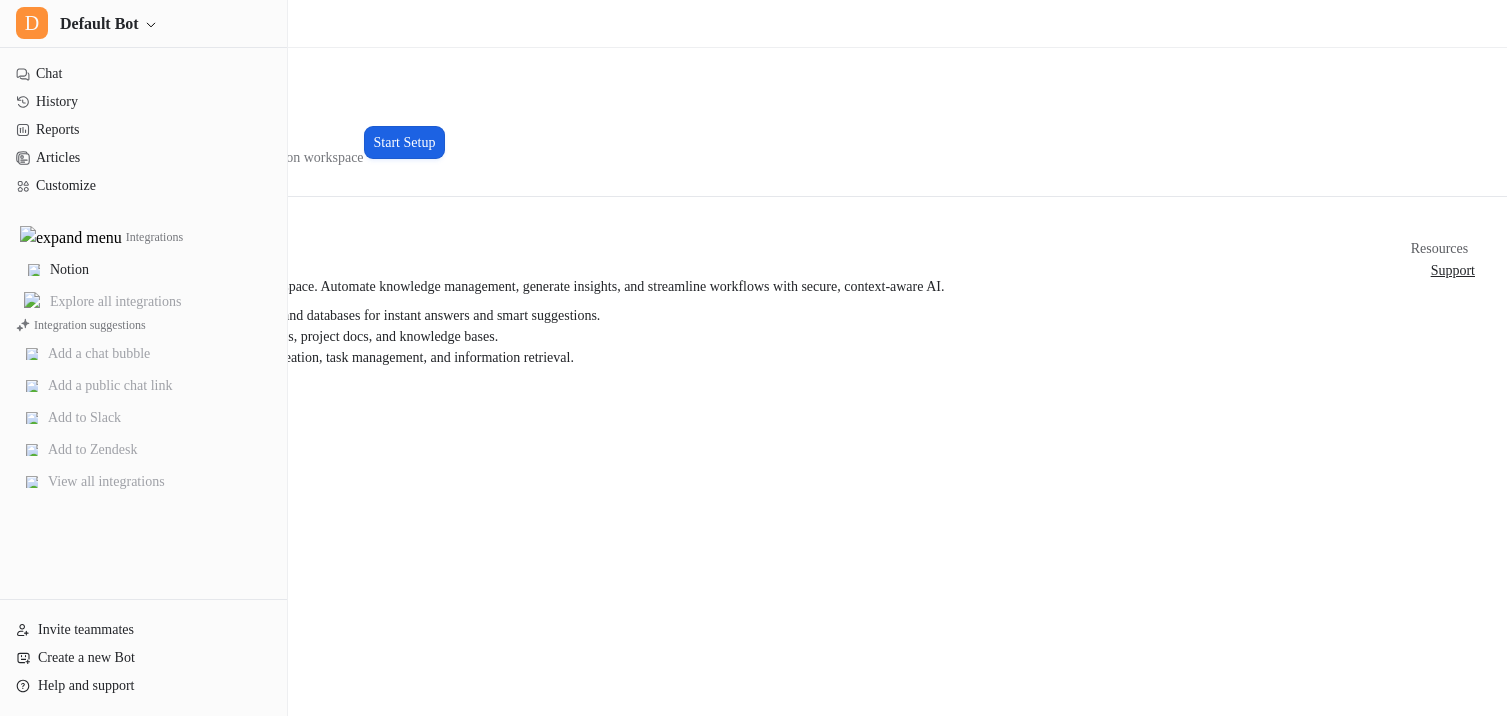 click on "Start Setup" at bounding box center [405, 142] 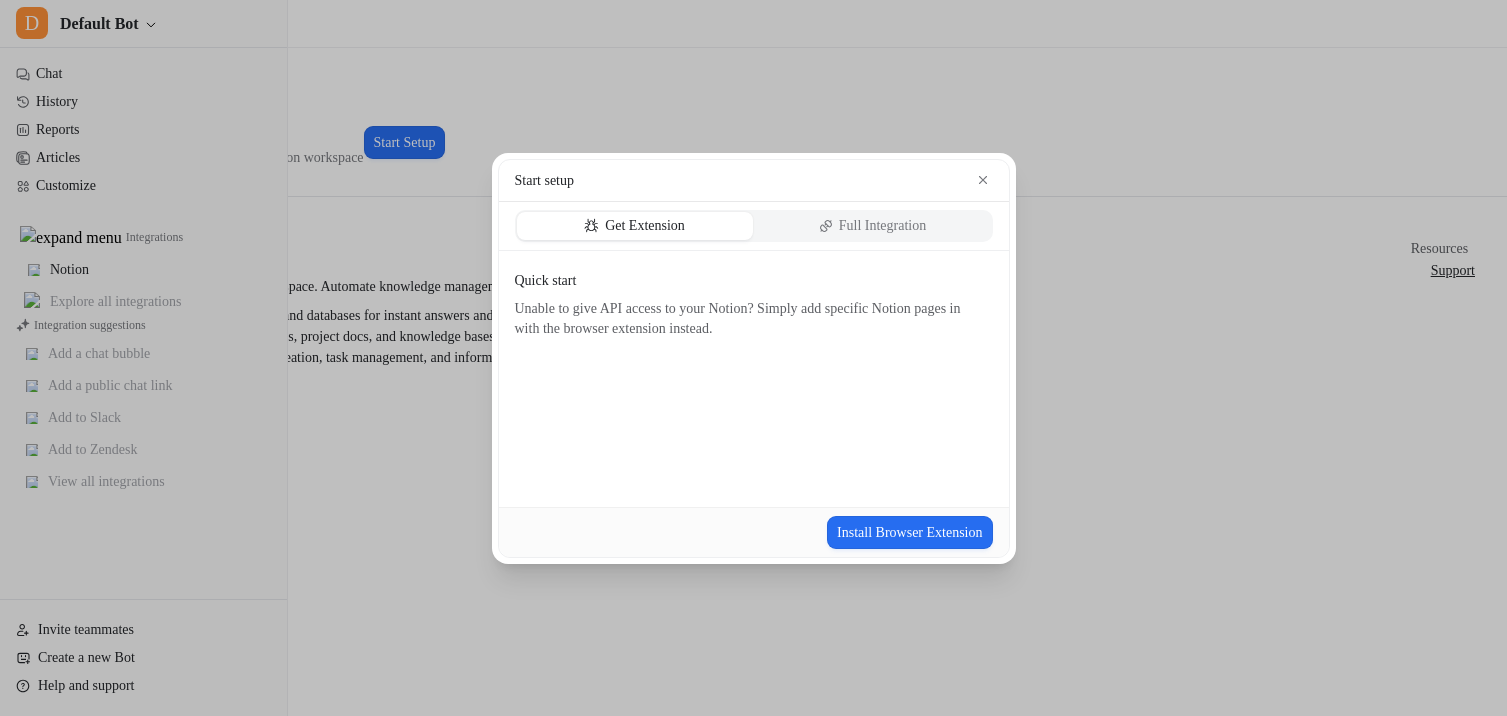 click on "Full Integration" at bounding box center [873, 226] 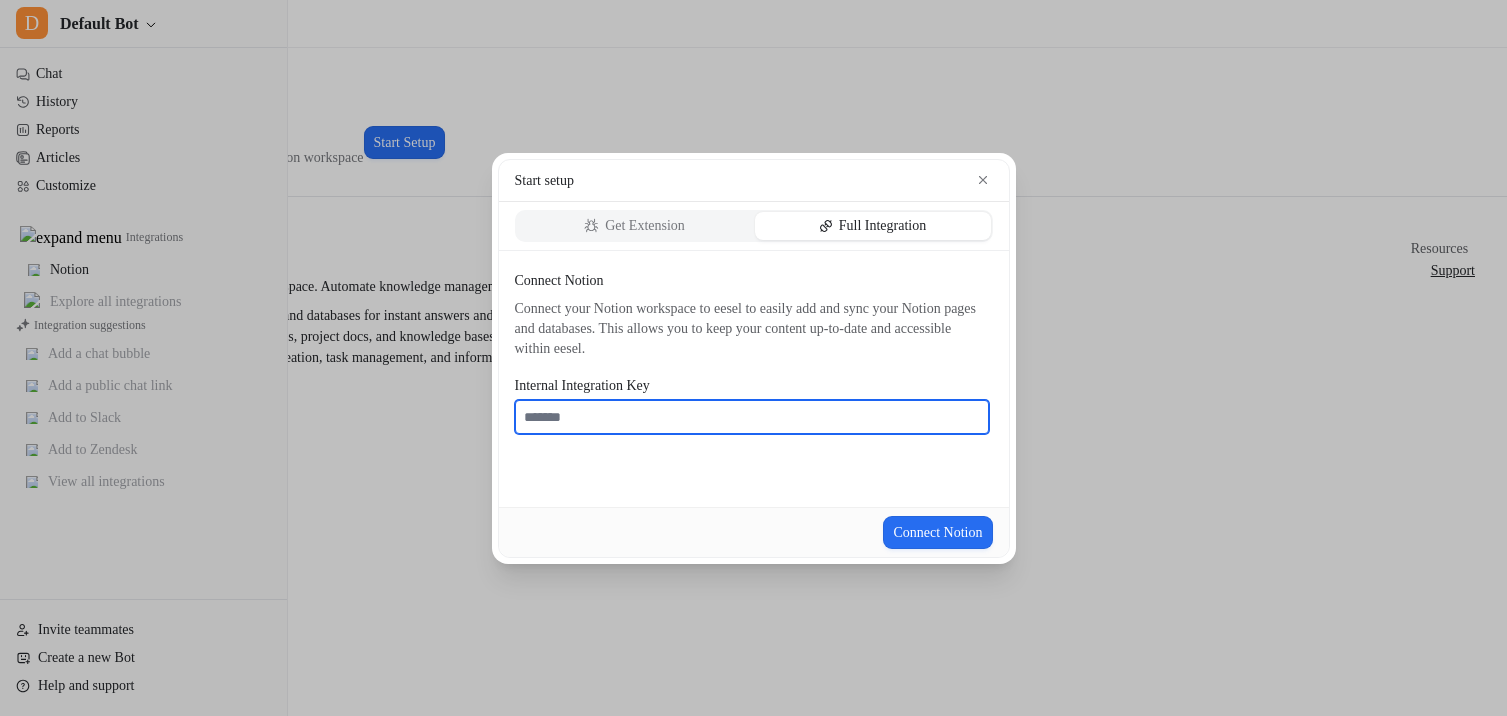 click on "Internal Integration Key" at bounding box center [752, 417] 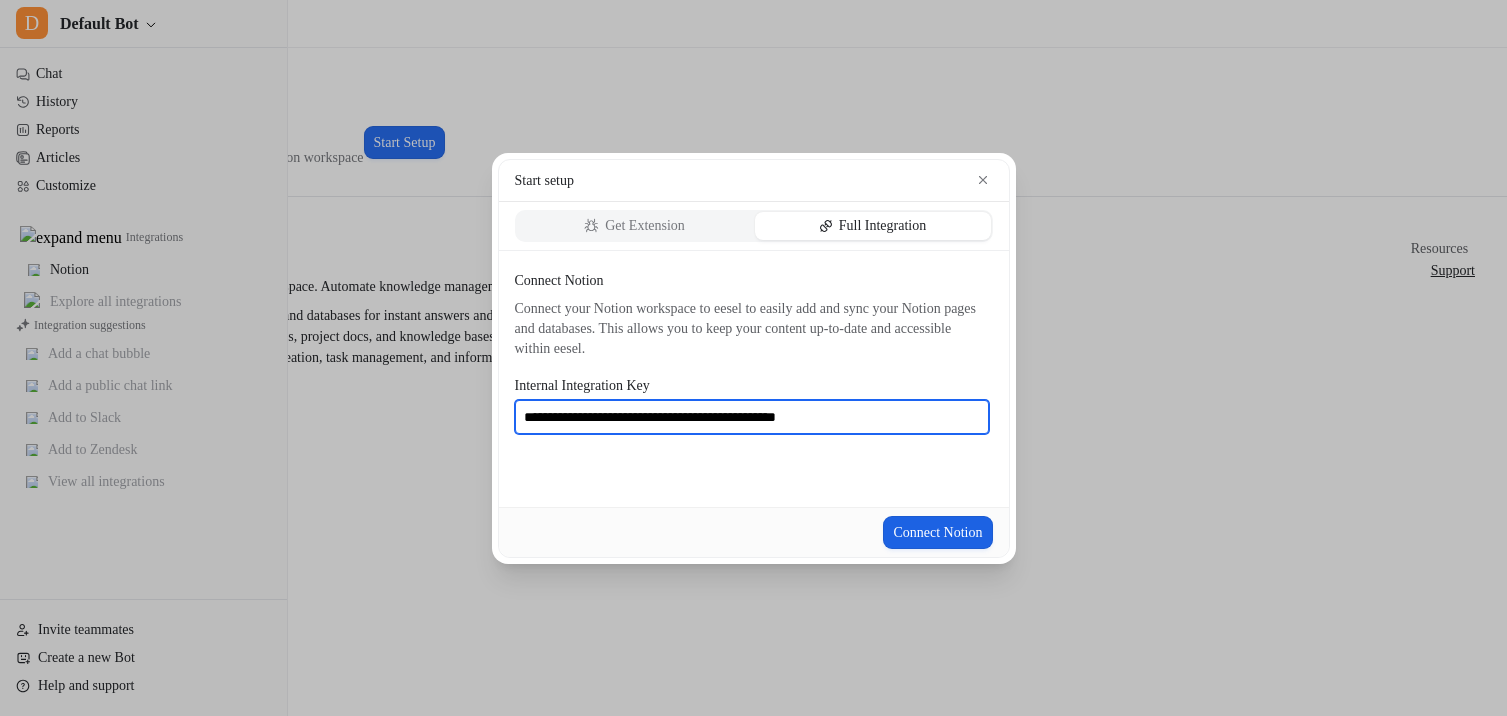 type on "**********" 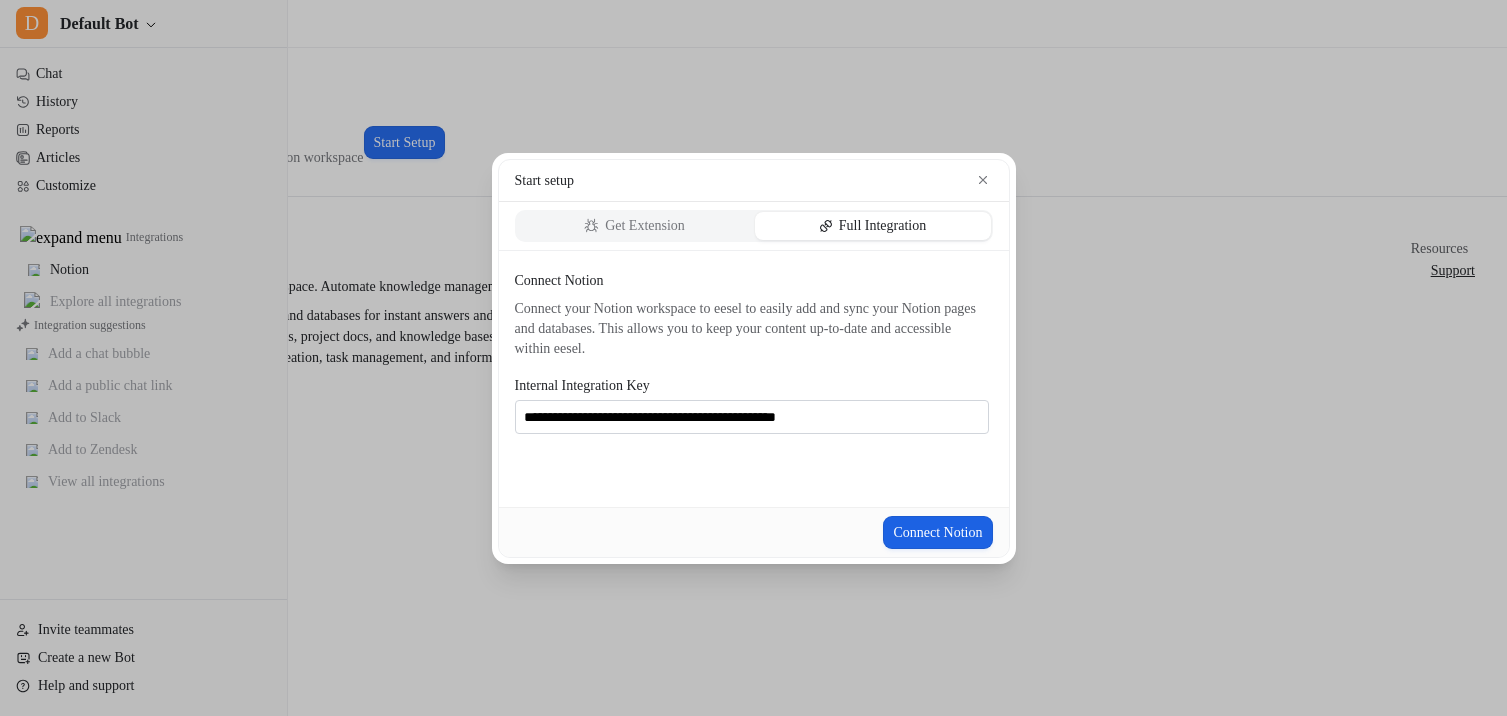 click on "Connect Notion" at bounding box center [937, 532] 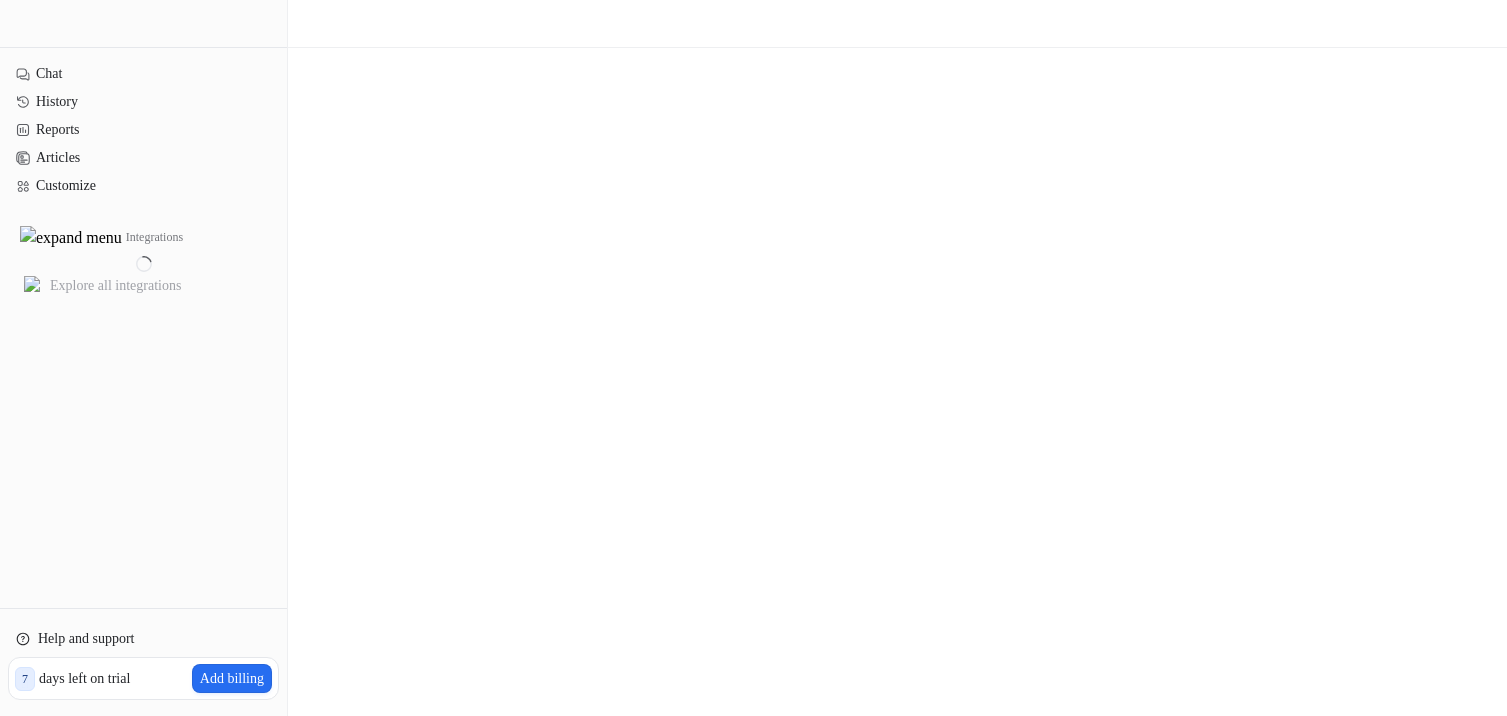 scroll, scrollTop: 0, scrollLeft: 0, axis: both 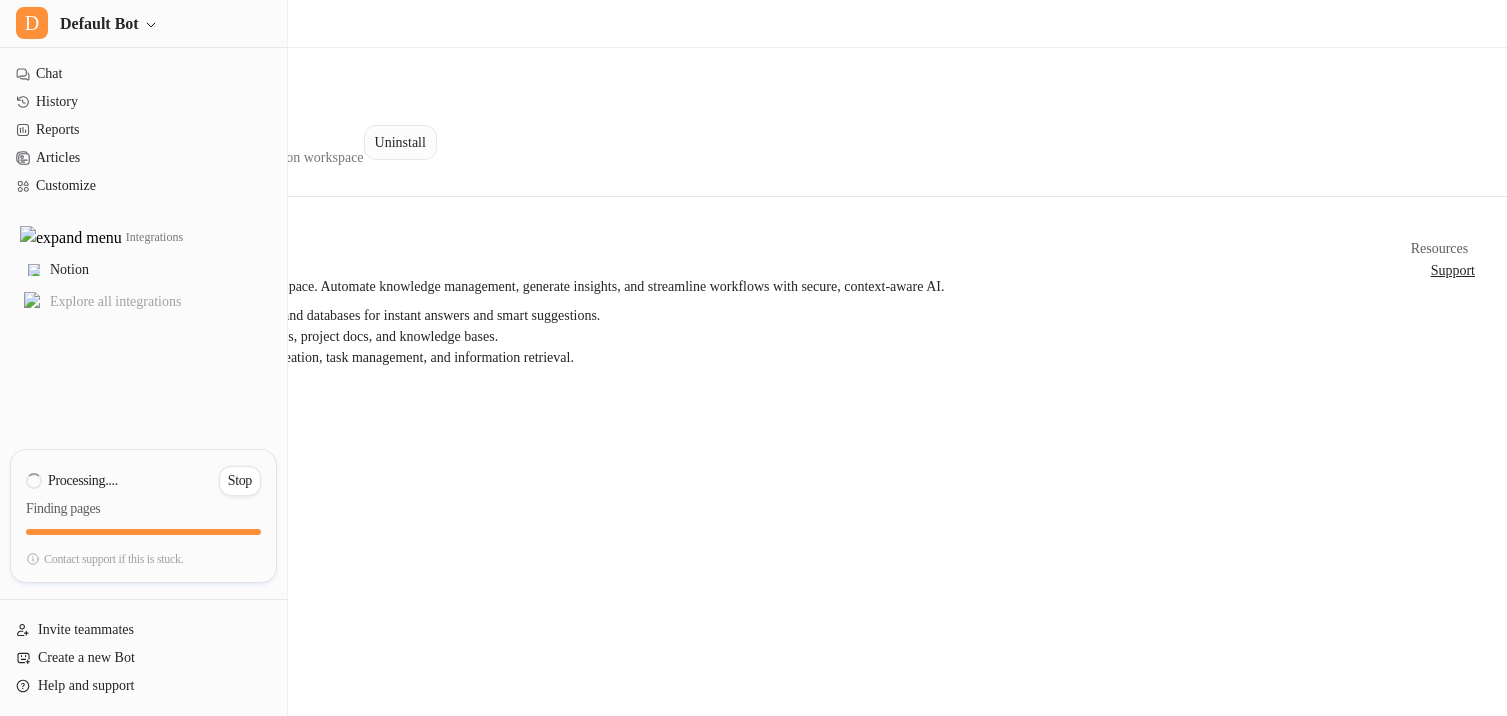 click on "Uninstall" at bounding box center [400, 142] 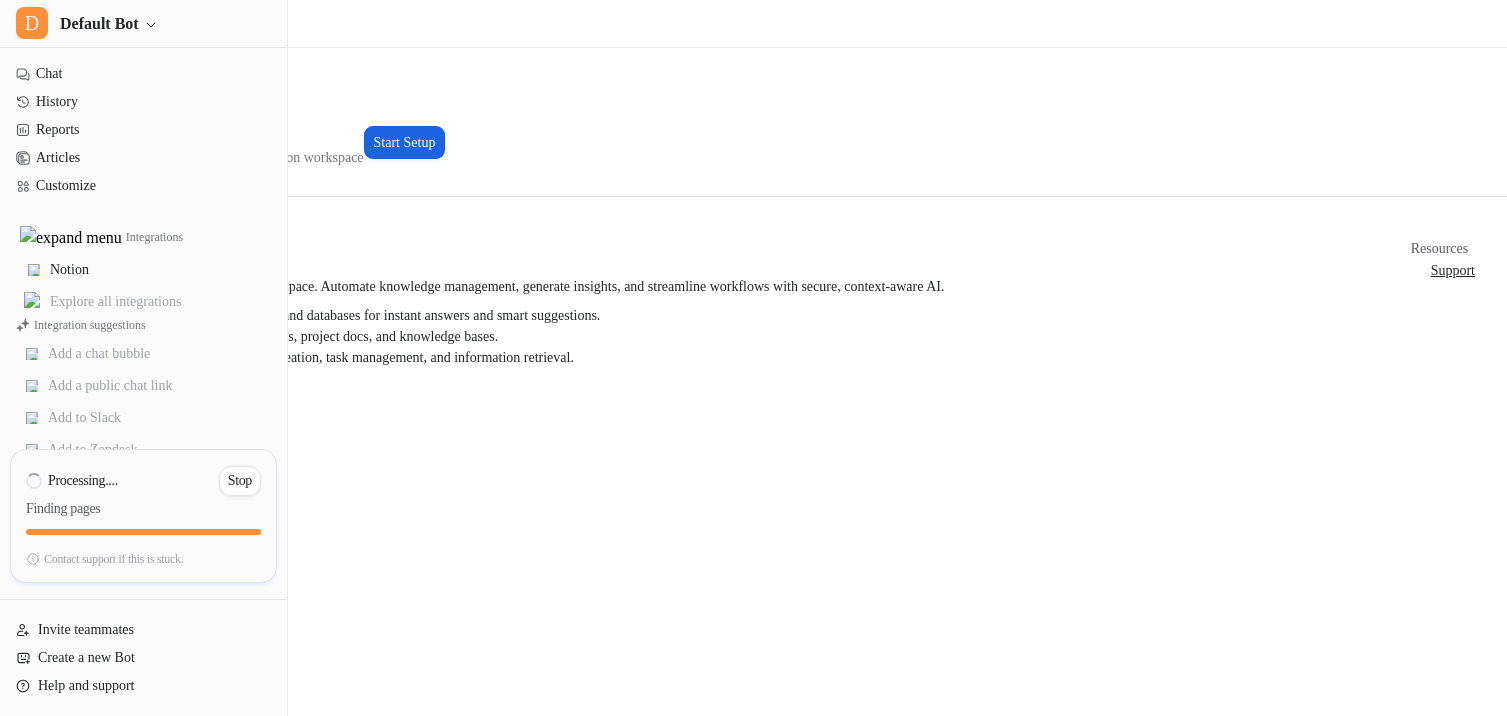 click on "Start Setup" at bounding box center [405, 142] 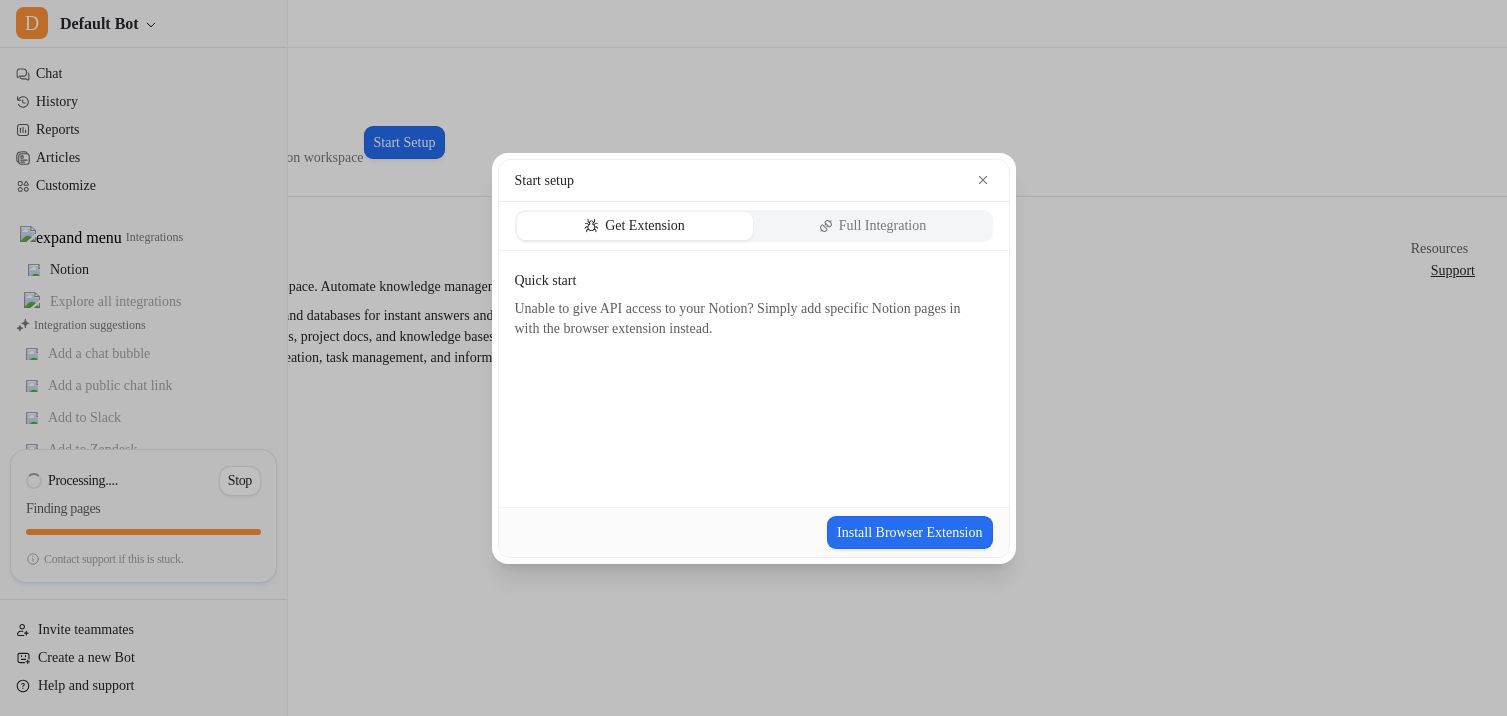 click on "Full Integration" at bounding box center (883, 226) 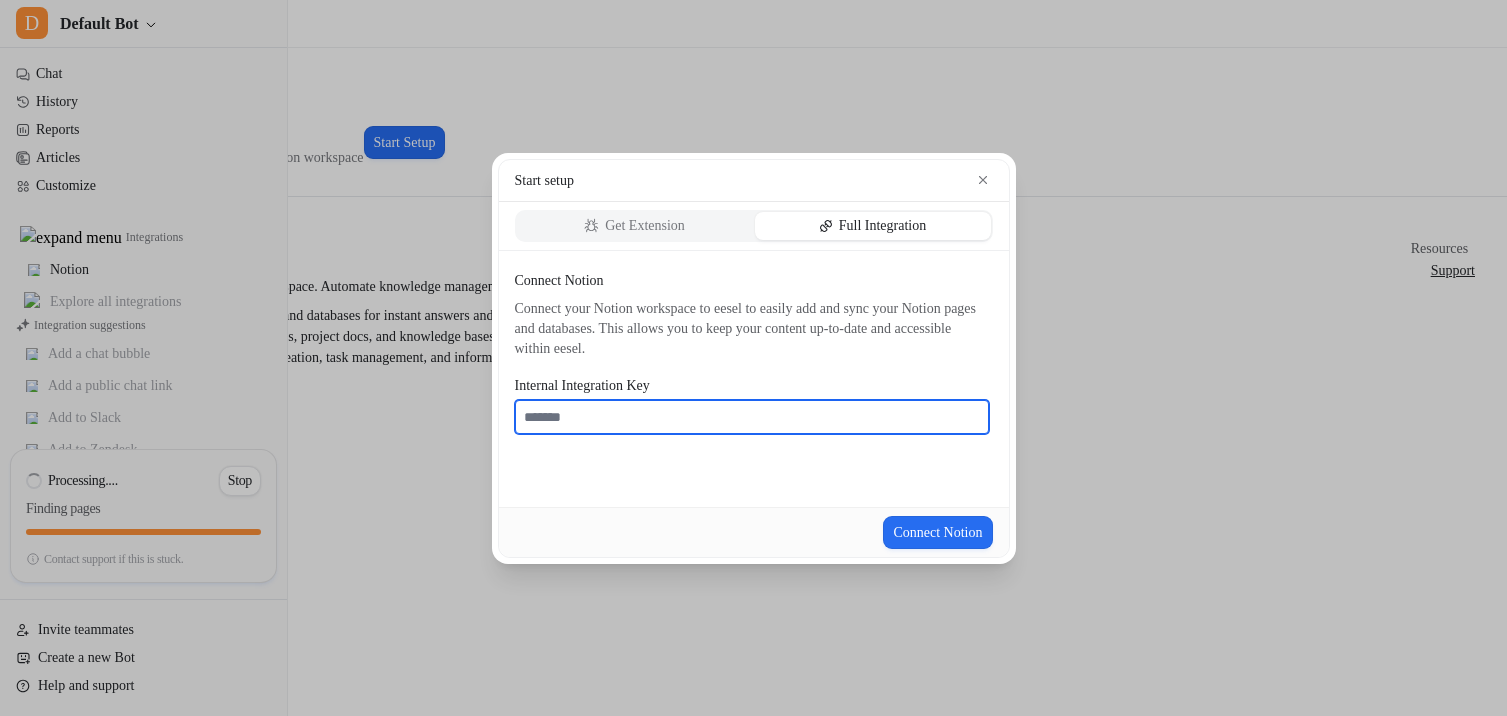click on "Internal Integration Key" at bounding box center (752, 417) 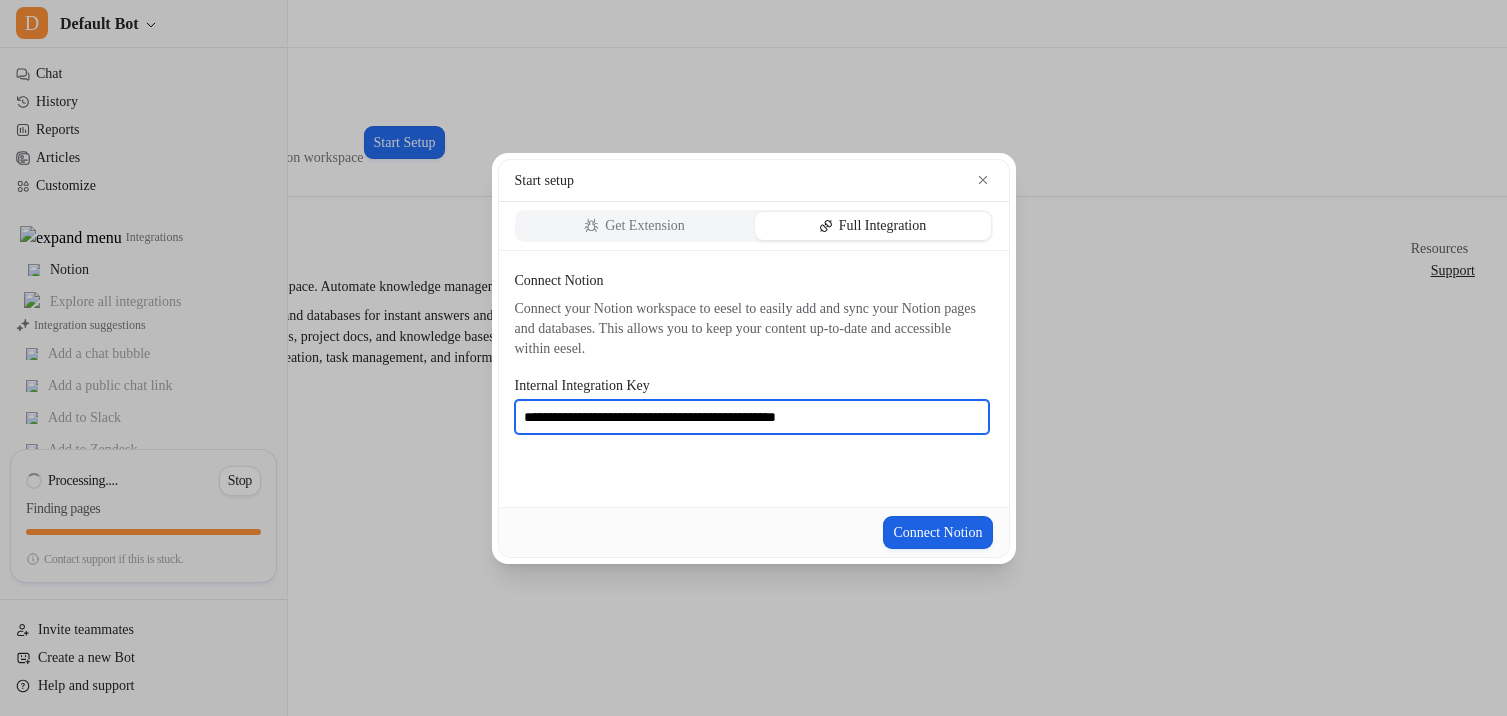 type on "**********" 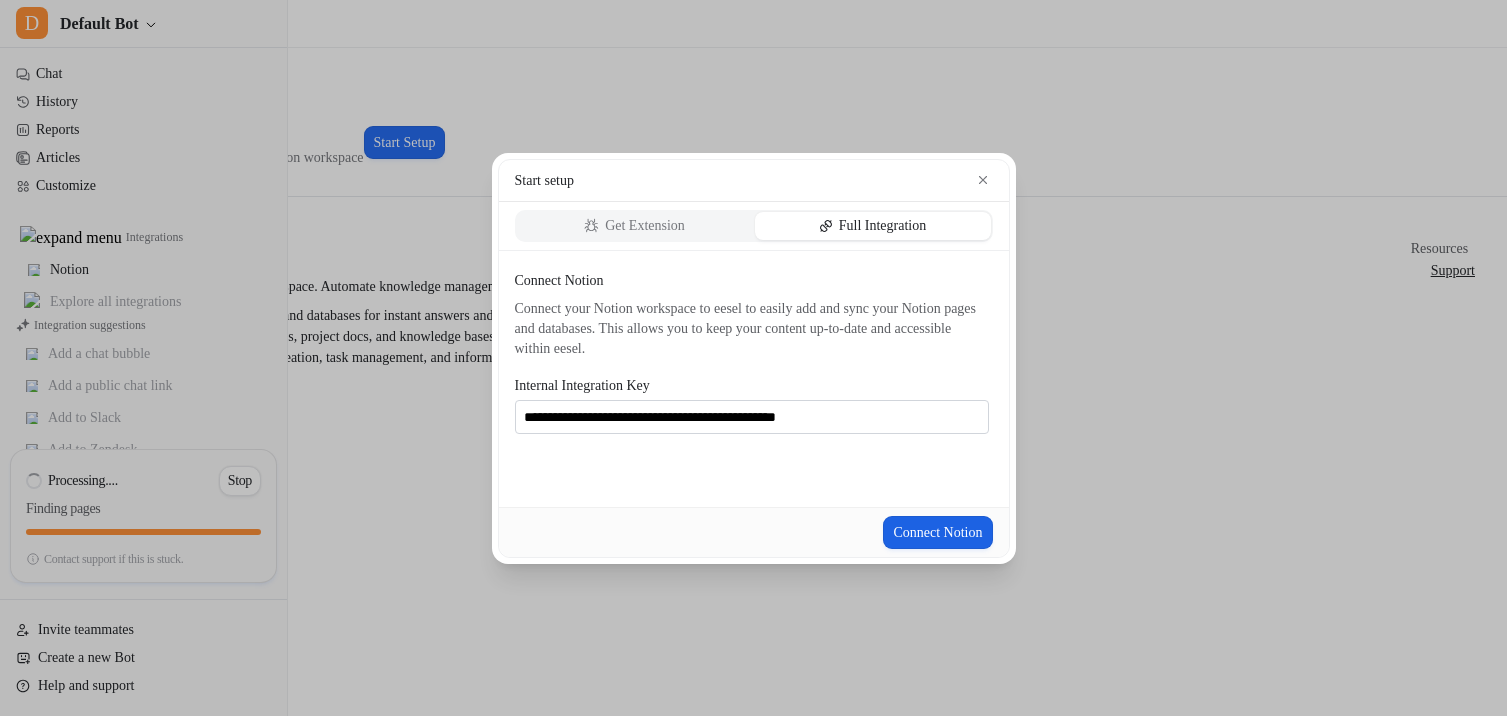 click on "Connect Notion" at bounding box center (937, 532) 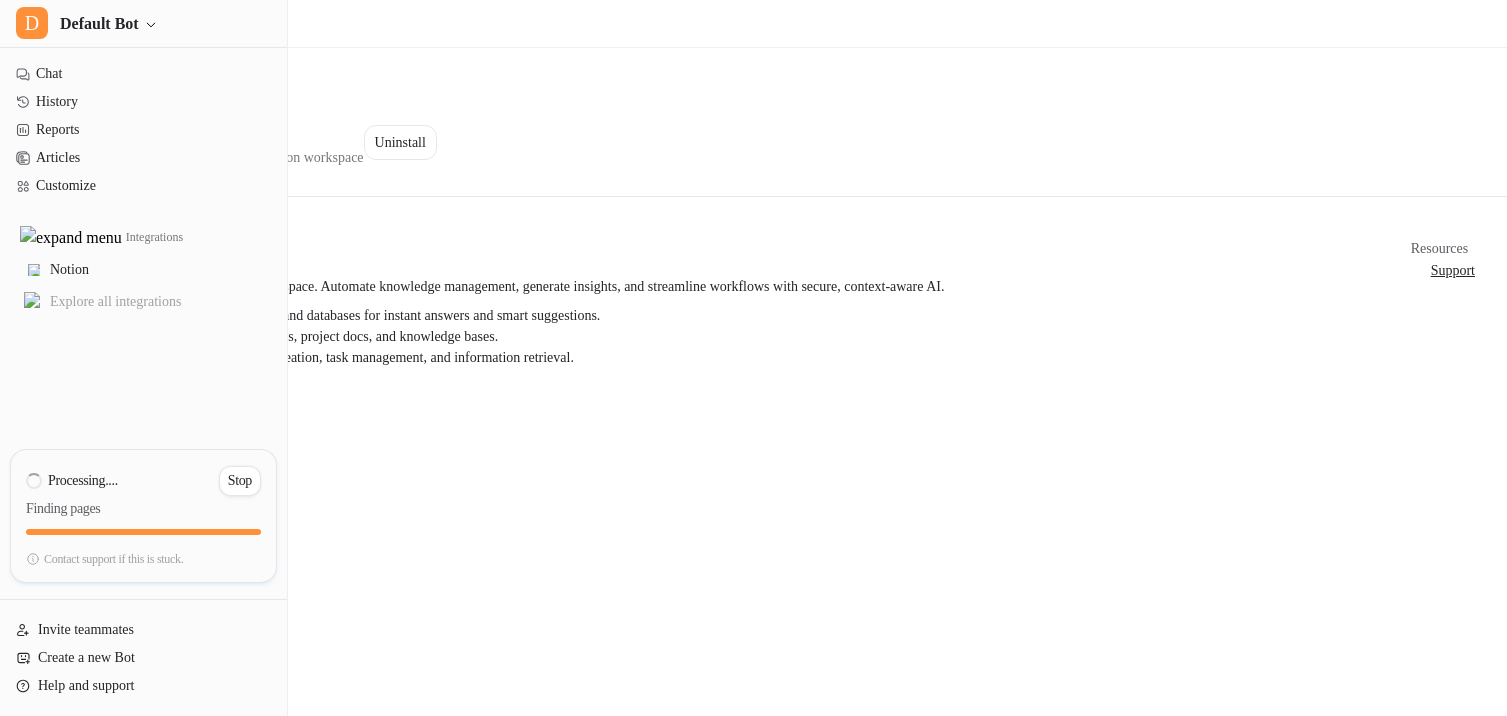type 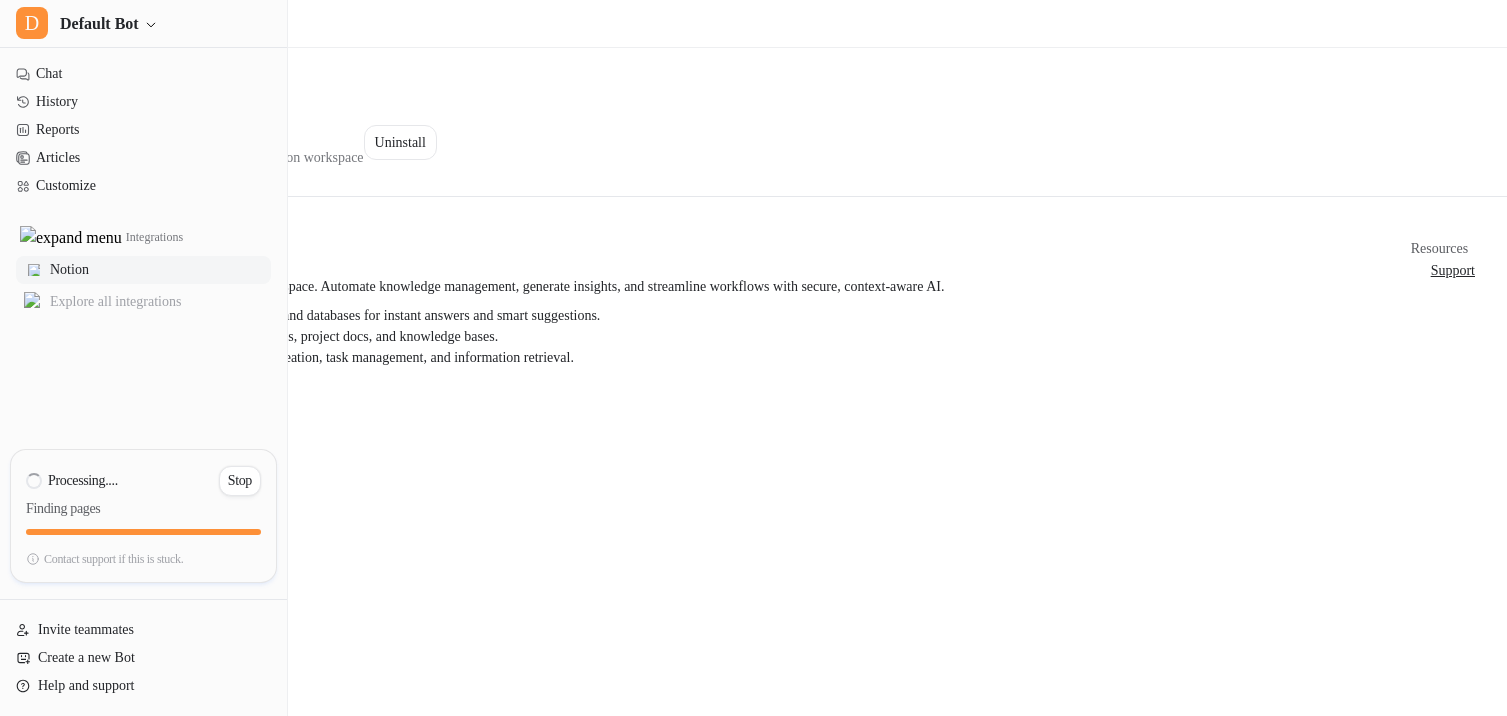 click on "Notion" at bounding box center (143, 270) 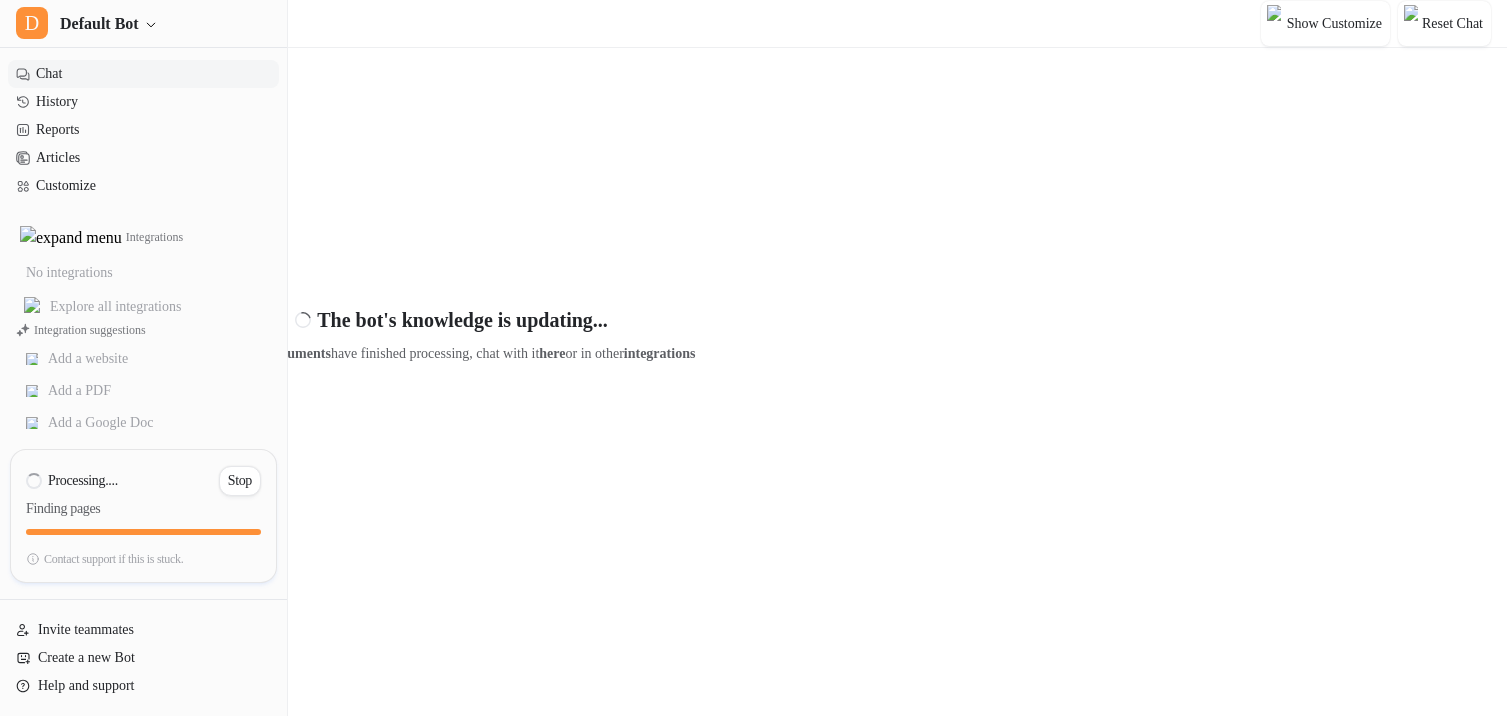 type on "**********" 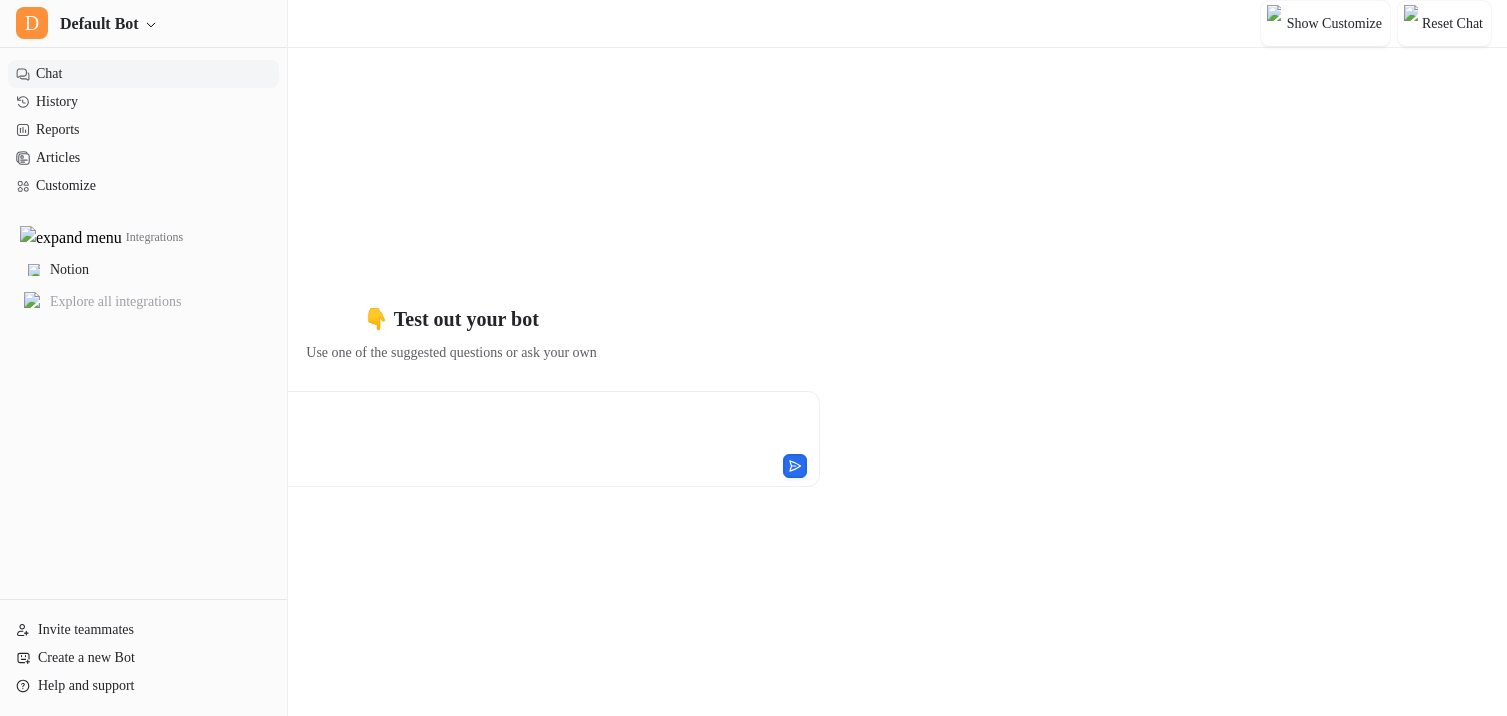scroll, scrollTop: 0, scrollLeft: 0, axis: both 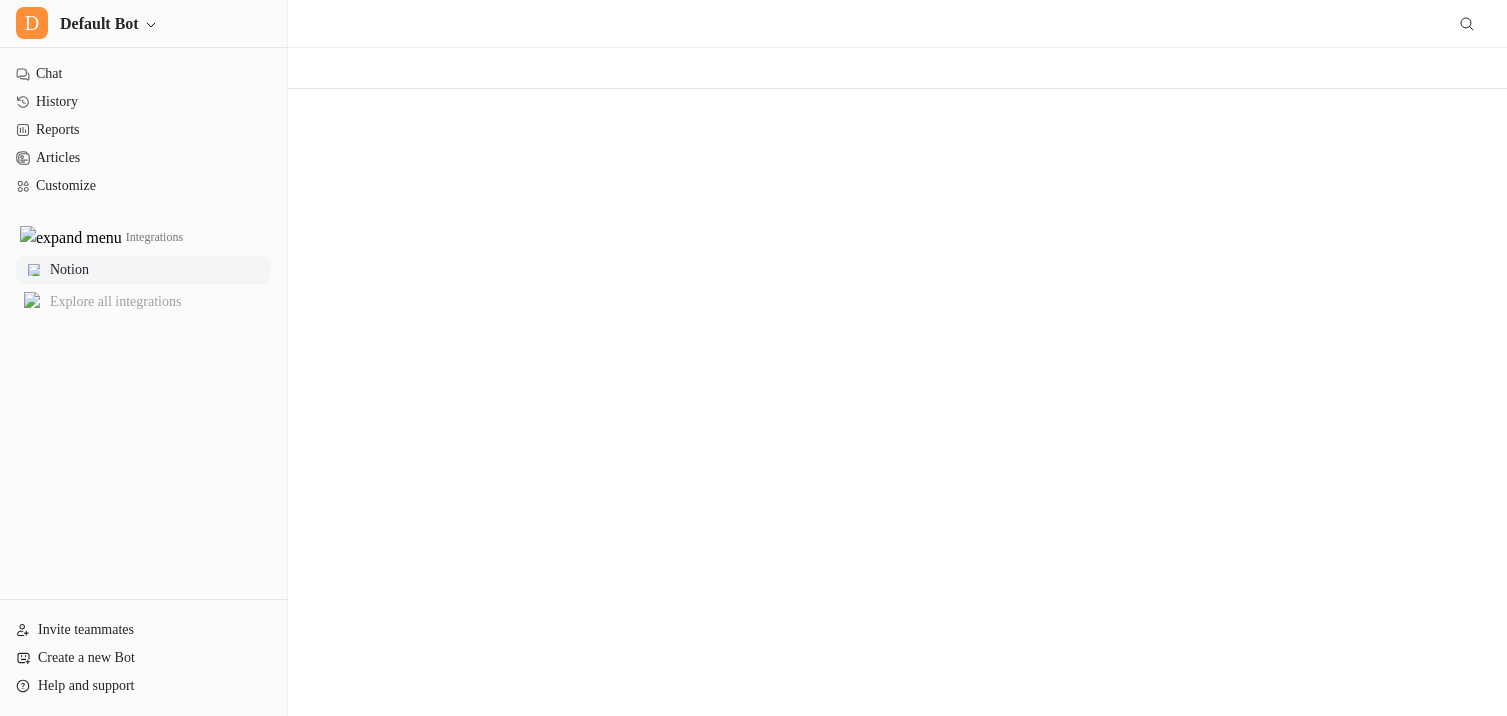 click on "Delete selected" at bounding box center (122, 68) 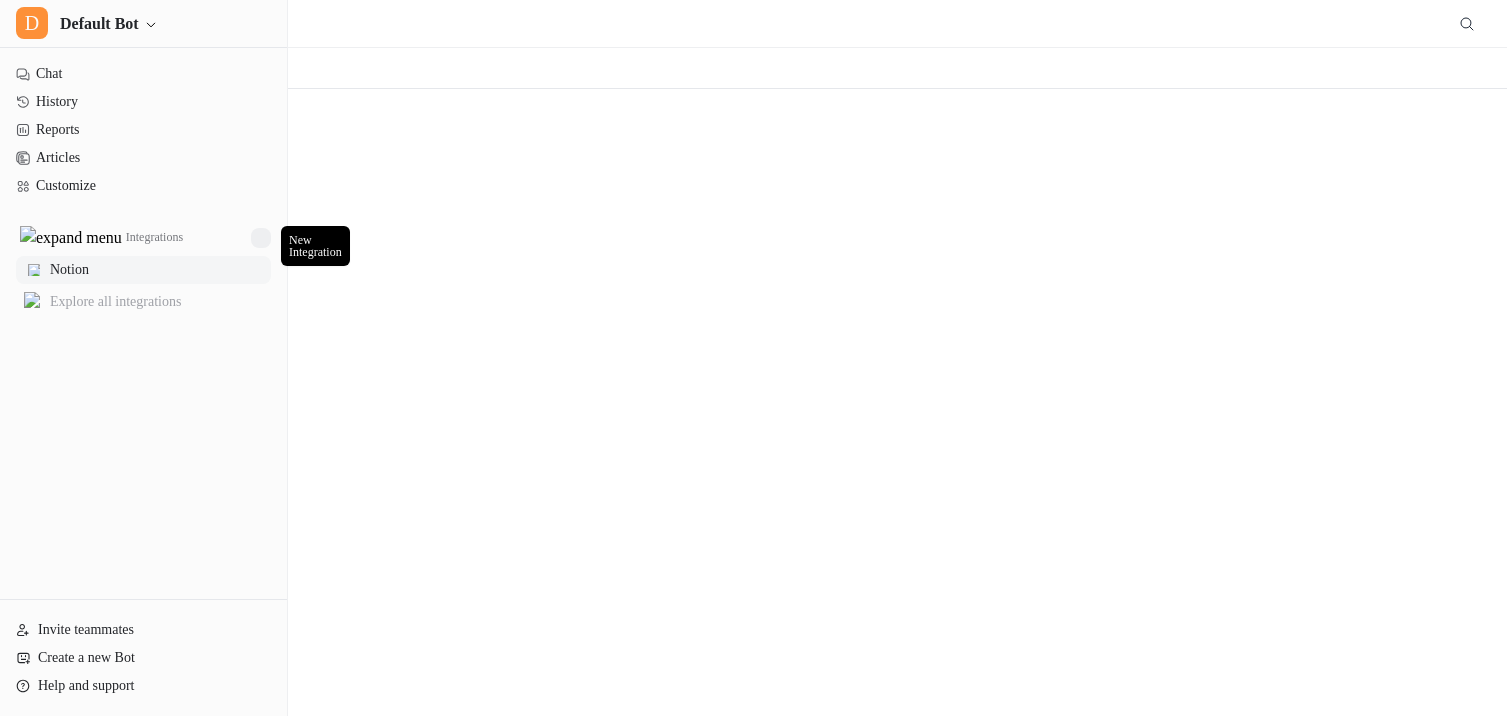 click at bounding box center [261, 238] 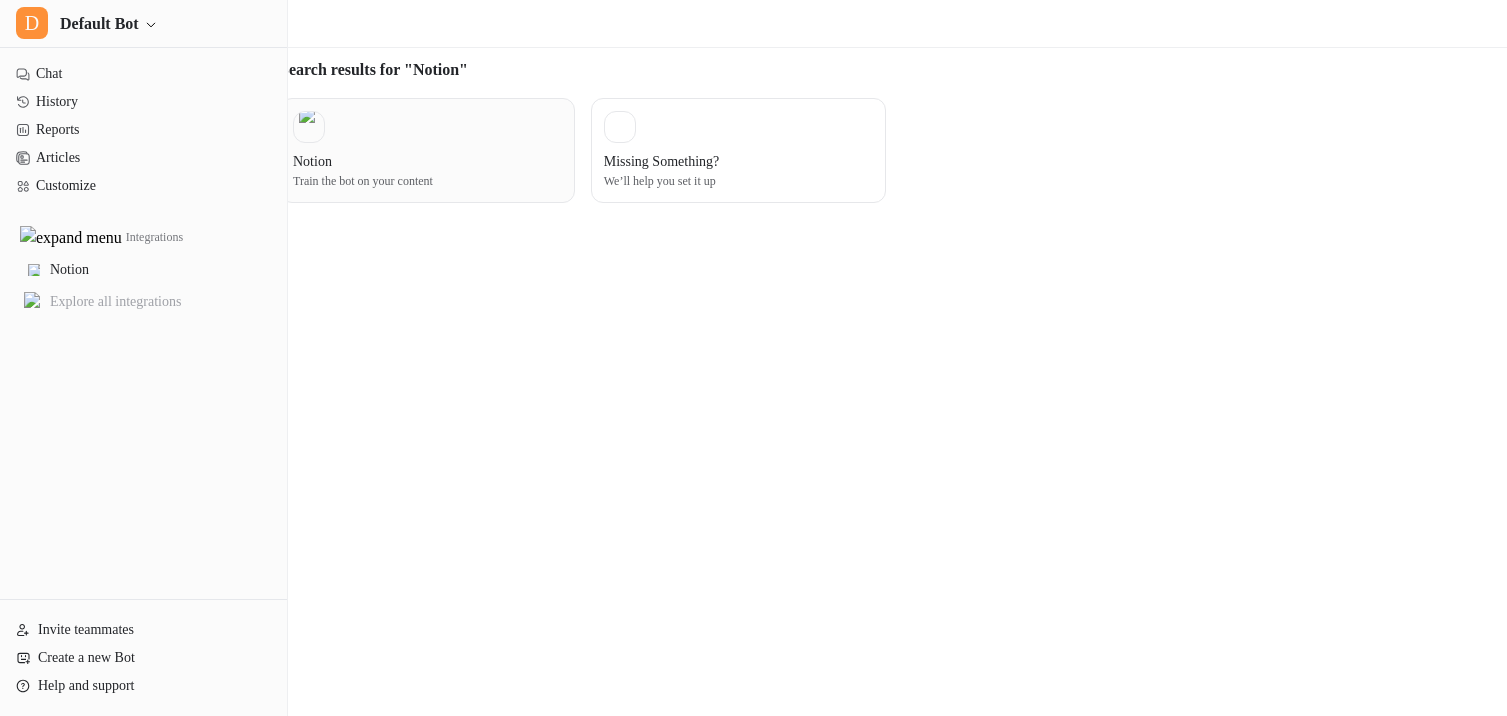 type on "******" 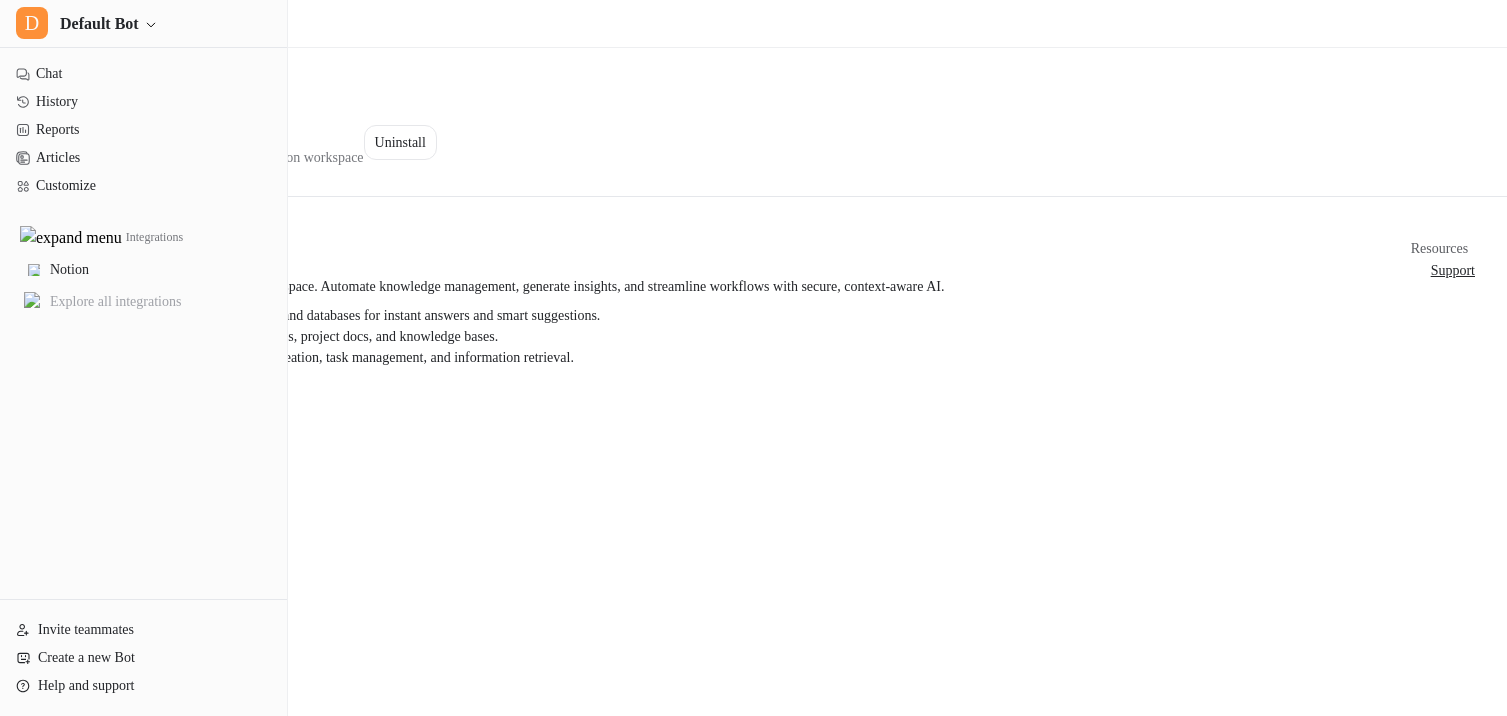 click on "Back to integrations Notion Connected AI agents and insights for your Notion workspace Uninstall" at bounding box center [753, 122] 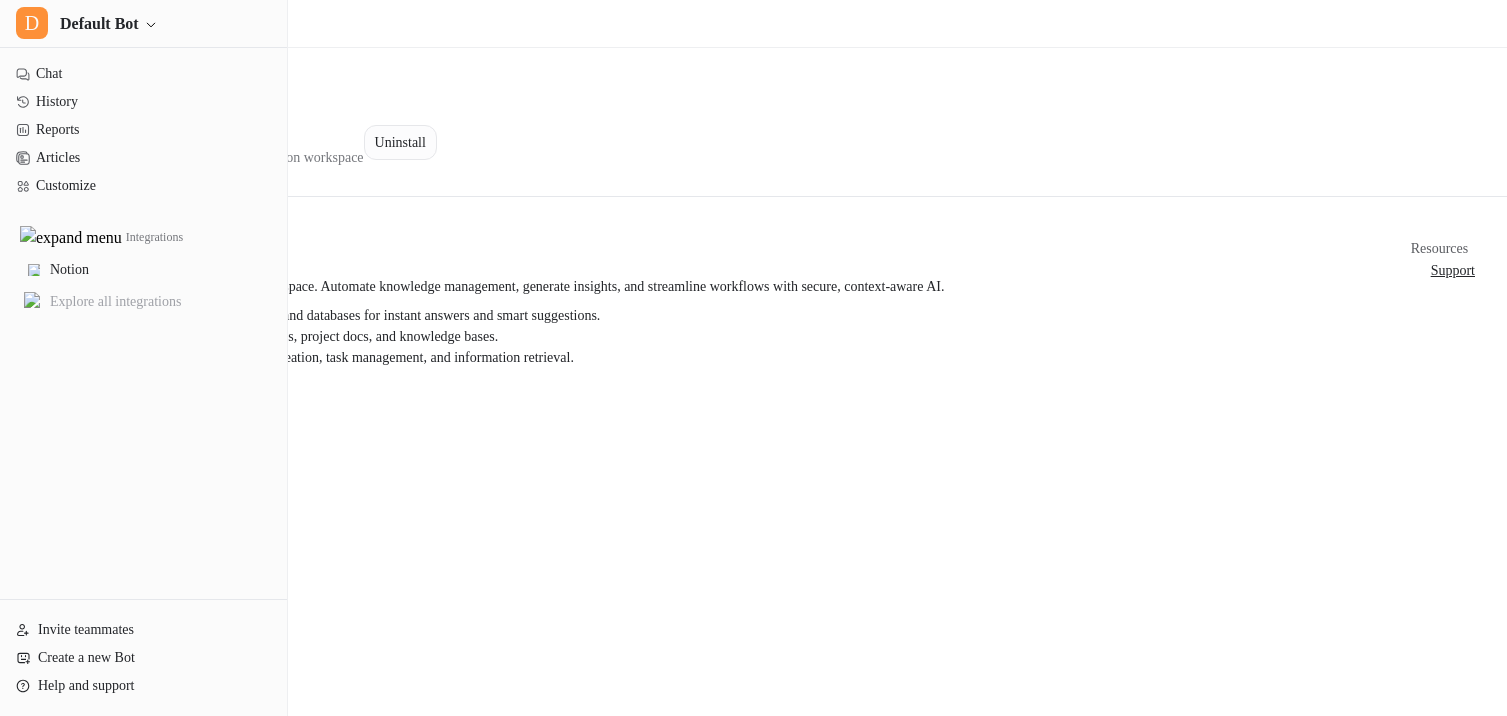 click on "Uninstall" at bounding box center (400, 142) 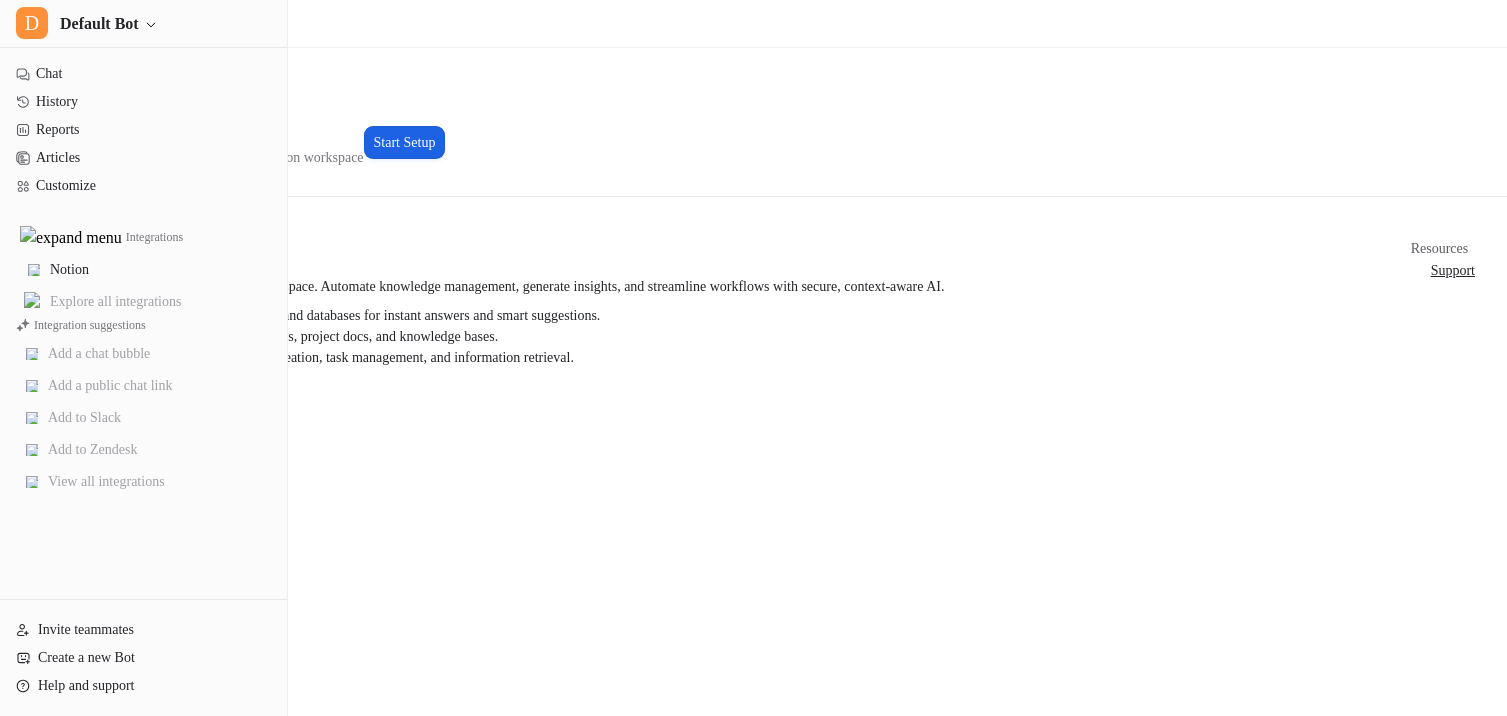 click on "Start Setup" at bounding box center [405, 142] 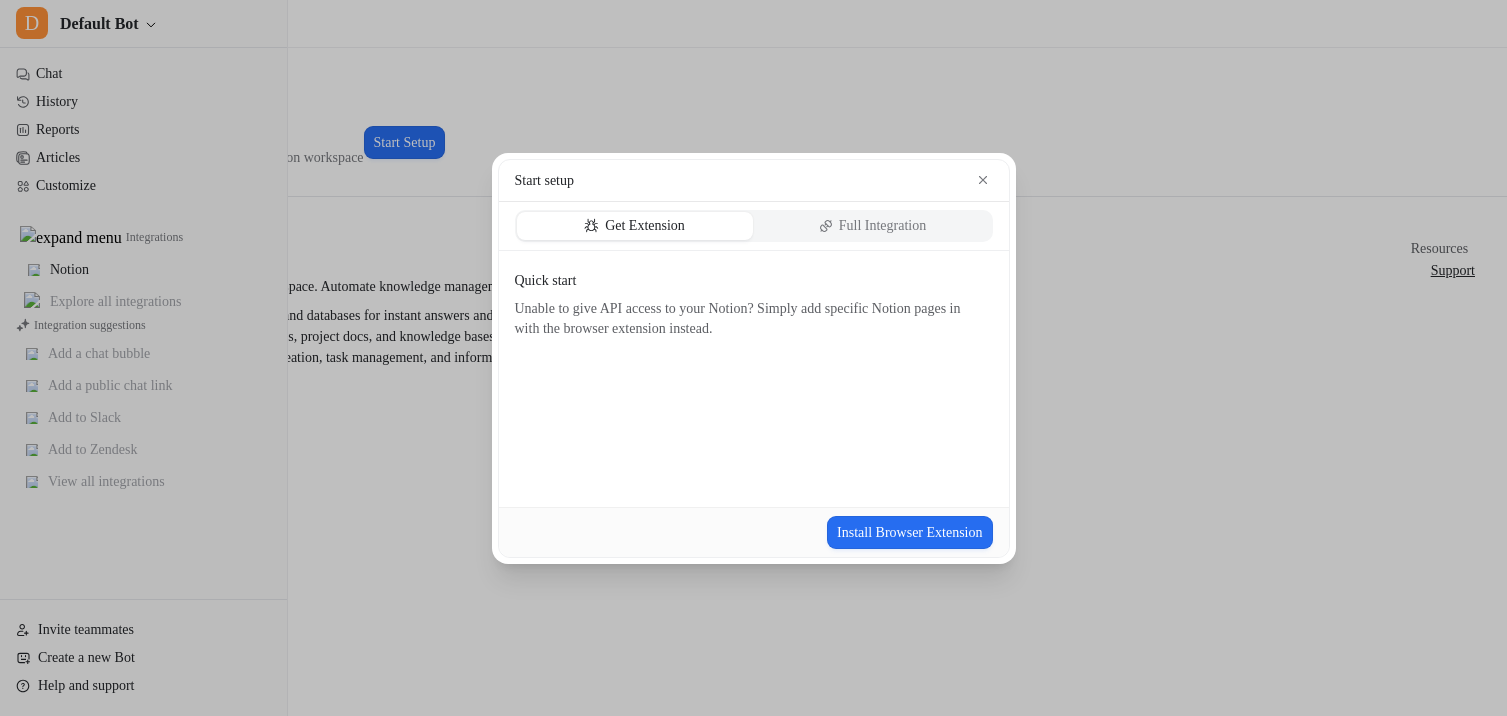 click on "Quick start Unable to give API access to your Notion? Simply add specific Notion pages in with the browser extension instead." at bounding box center (754, 379) 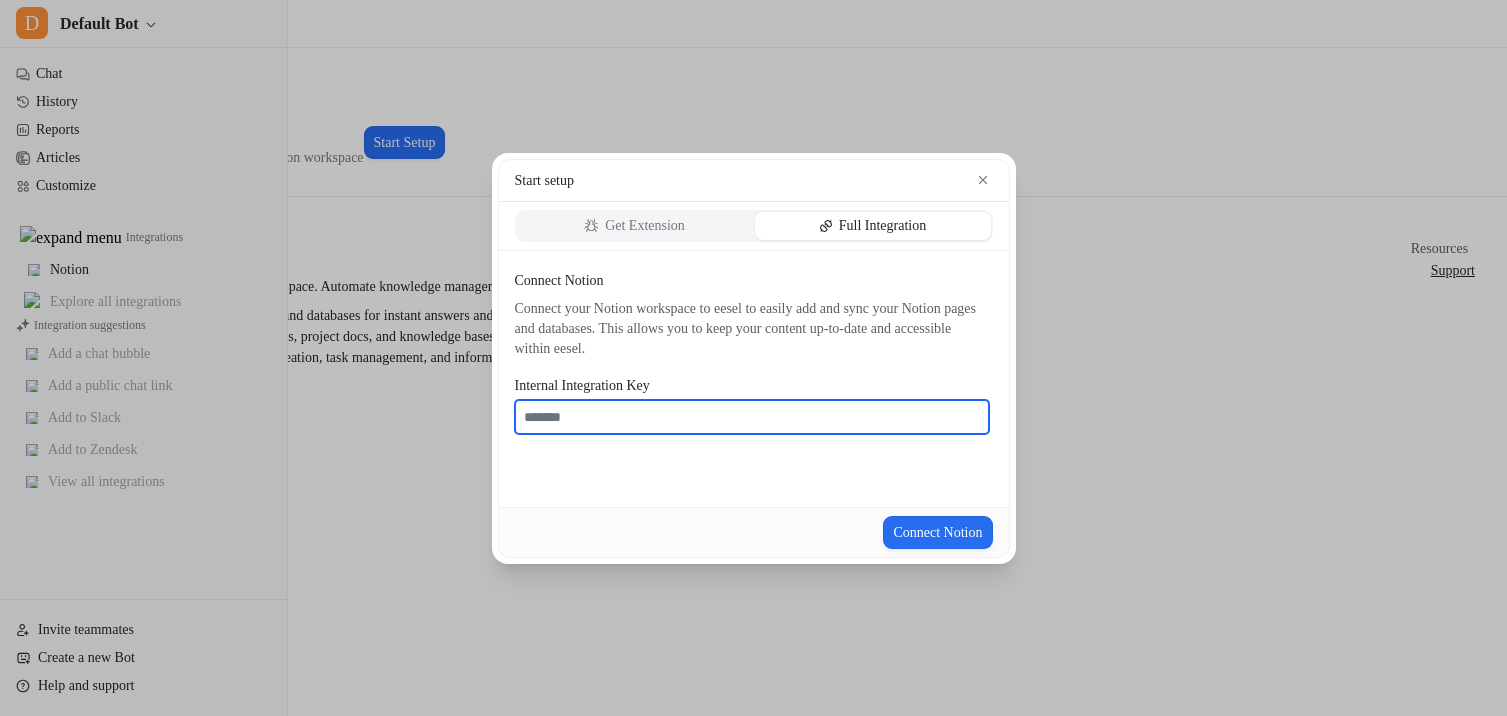 click on "Internal Integration Key" at bounding box center [752, 417] 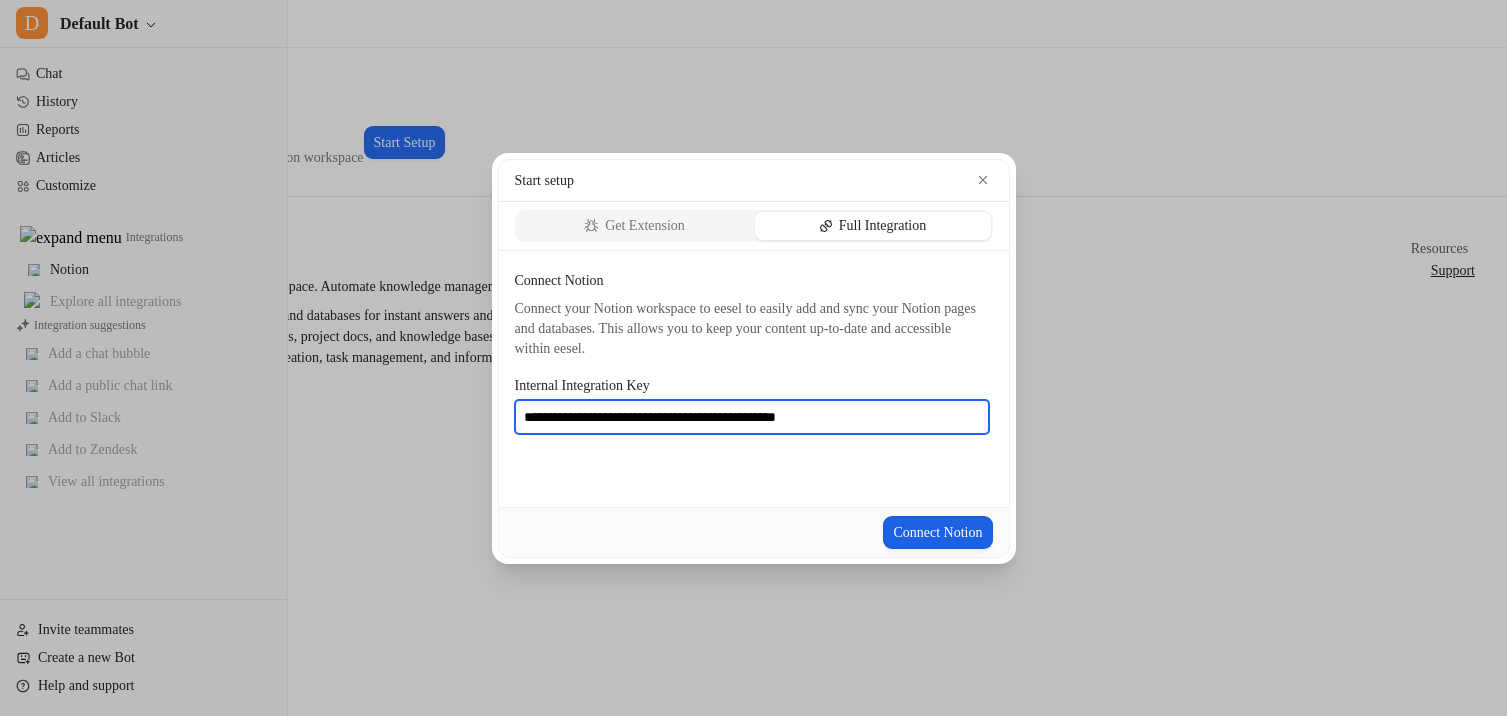 type on "**********" 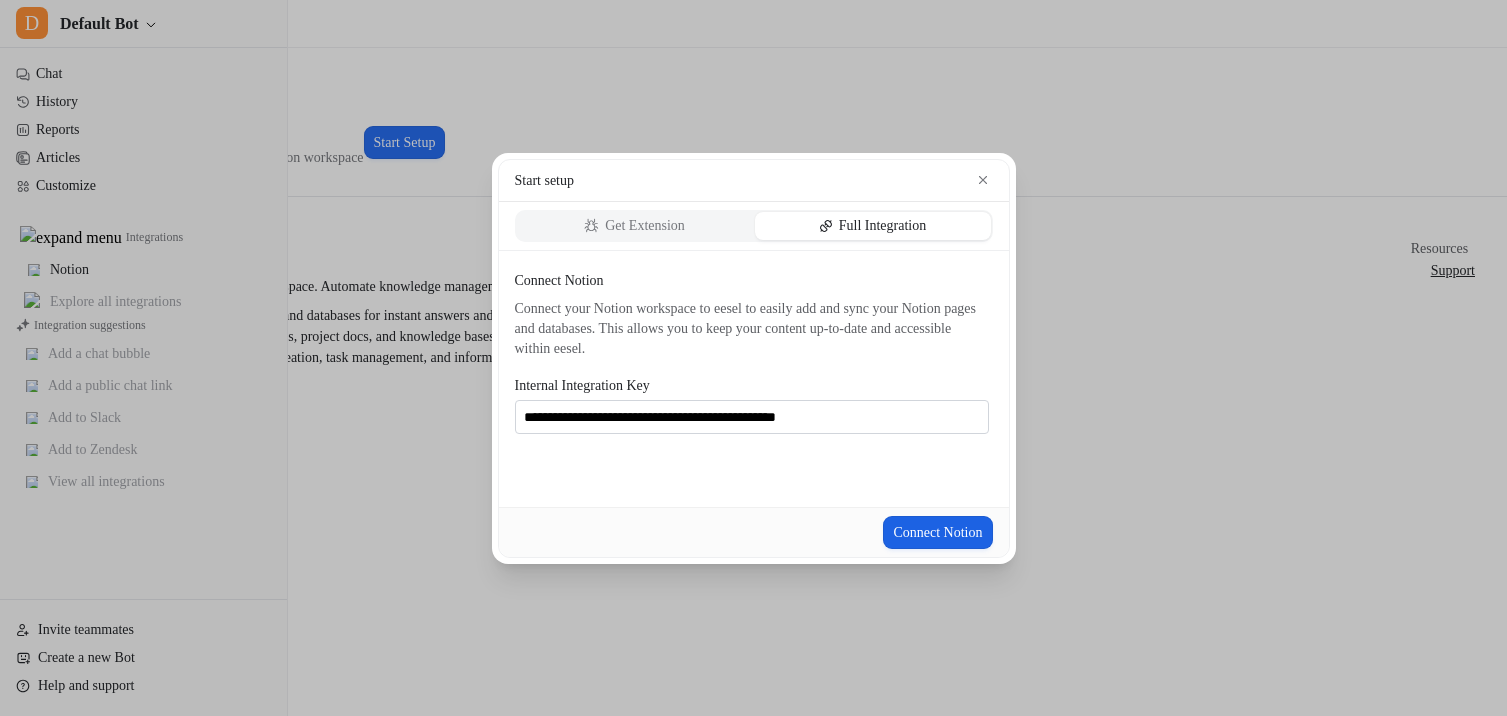 click on "Connect Notion" at bounding box center [937, 532] 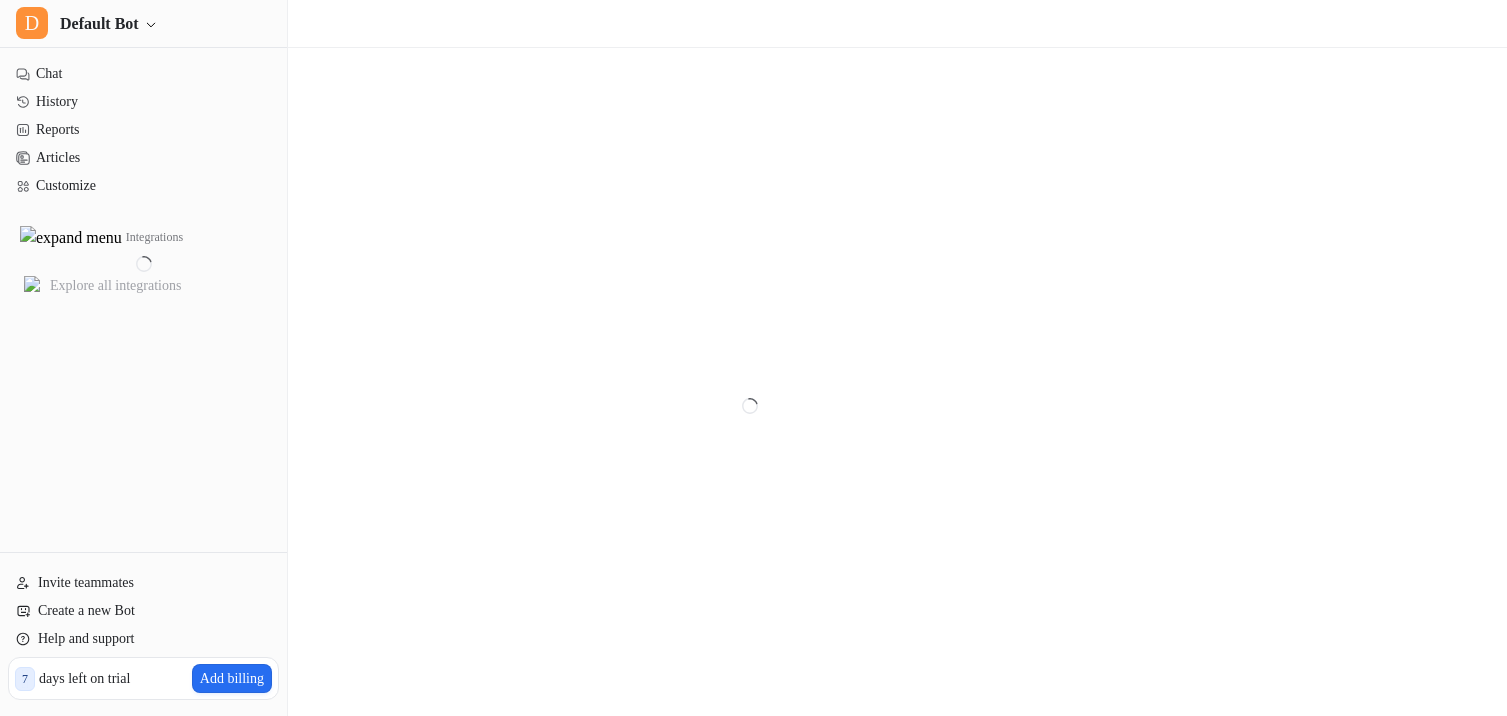 scroll, scrollTop: 0, scrollLeft: 0, axis: both 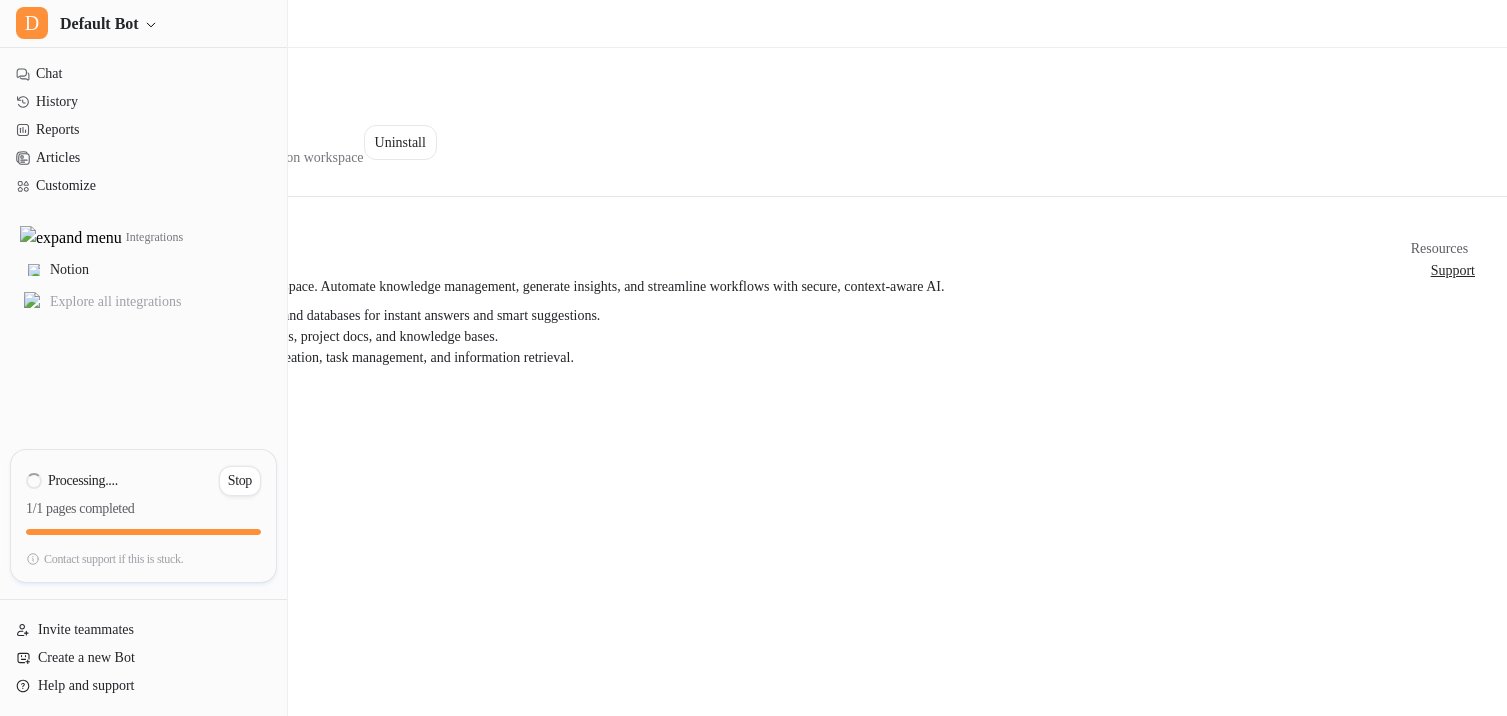 click on "Unlock the power of AI in your Notion workspace. Automate knowledge management, generate insights, and streamline workflows with secure, context-aware AI. Train AI on your Notion pages, wikis, and databases for instant answers and smart suggestions. Automatically summarize meeting notes, project docs, and knowledge bases. Enable secure AI actions for content creation, task management, and information retrieval." at bounding box center (721, 322) 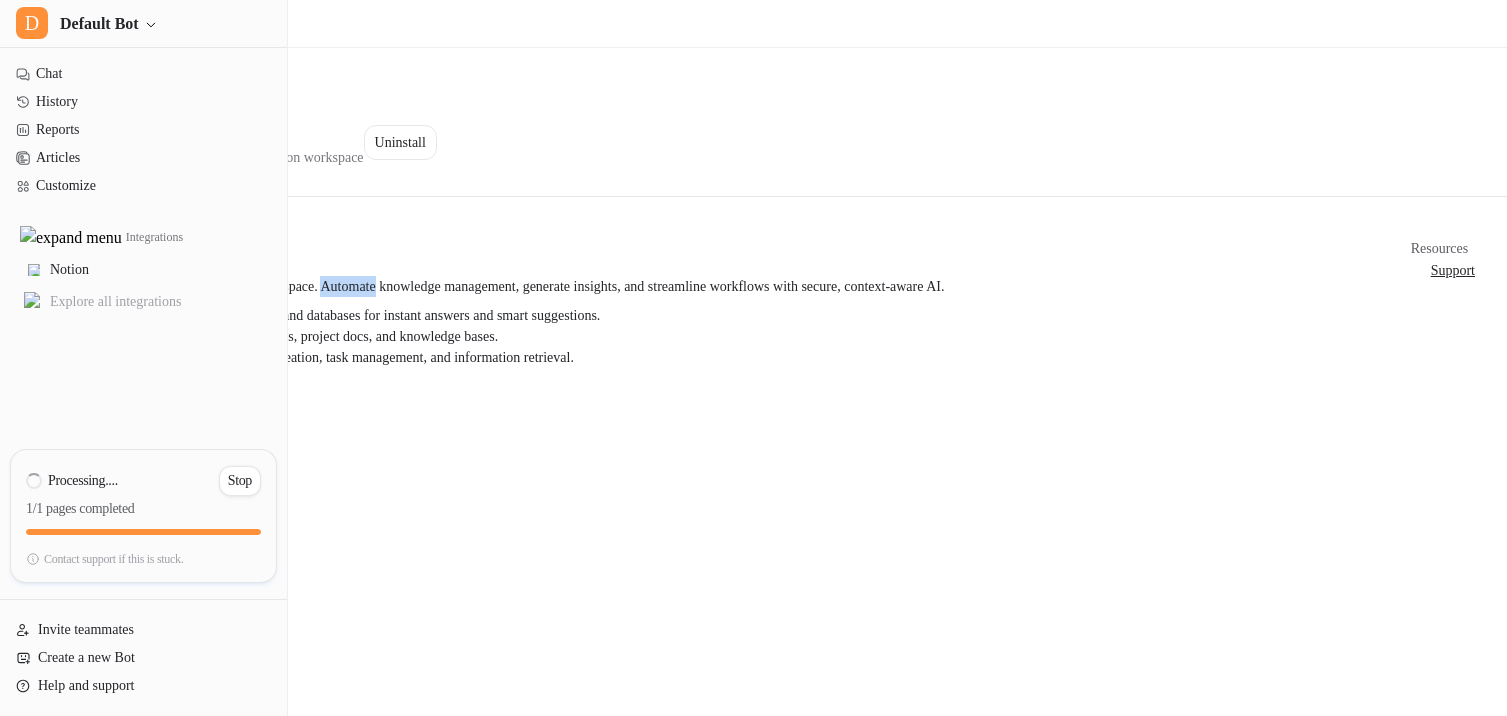click on "Unlock the power of AI in your Notion workspace. Automate knowledge management, generate insights, and streamline workflows with secure, context-aware AI. Train AI on your Notion pages, wikis, and databases for instant answers and smart suggestions. Automatically summarize meeting notes, project docs, and knowledge bases. Enable secure AI actions for content creation, task management, and information retrieval." at bounding box center (721, 322) 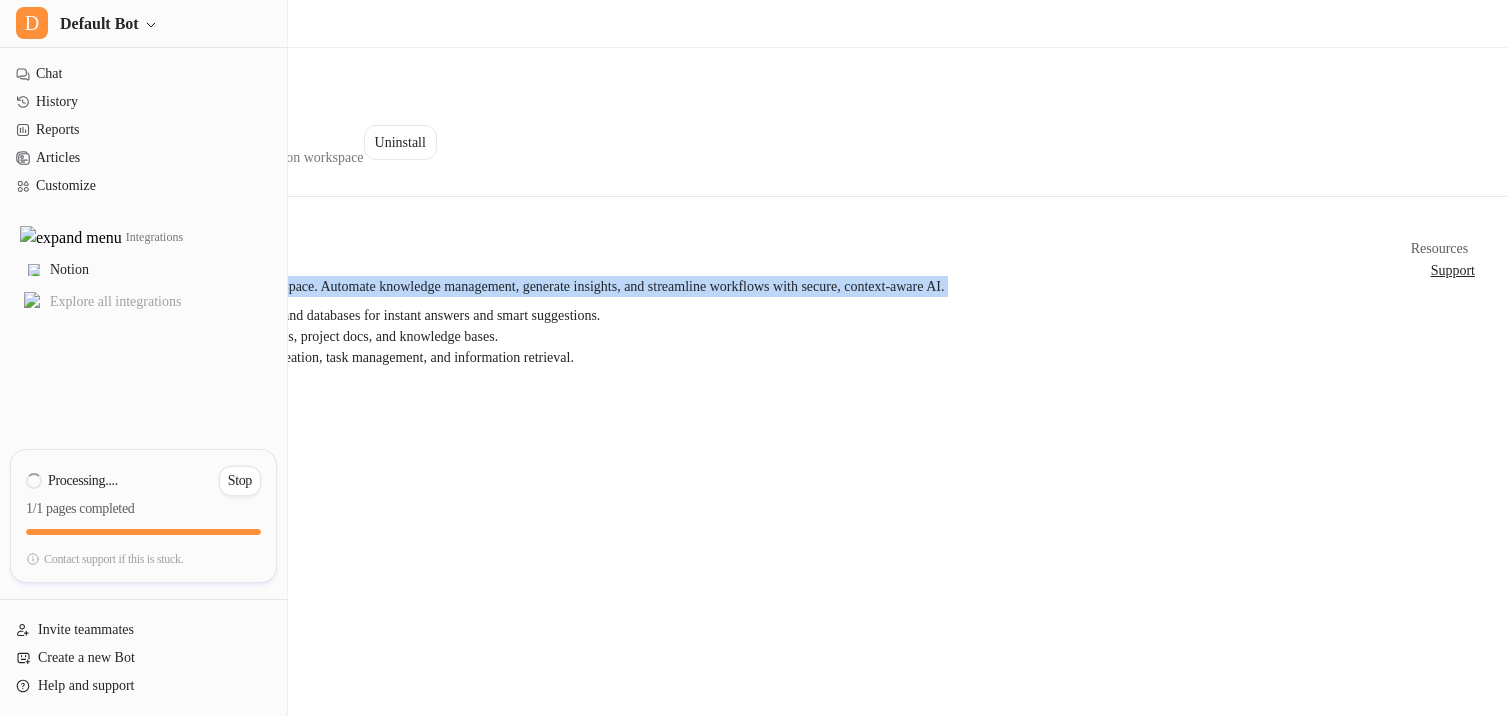click on "Unlock the power of AI in your Notion workspace. Automate knowledge management, generate insights, and streamline workflows with secure, context-aware AI. Train AI on your Notion pages, wikis, and databases for instant answers and smart suggestions. Automatically summarize meeting notes, project docs, and knowledge bases. Enable secure AI actions for content creation, task management, and information retrieval." at bounding box center (721, 322) 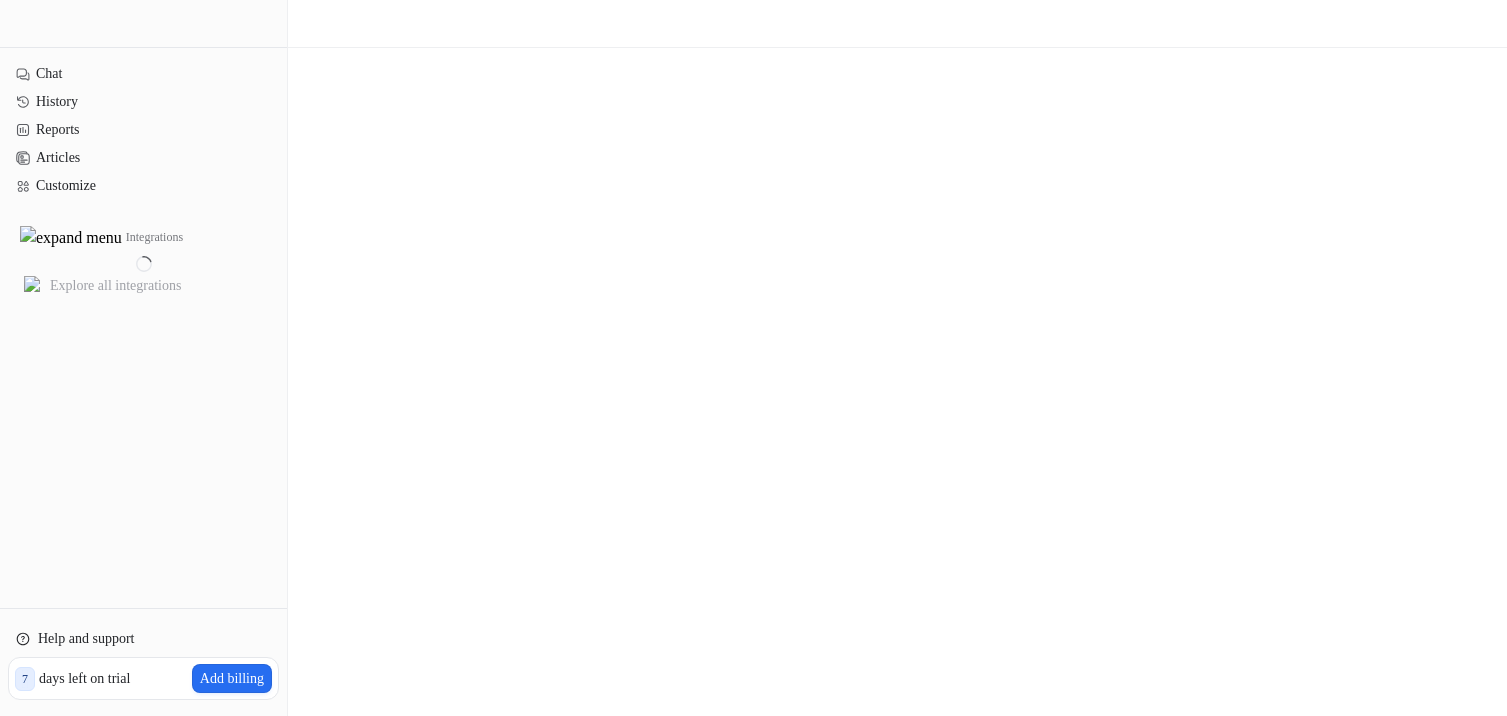 scroll, scrollTop: 0, scrollLeft: 0, axis: both 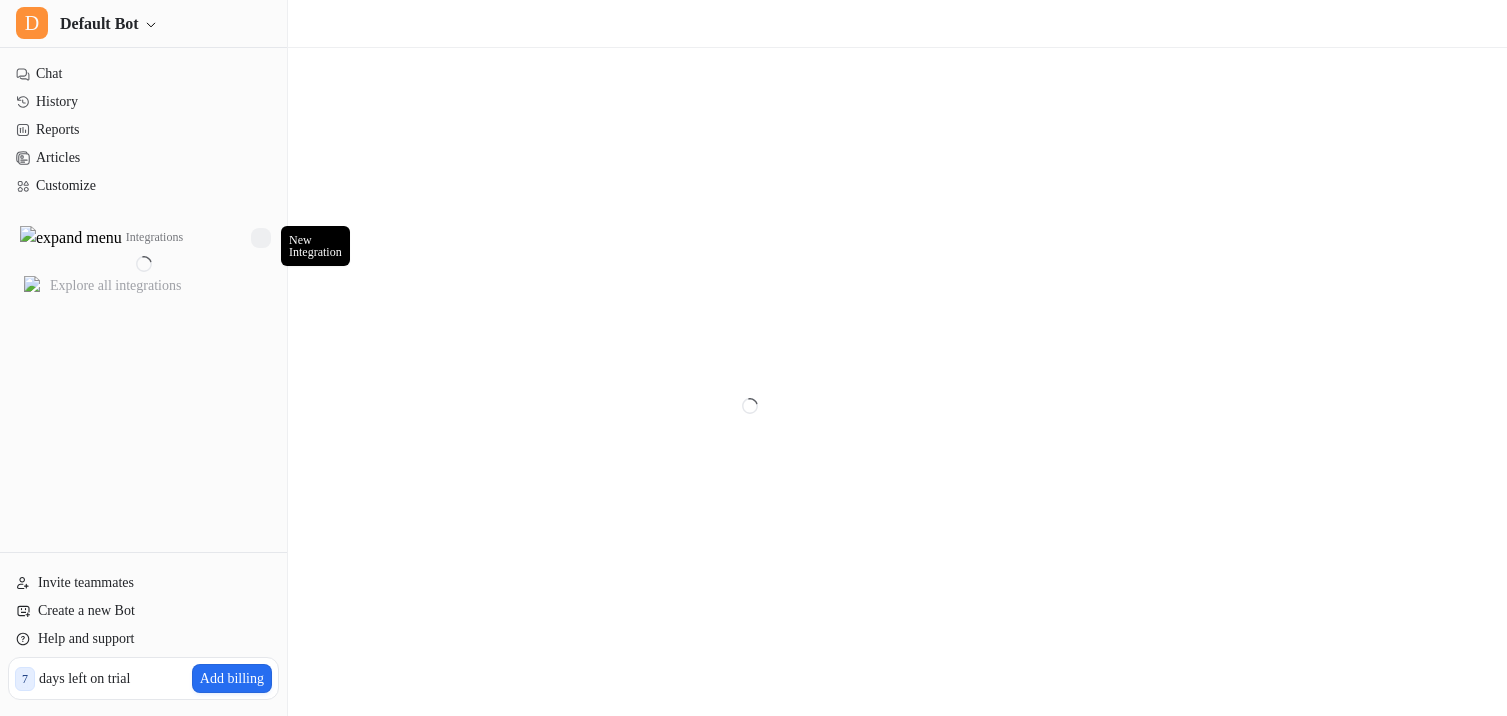 click at bounding box center (261, 238) 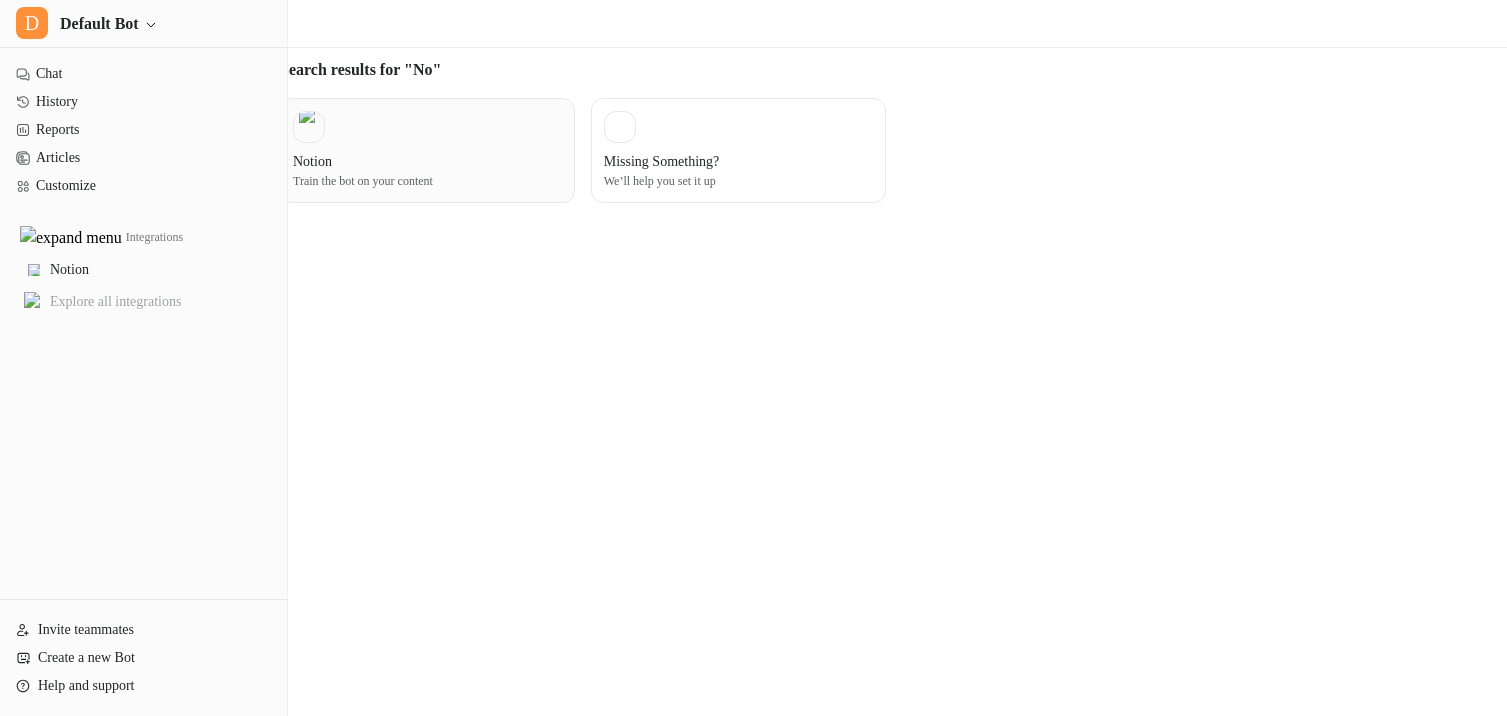 type on "**" 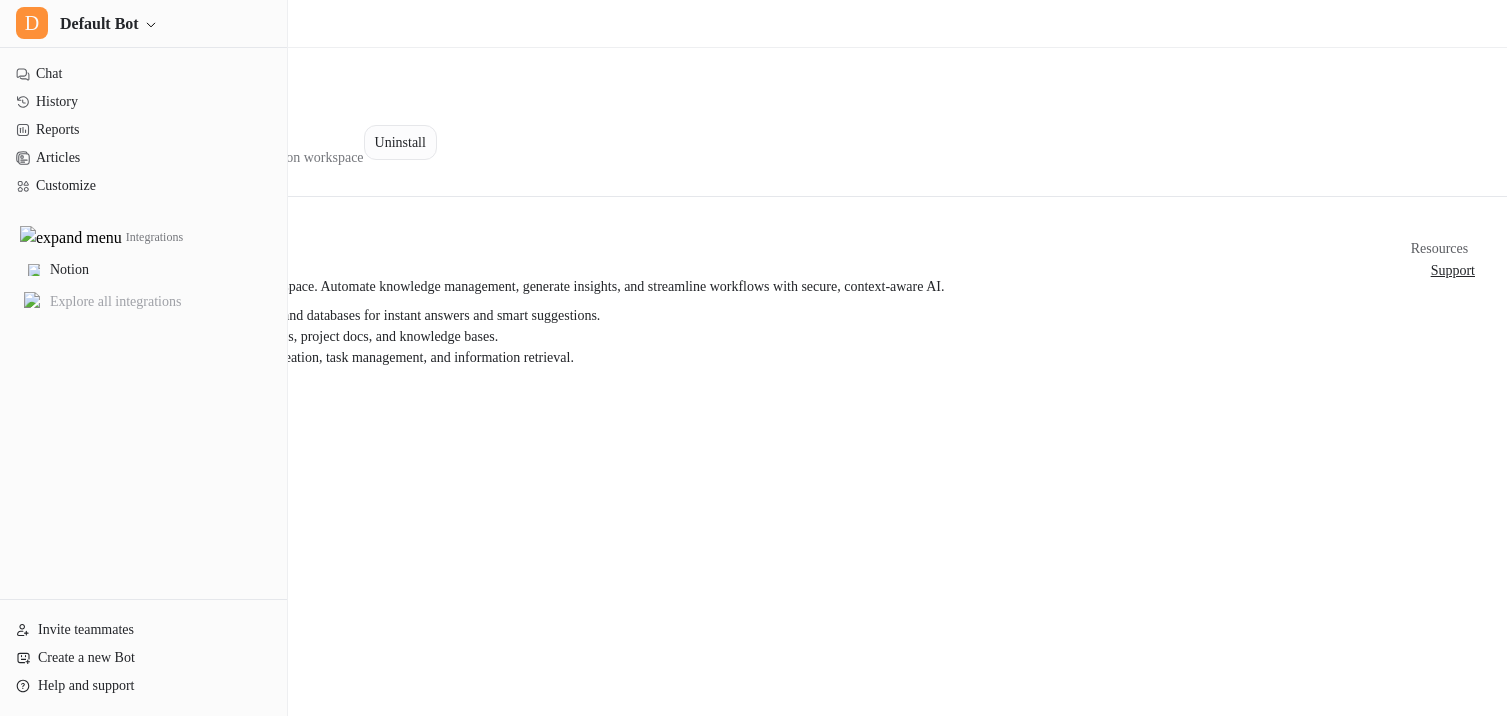 click on "Uninstall" at bounding box center [400, 142] 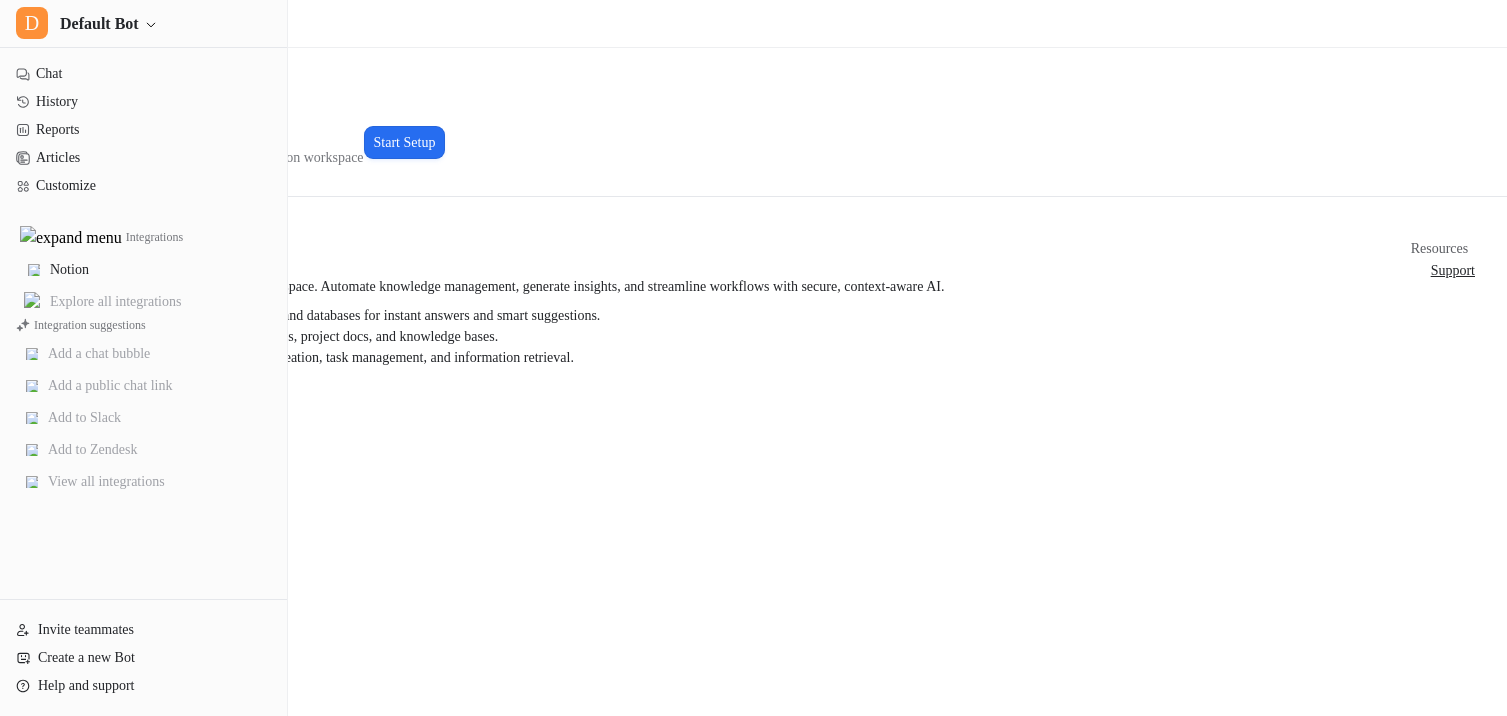 click on "Notion AI agents and insights for your Notion workspace Start Setup" at bounding box center (749, 142) 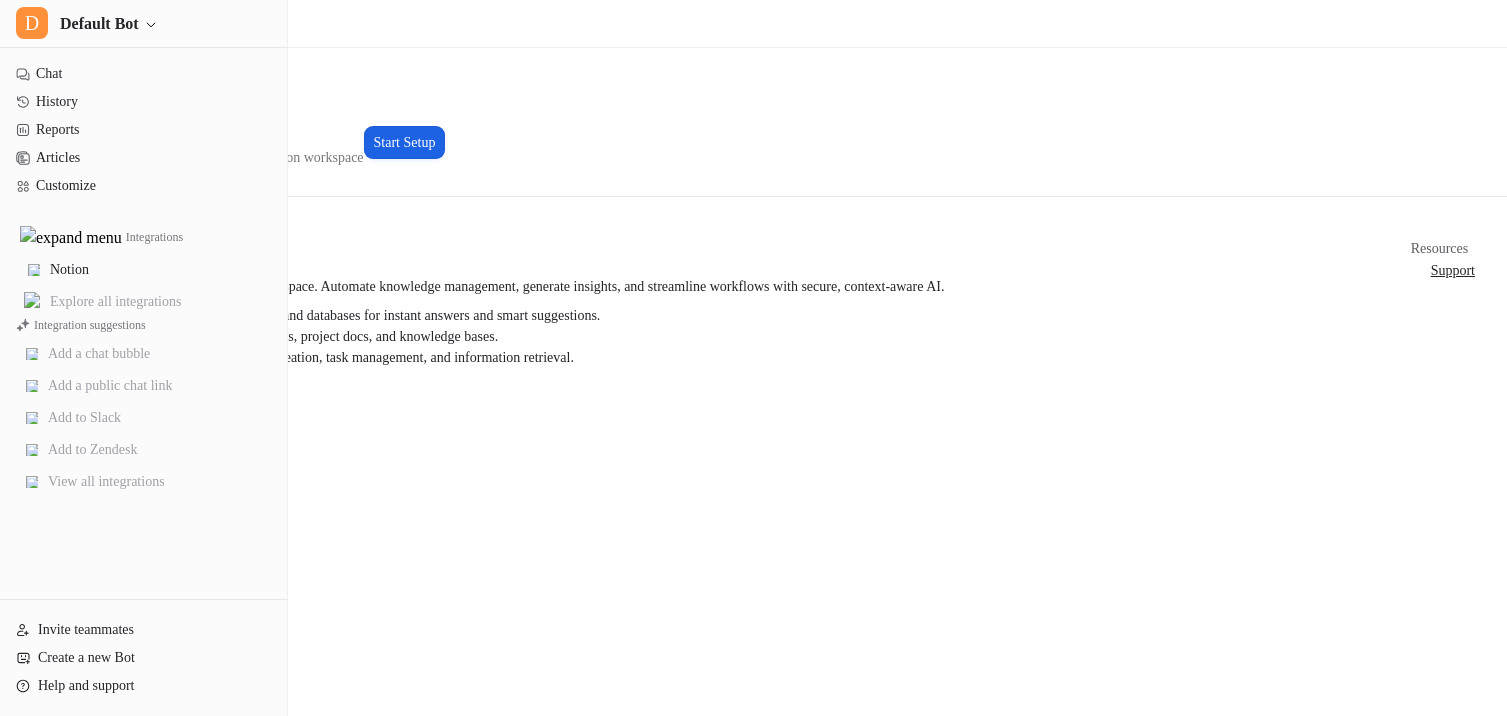 click on "Start Setup" at bounding box center (405, 142) 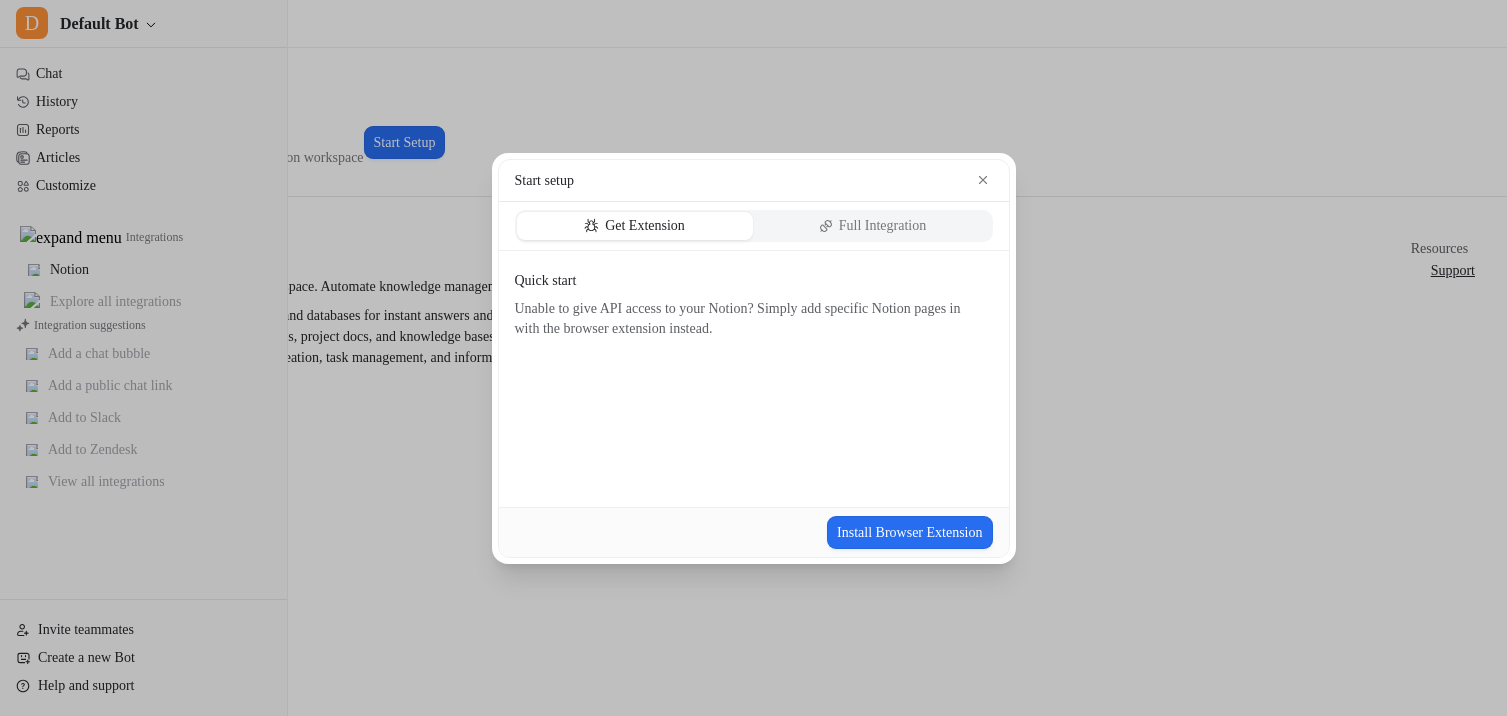 click on "Full Integration" at bounding box center (883, 226) 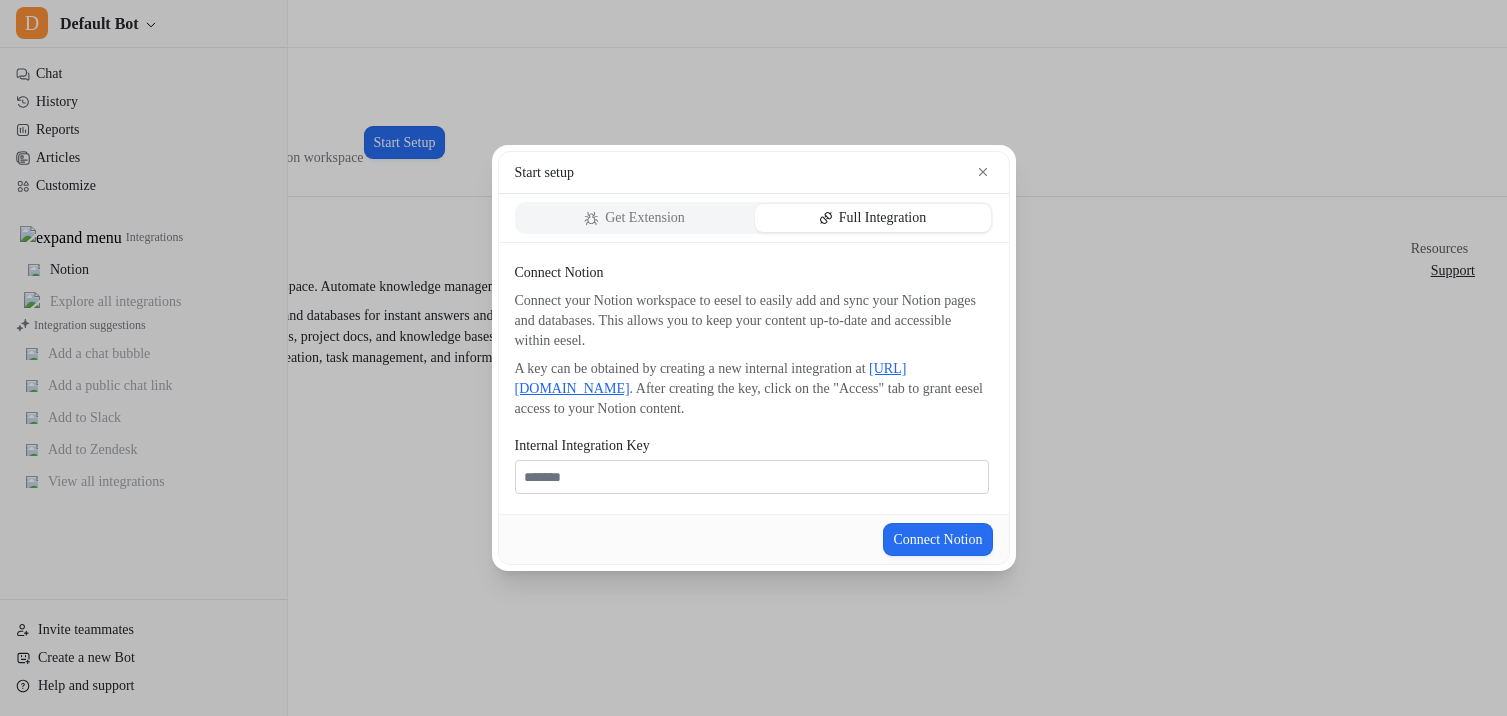 click on "A key can be obtained by creating a new internal integration at   https://www.notion.so/profile/integrations . After creating the key, click on the "Access" tab to grant eesel access to your Notion content." at bounding box center [752, 389] 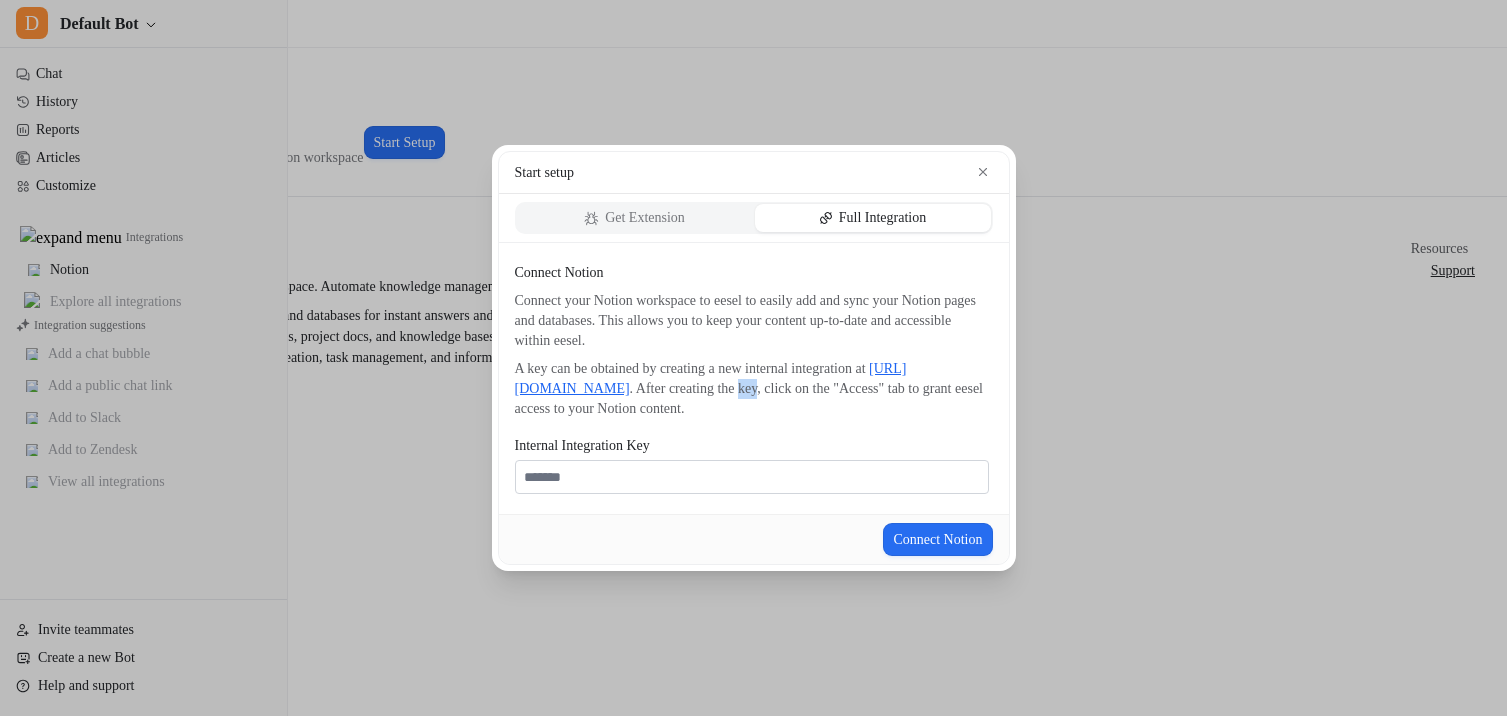 click on "A key can be obtained by creating a new internal integration at   https://www.notion.so/profile/integrations . After creating the key, click on the "Access" tab to grant eesel access to your Notion content." at bounding box center (752, 389) 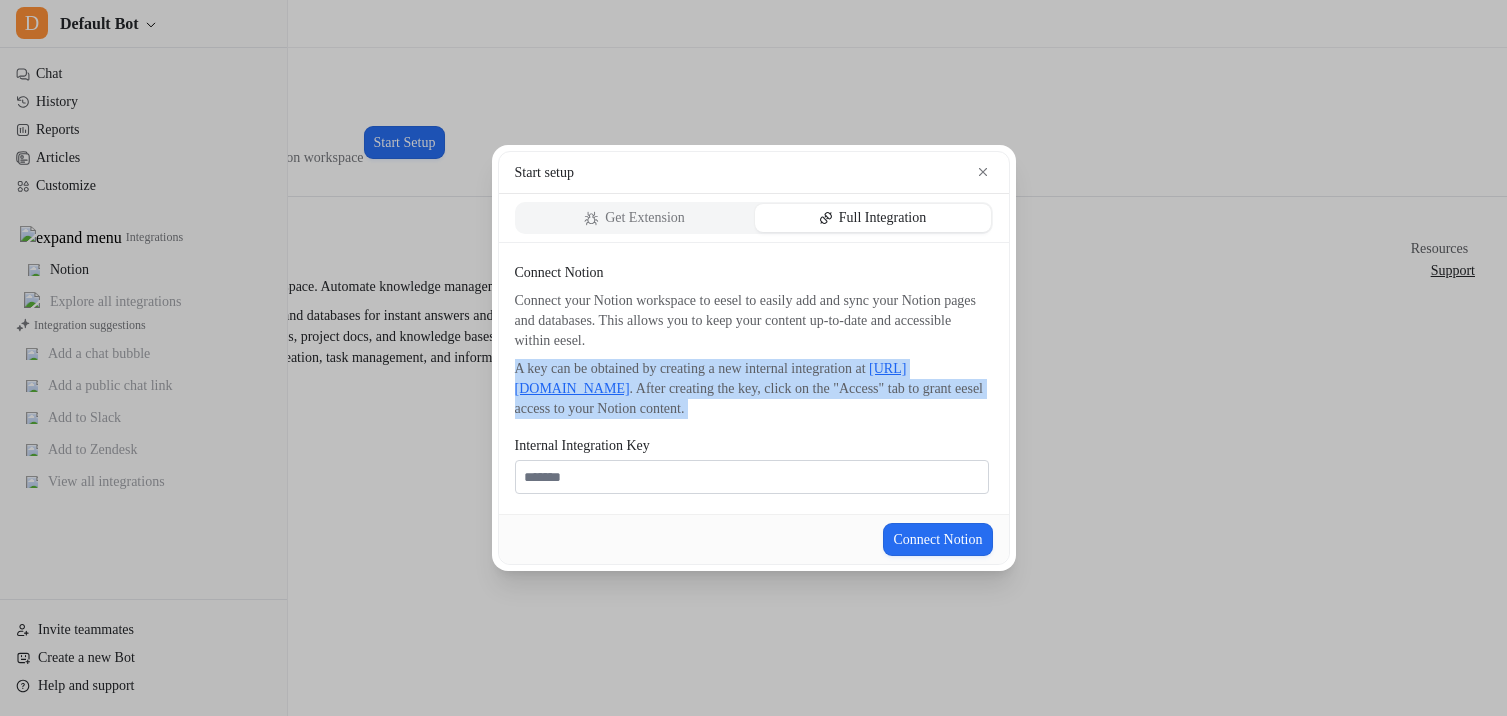 click on "A key can be obtained by creating a new internal integration at   https://www.notion.so/profile/integrations . After creating the key, click on the "Access" tab to grant eesel access to your Notion content." at bounding box center [752, 389] 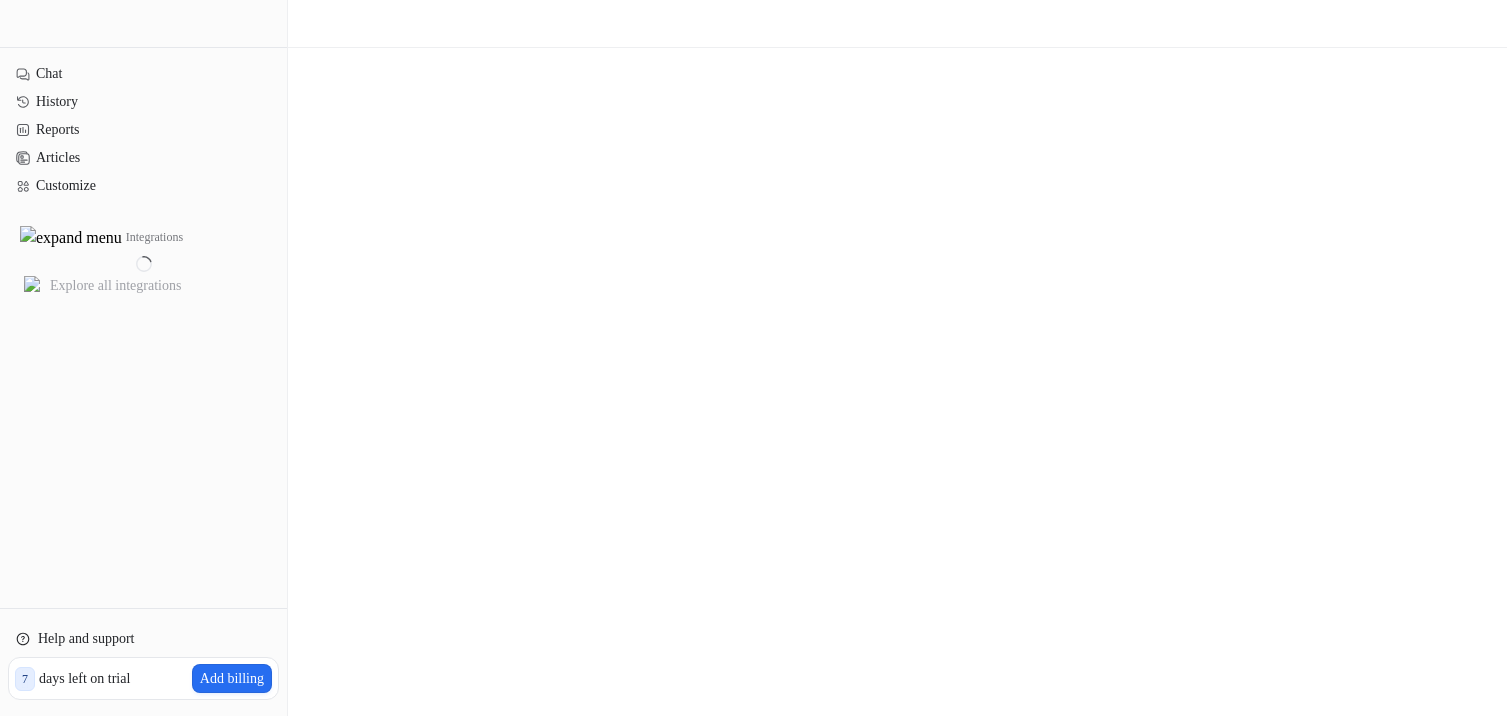 scroll, scrollTop: 0, scrollLeft: 0, axis: both 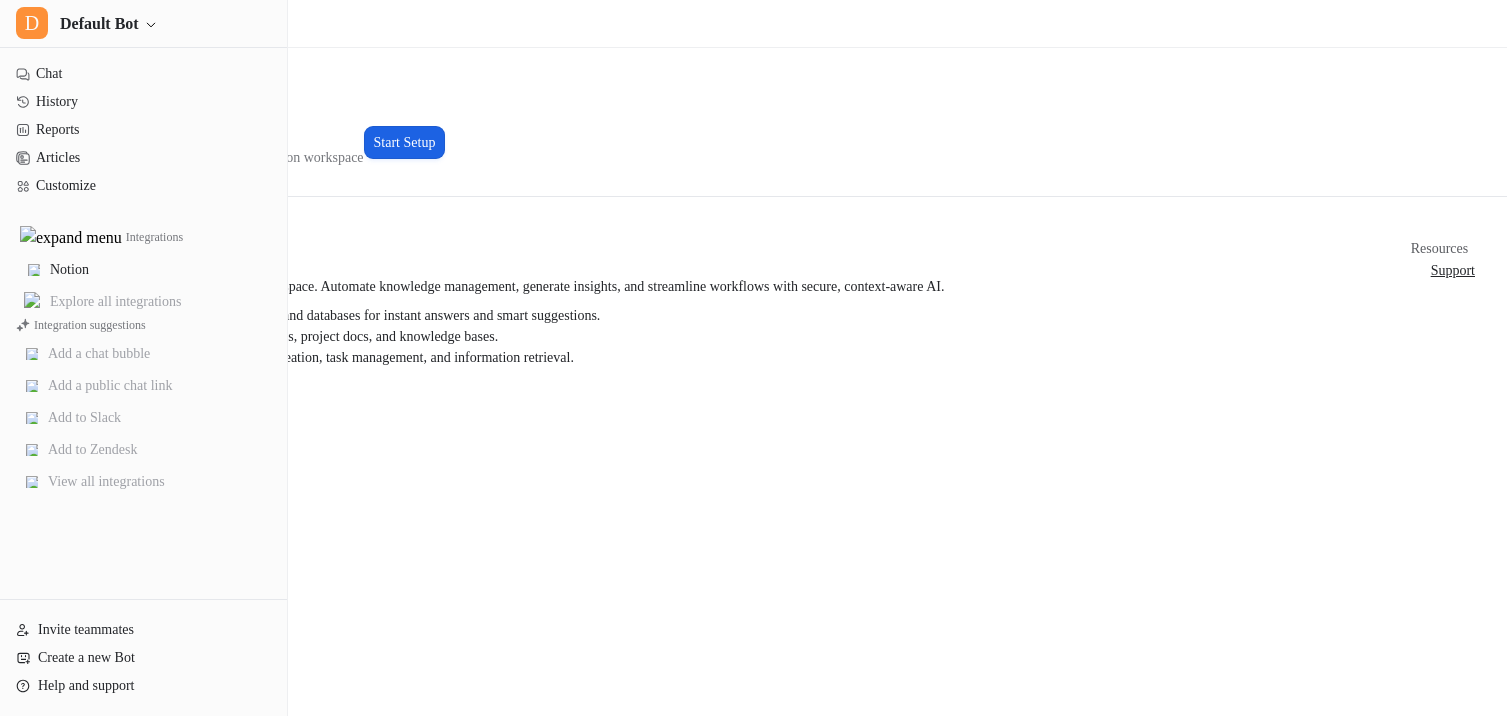 click on "Start Setup" at bounding box center (405, 142) 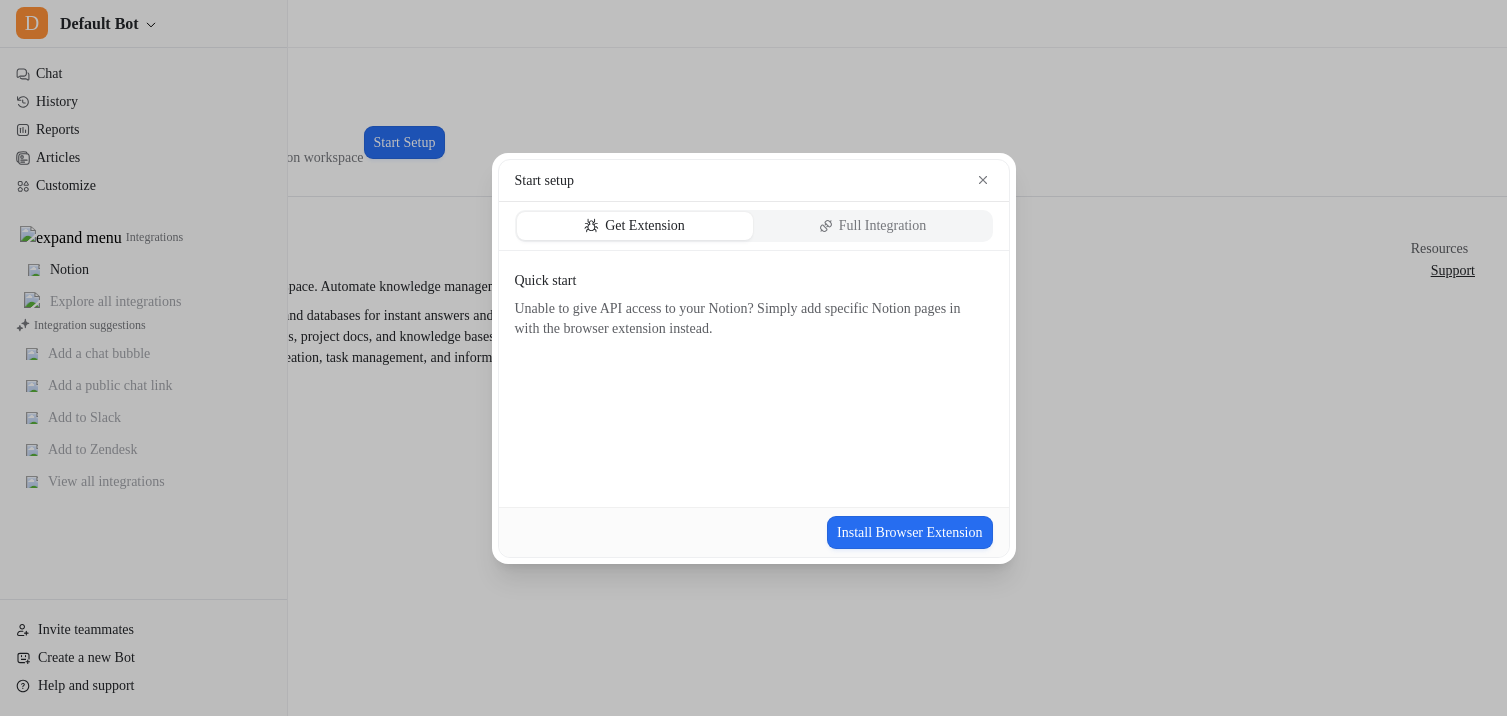 click on "Full Integration" at bounding box center [883, 226] 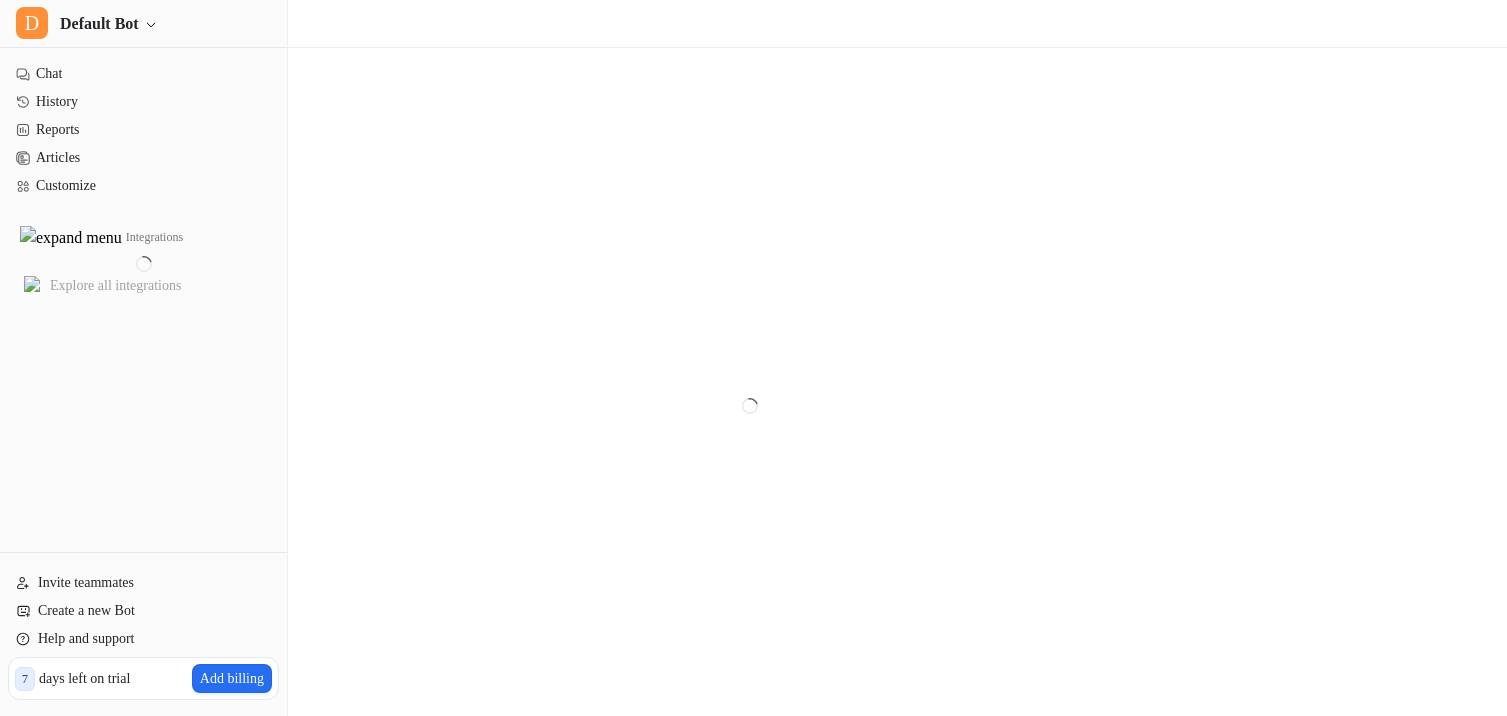 scroll, scrollTop: 0, scrollLeft: 0, axis: both 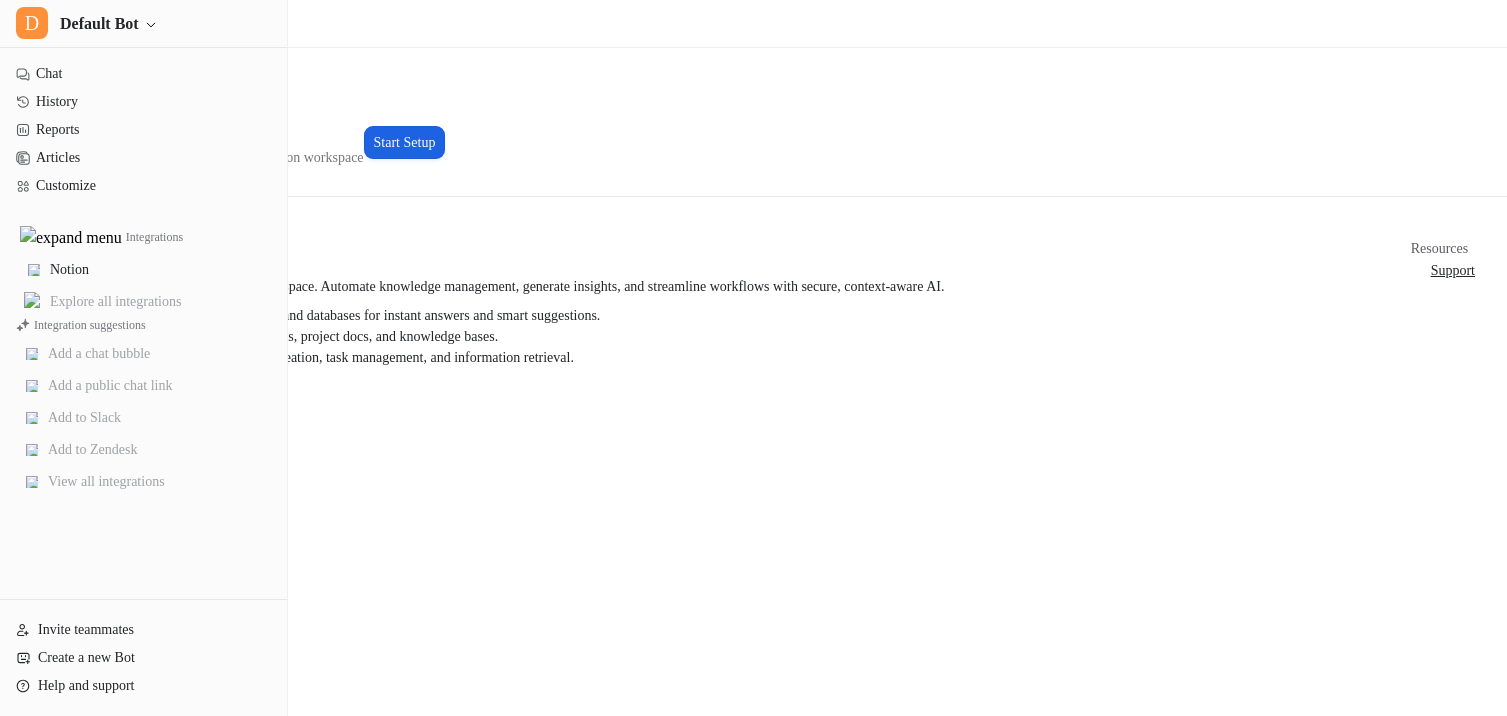 click on "Start Setup" at bounding box center (405, 142) 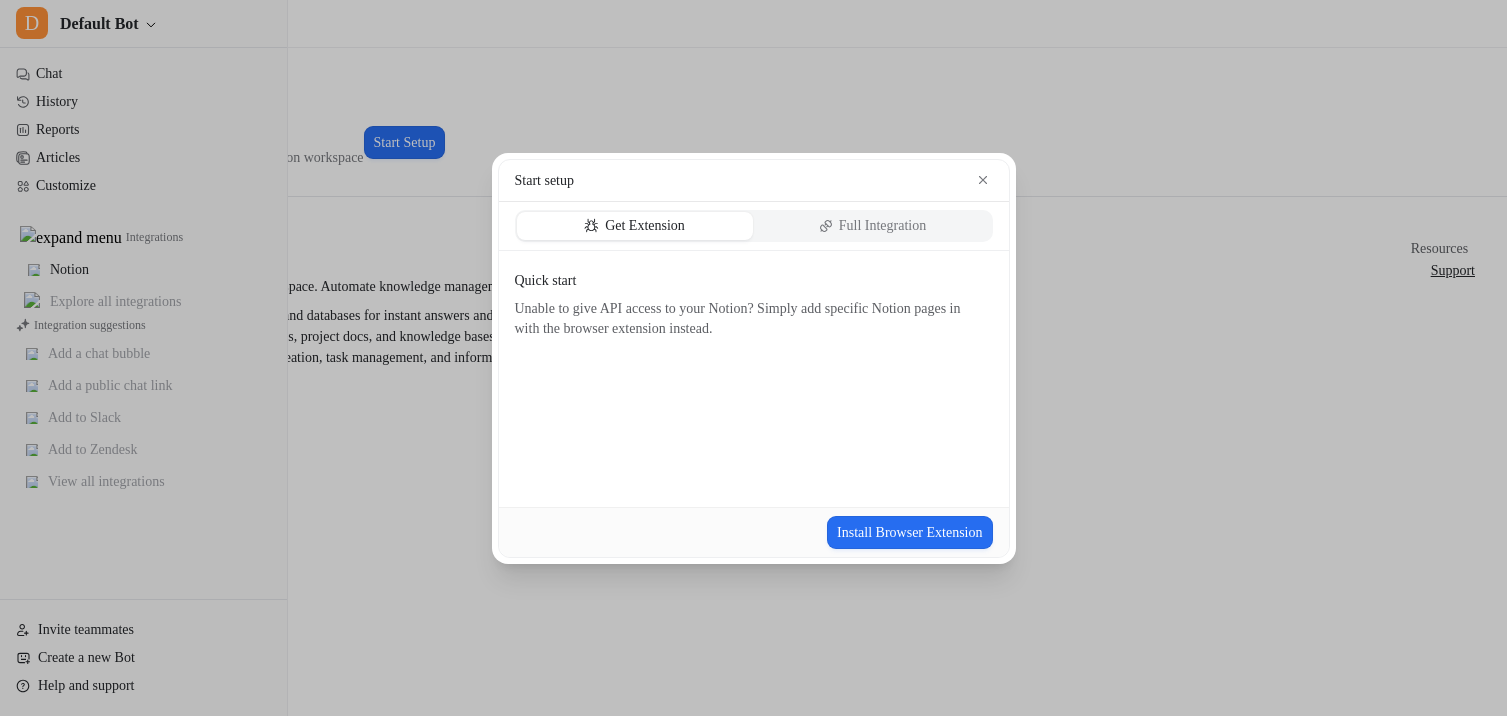 click on "Full Integration" at bounding box center [883, 226] 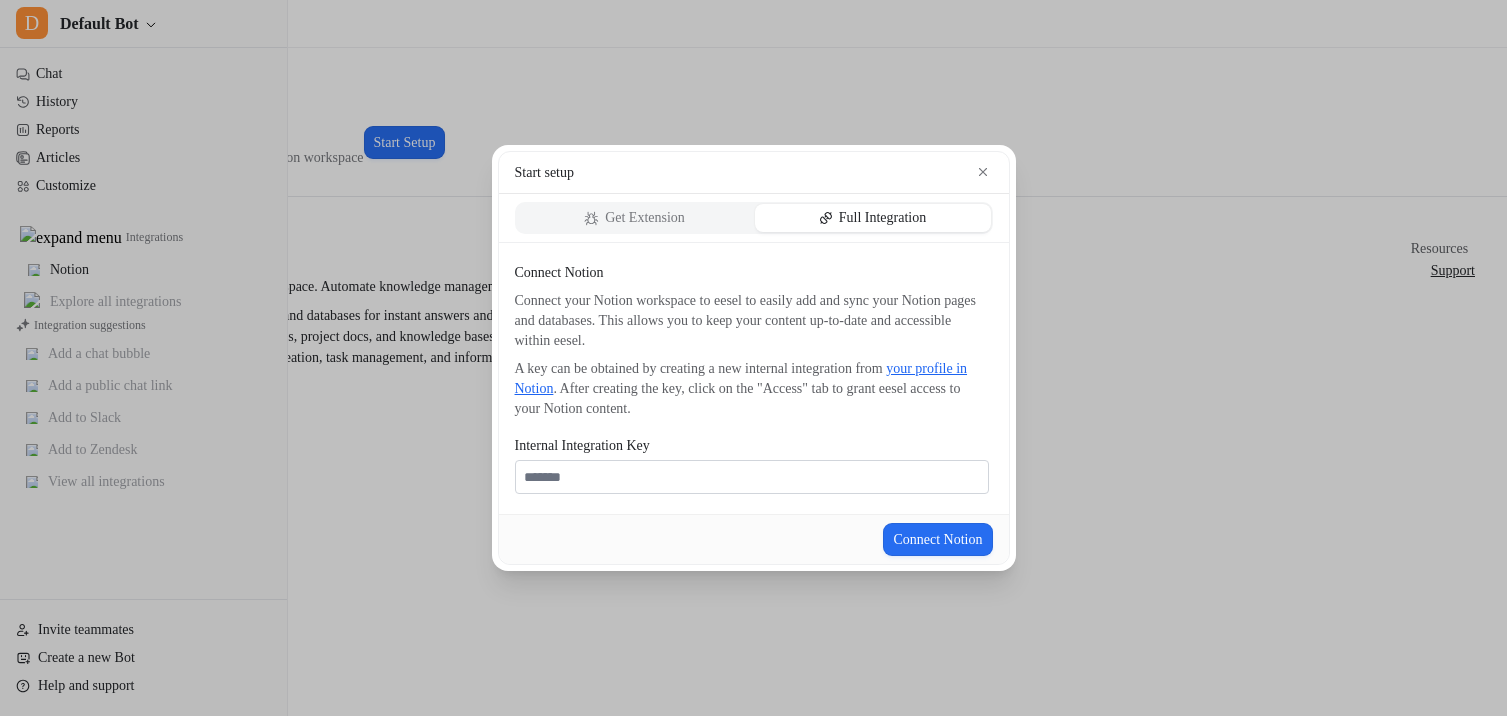 click on "Get Extension" at bounding box center [645, 218] 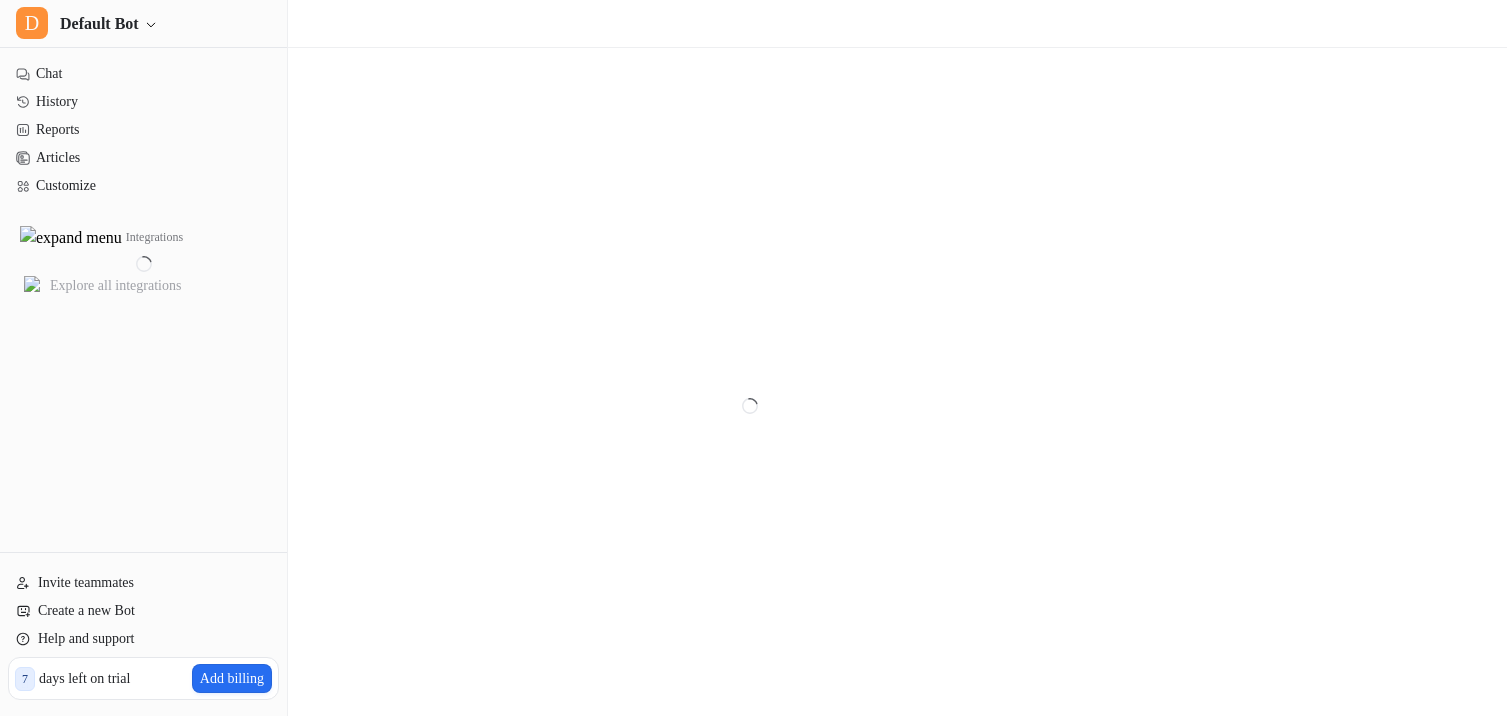 scroll, scrollTop: 0, scrollLeft: 0, axis: both 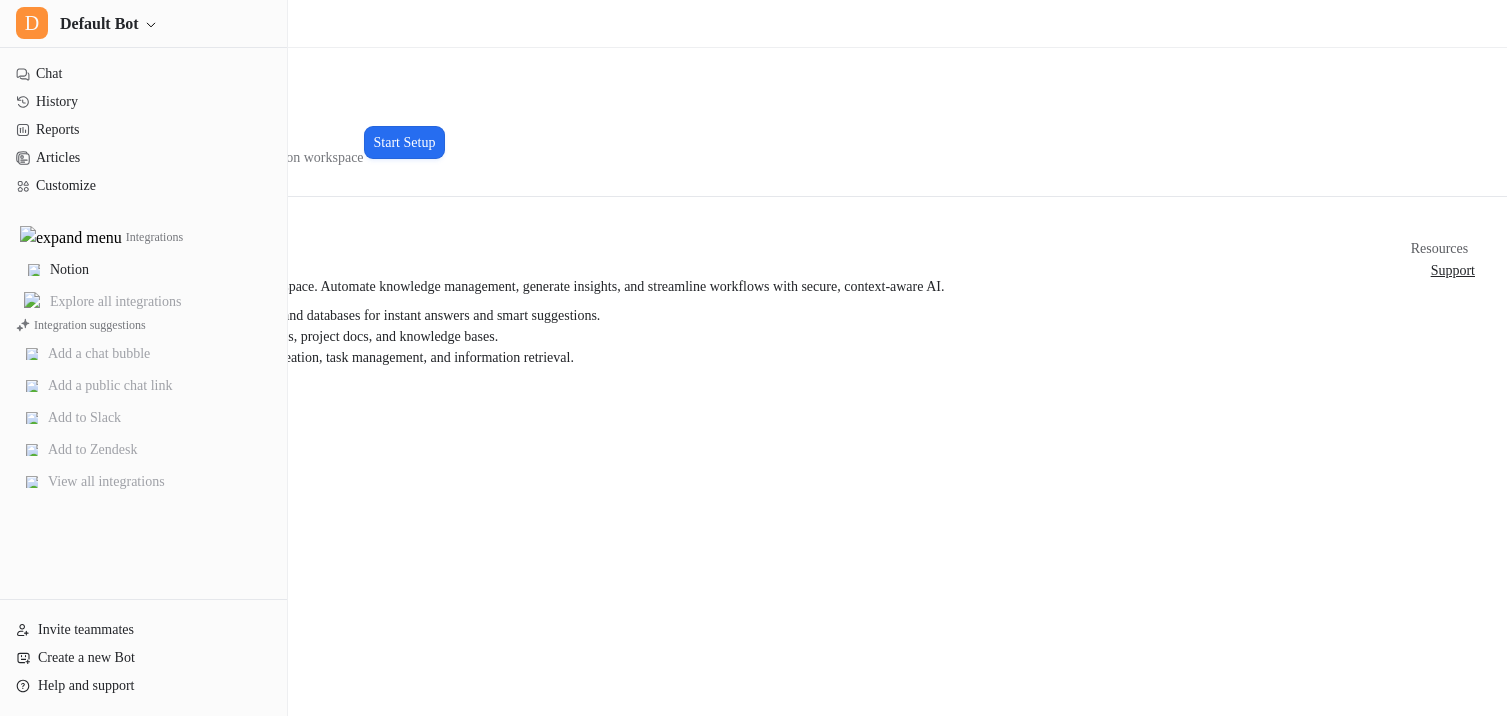 click on "Back to integrations Notion AI agents and insights for your Notion workspace Start Setup" at bounding box center (753, 122) 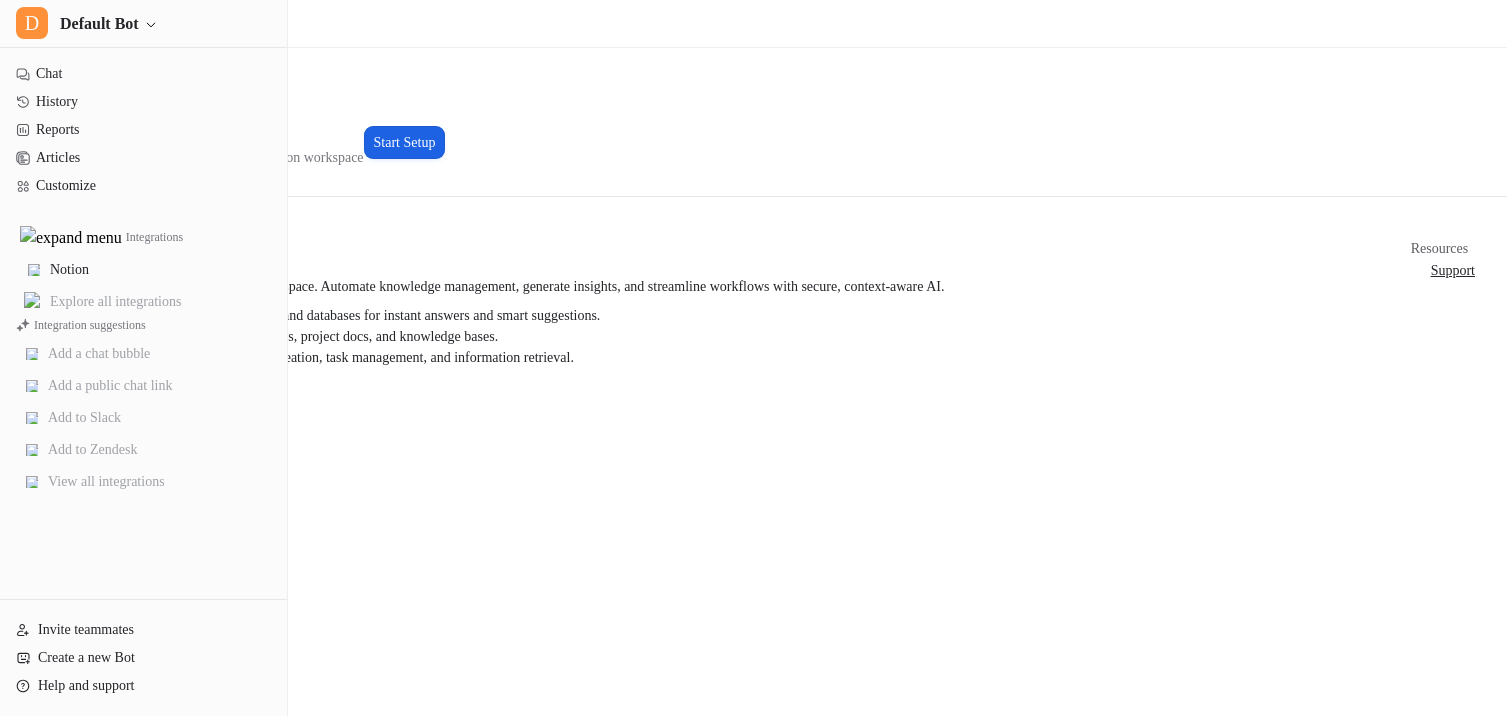 click on "Start Setup" at bounding box center (405, 142) 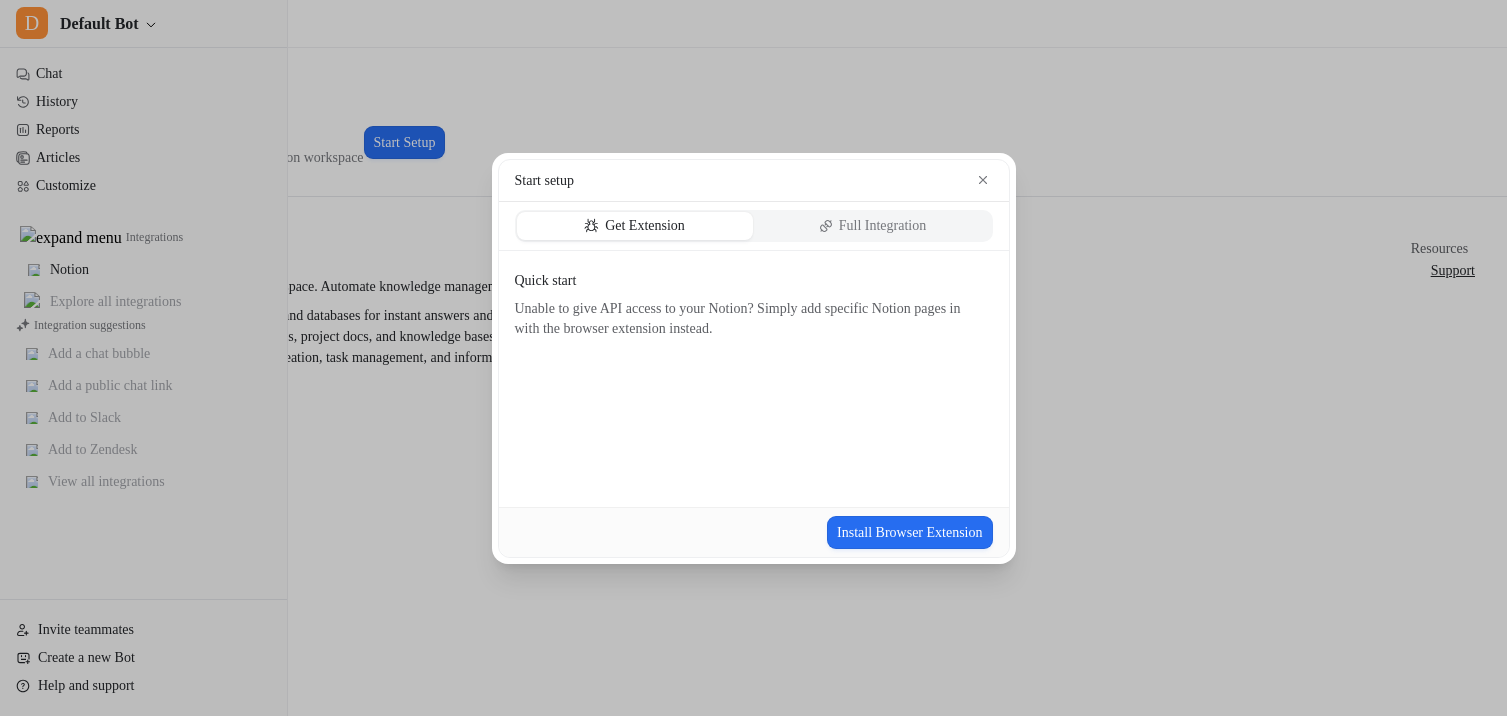 click on "Full Integration" at bounding box center [883, 226] 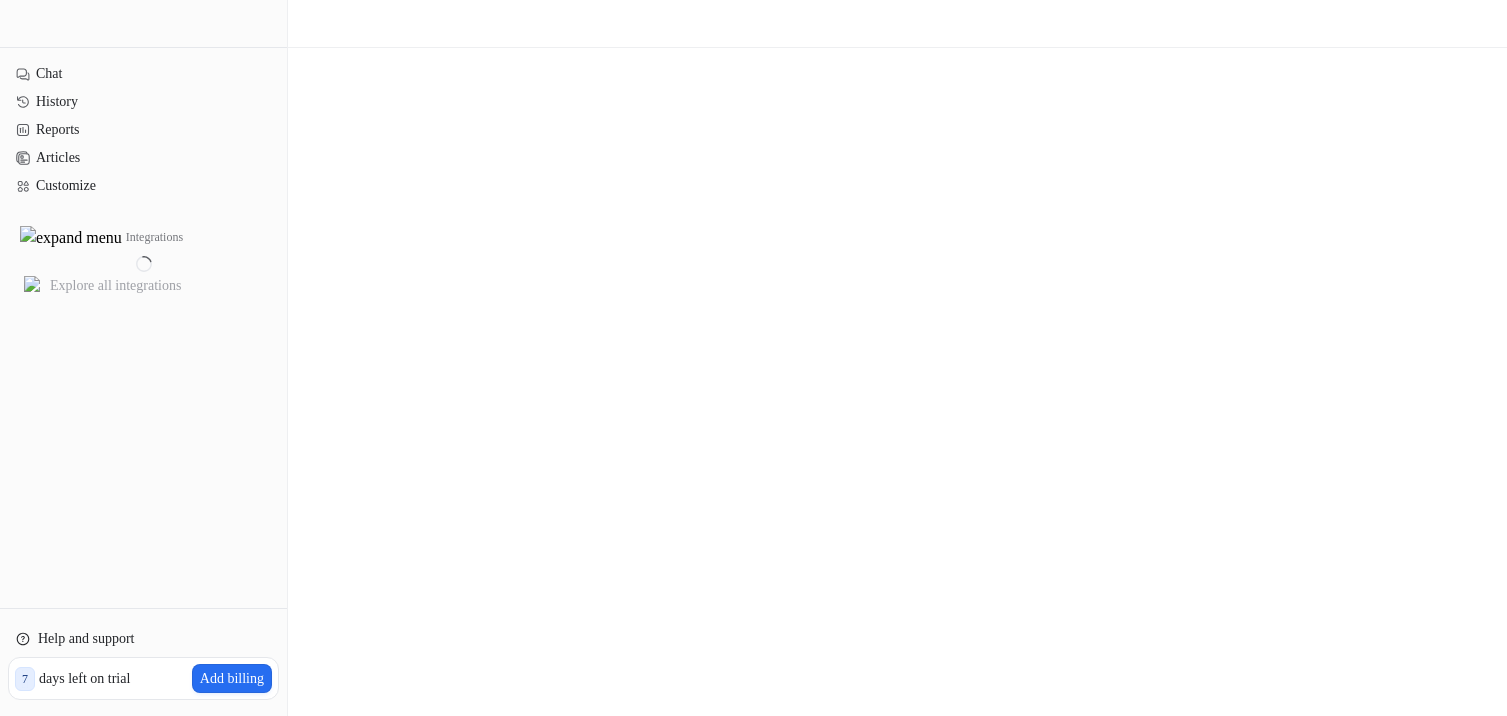 scroll, scrollTop: 0, scrollLeft: 0, axis: both 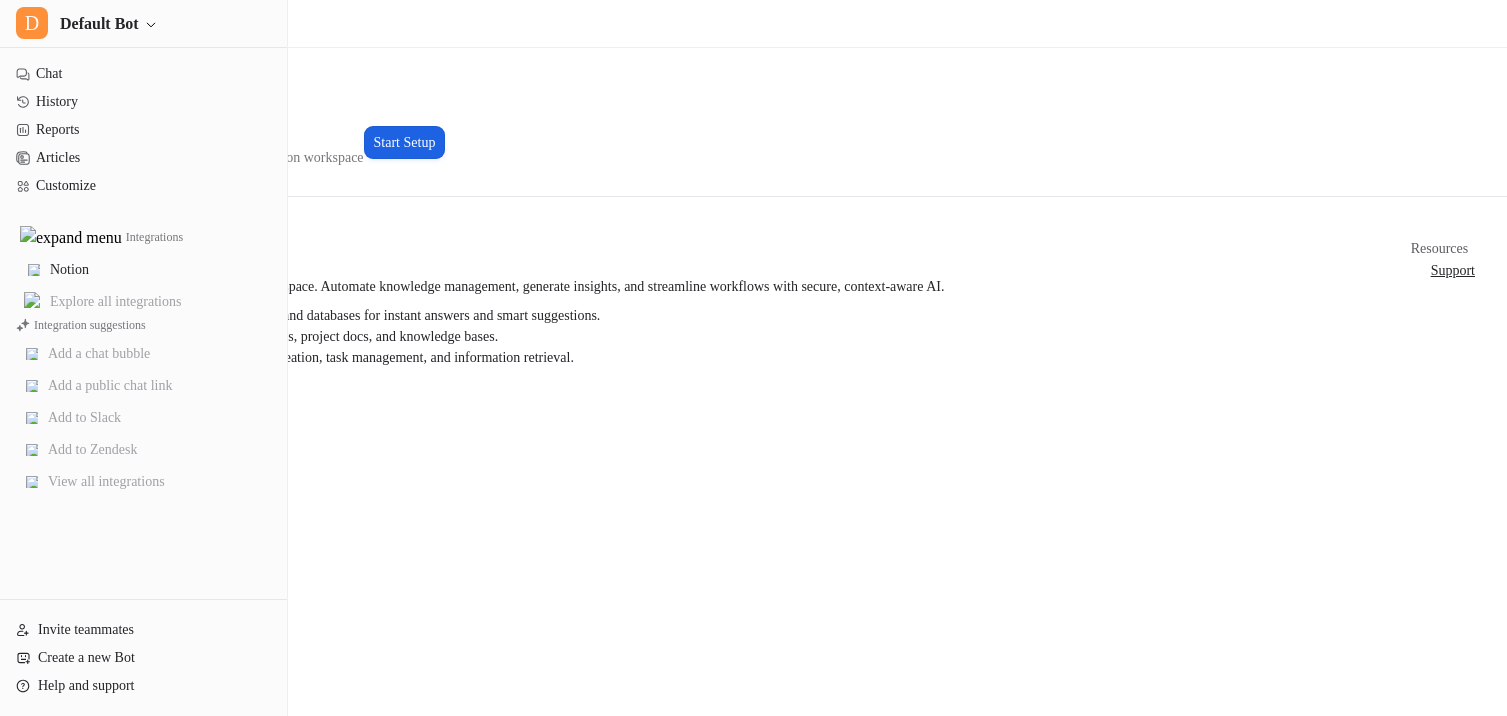 click on "Start Setup" at bounding box center (405, 142) 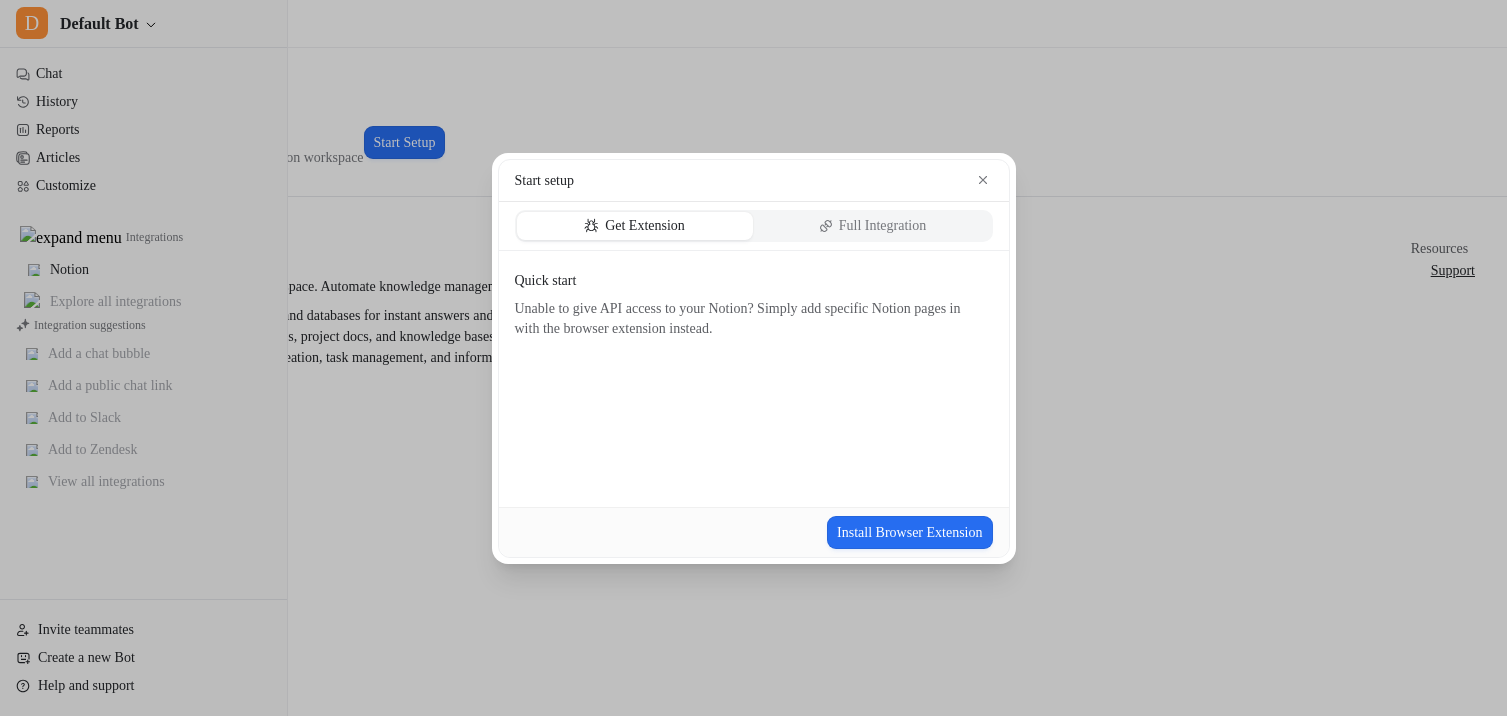 click on "Full Integration" at bounding box center (883, 226) 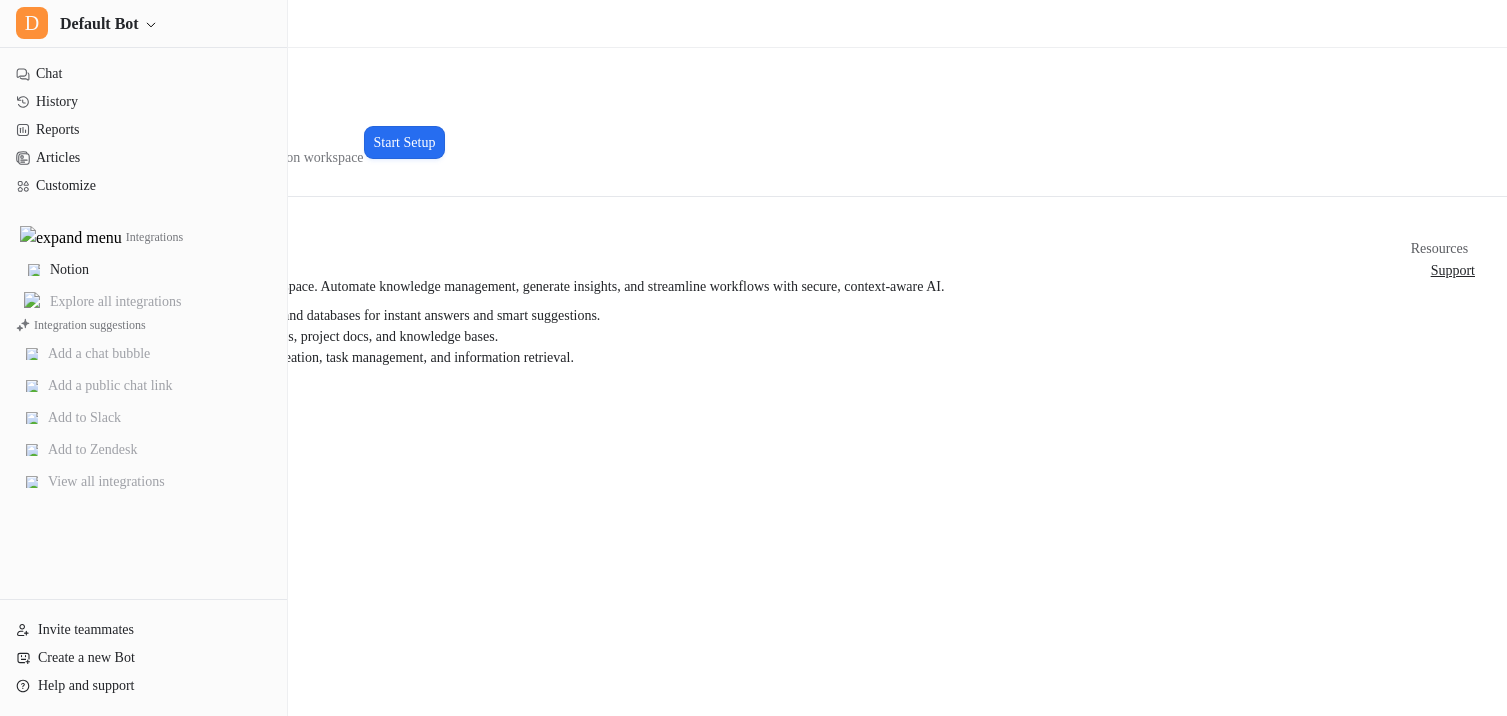 scroll, scrollTop: 0, scrollLeft: 0, axis: both 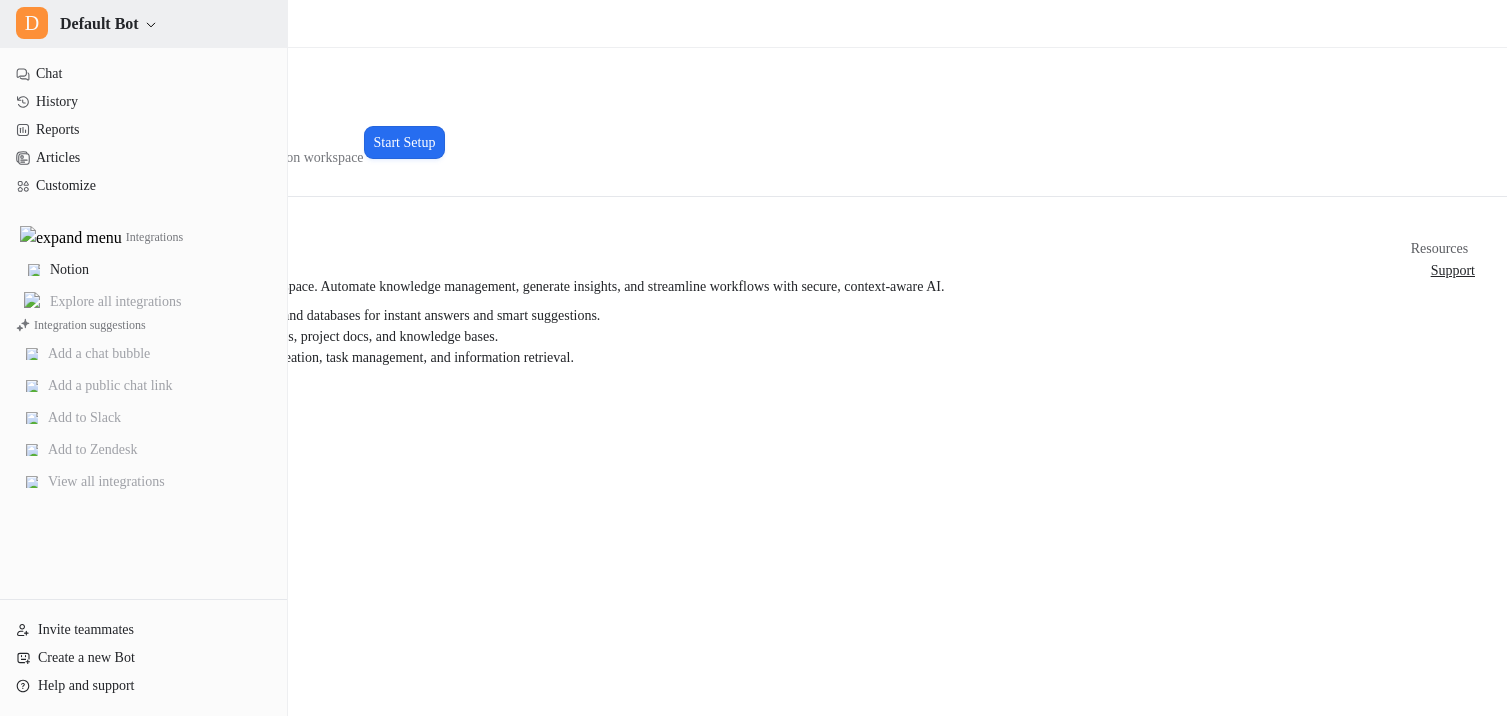 click on "Default Bot" at bounding box center [99, 24] 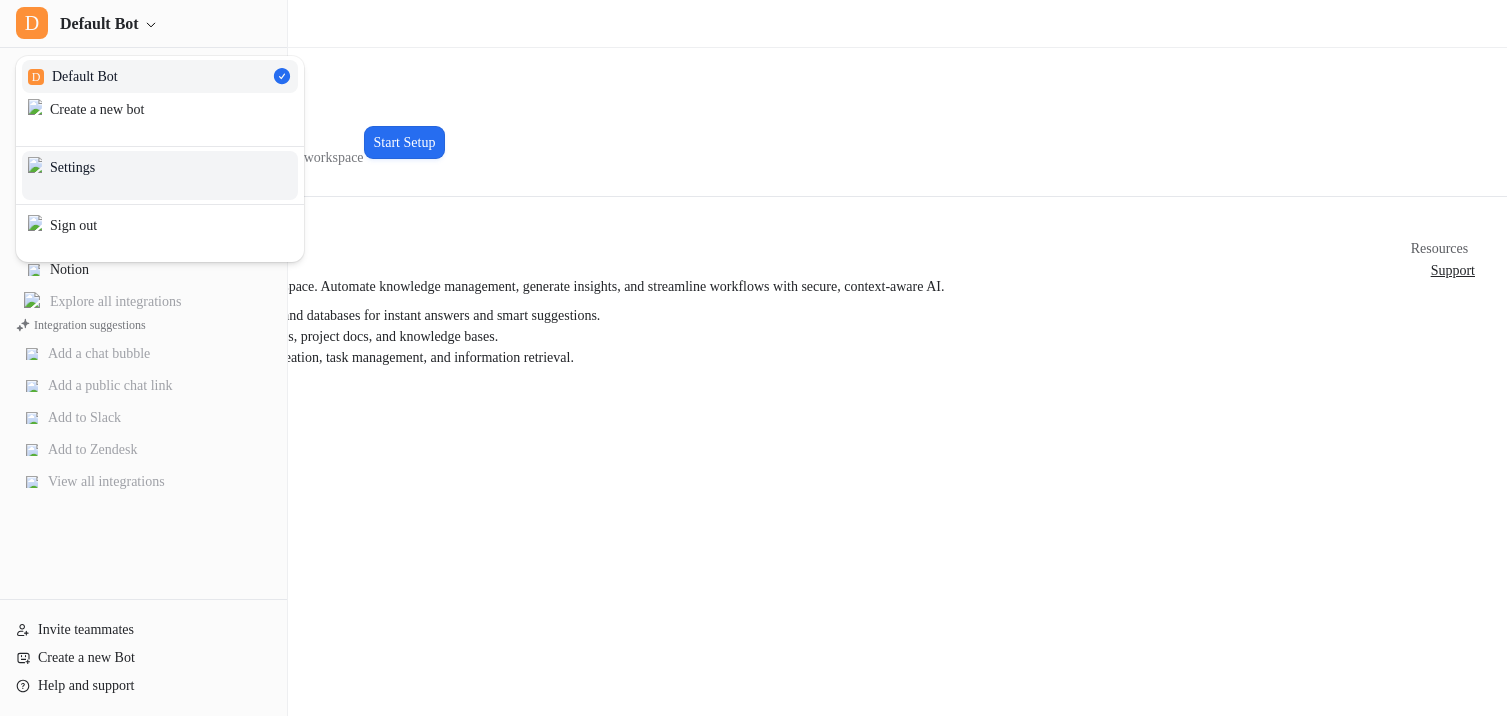 click on "Settings" at bounding box center (160, 175) 